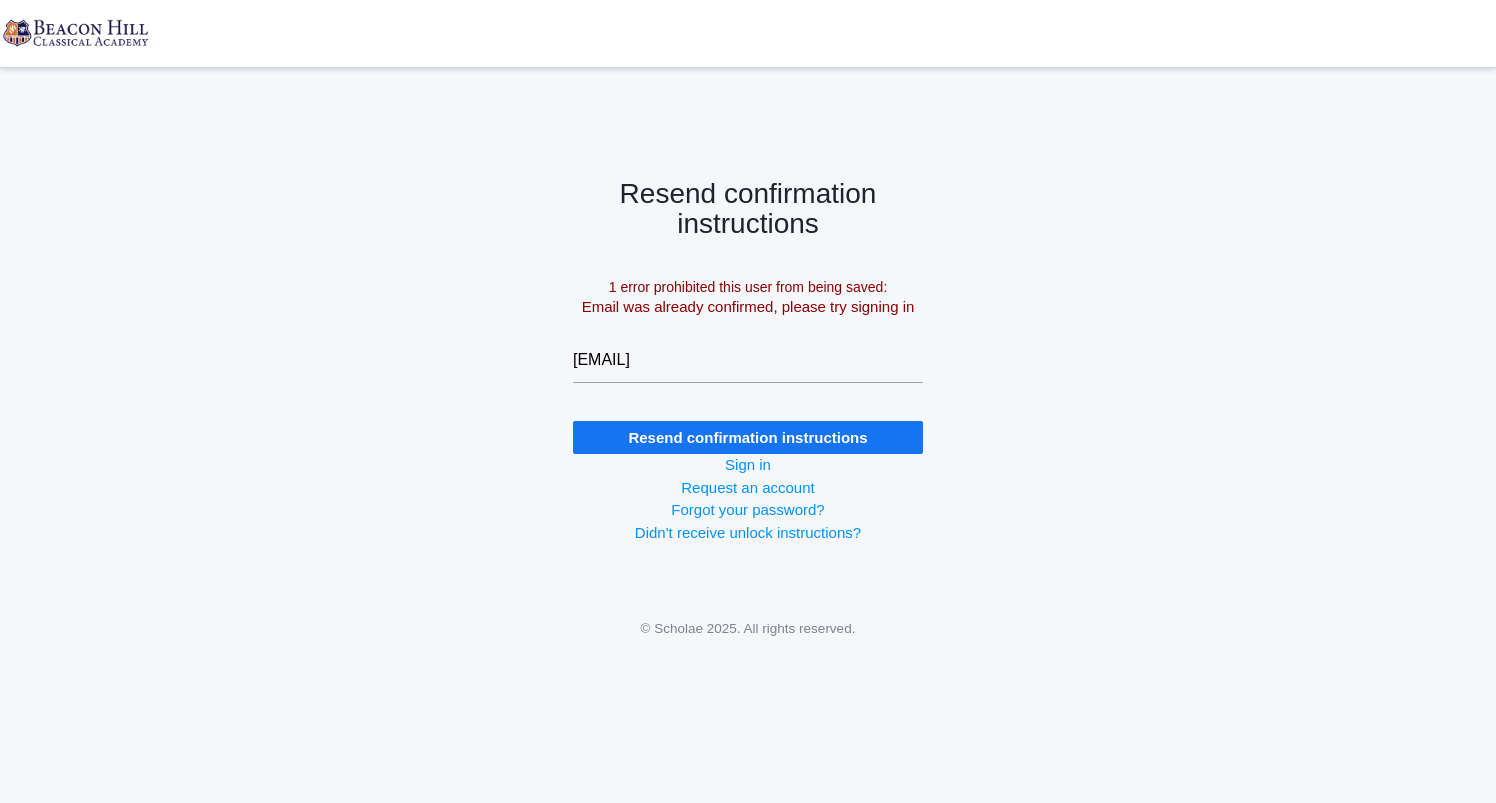 scroll, scrollTop: 0, scrollLeft: 0, axis: both 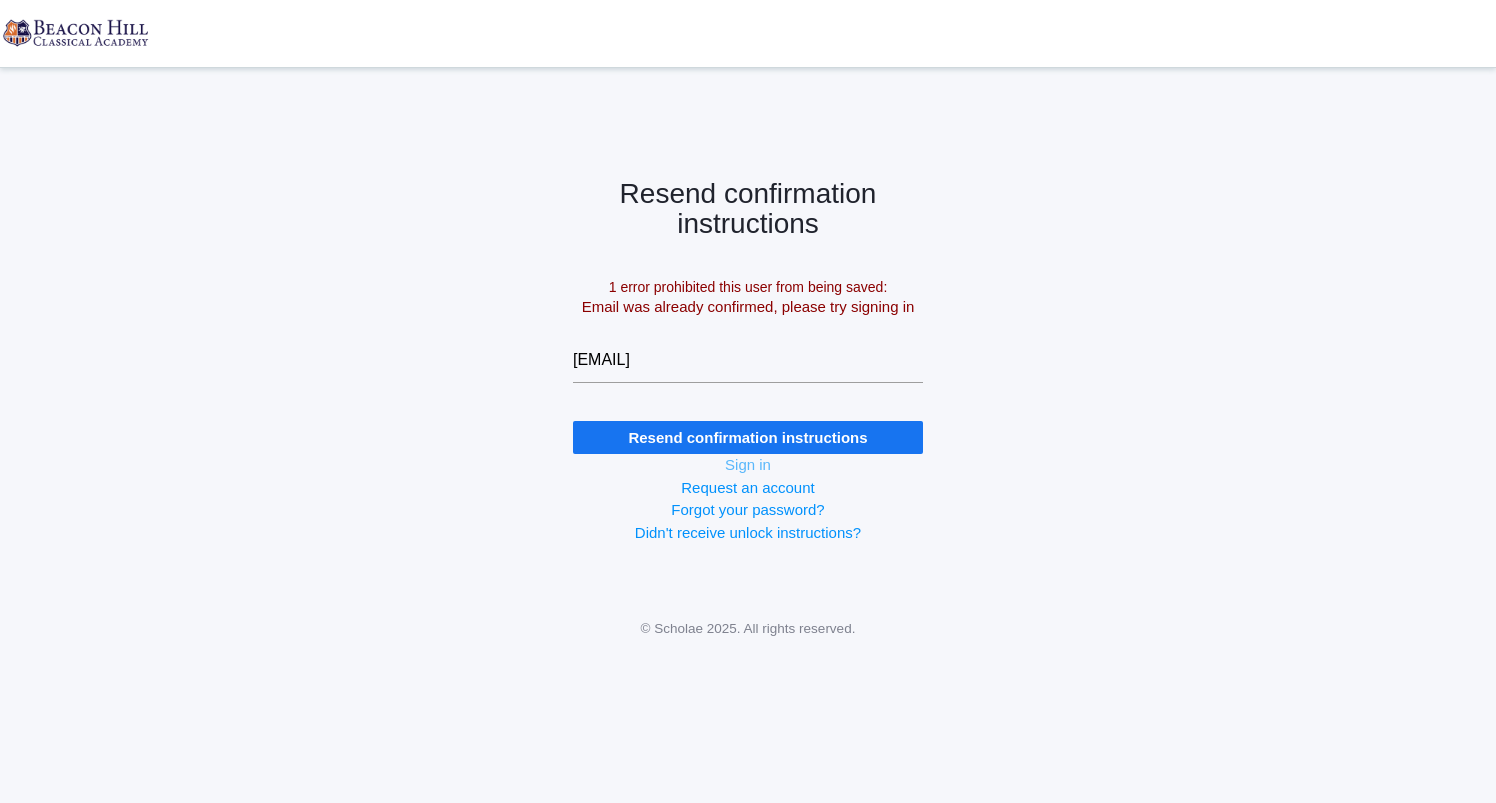 click on "Sign in" at bounding box center [748, 464] 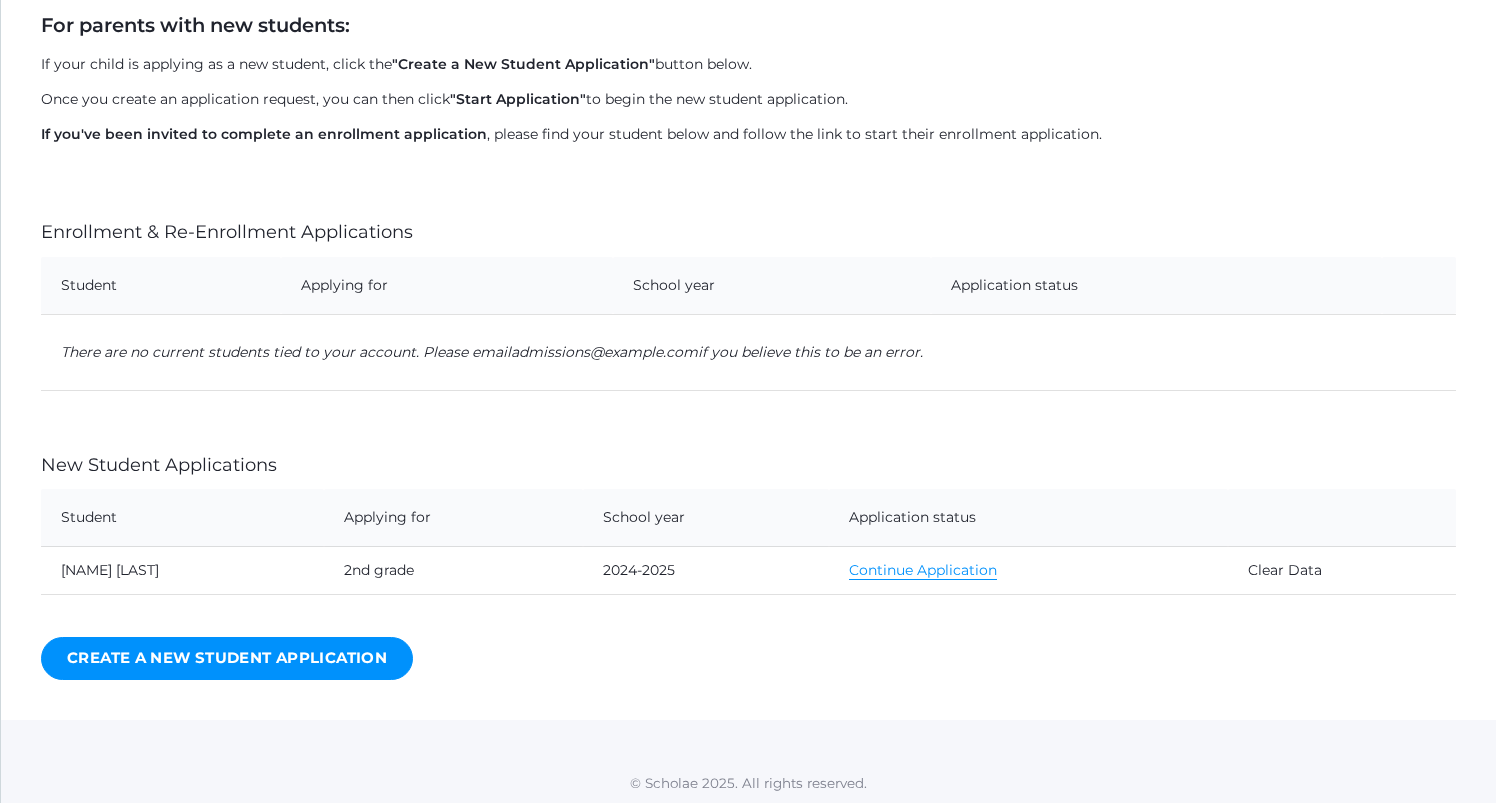scroll, scrollTop: 418, scrollLeft: 0, axis: vertical 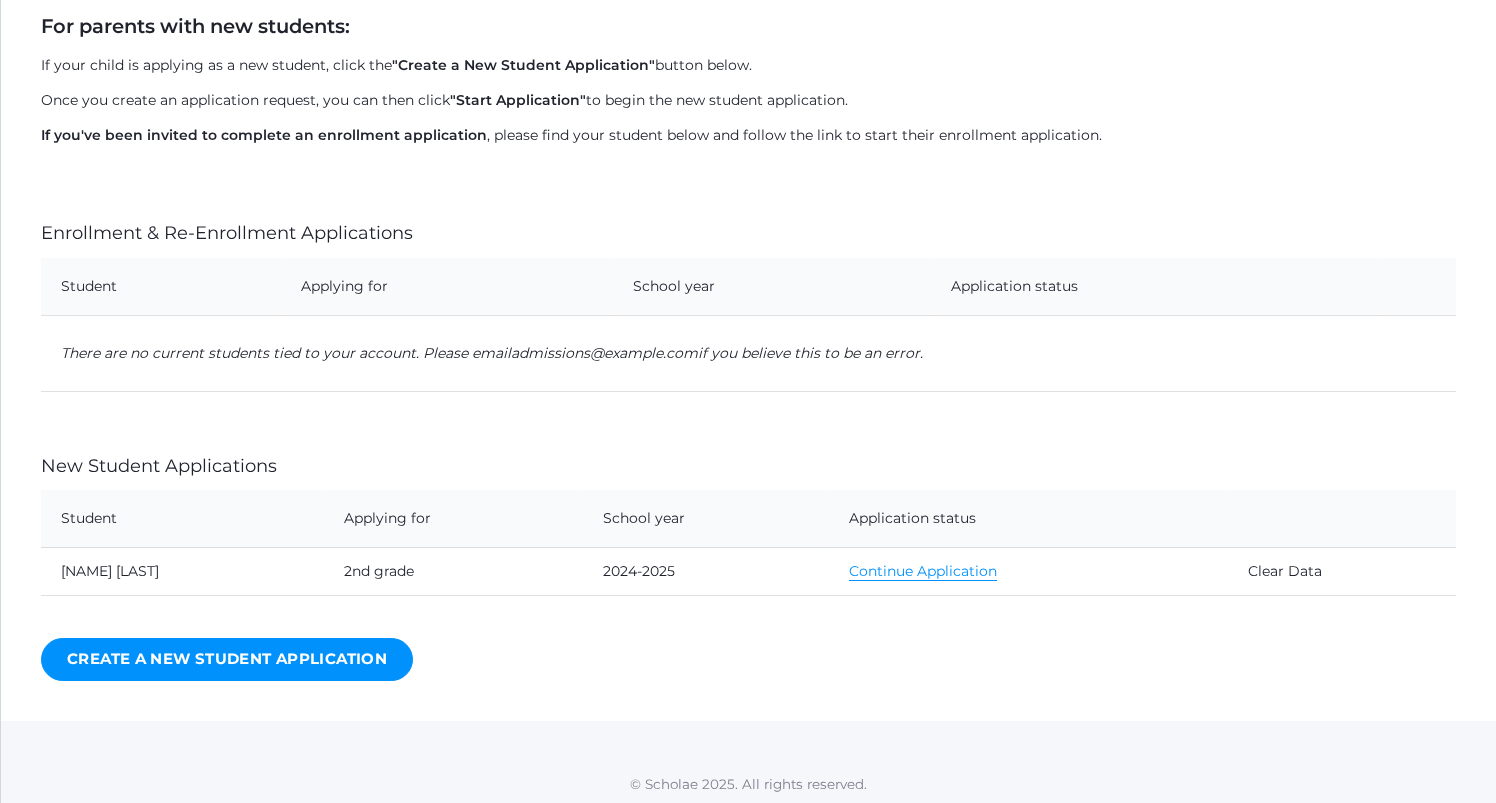click on "Continue Application" at bounding box center (923, 571) 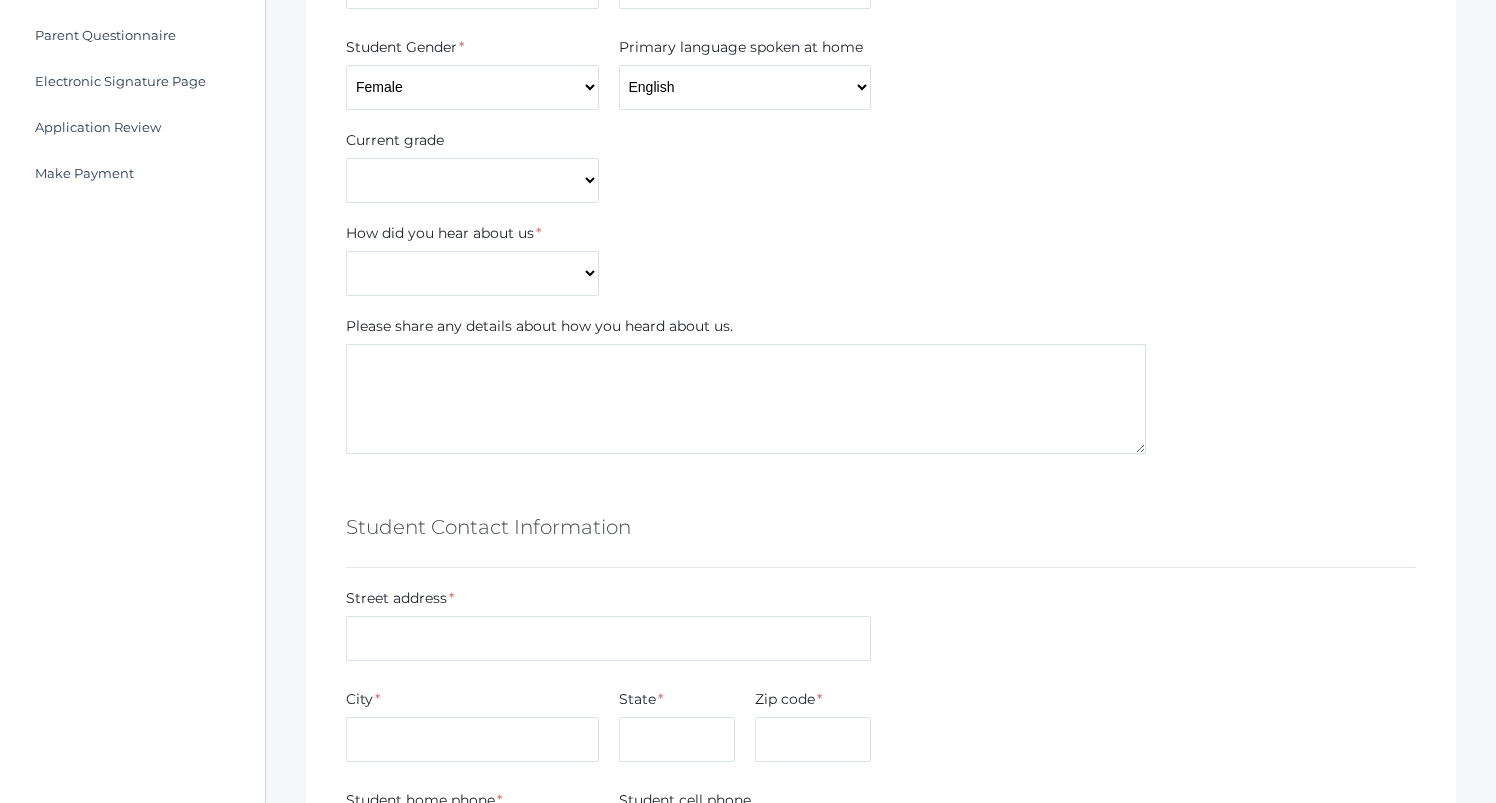 scroll, scrollTop: 629, scrollLeft: 0, axis: vertical 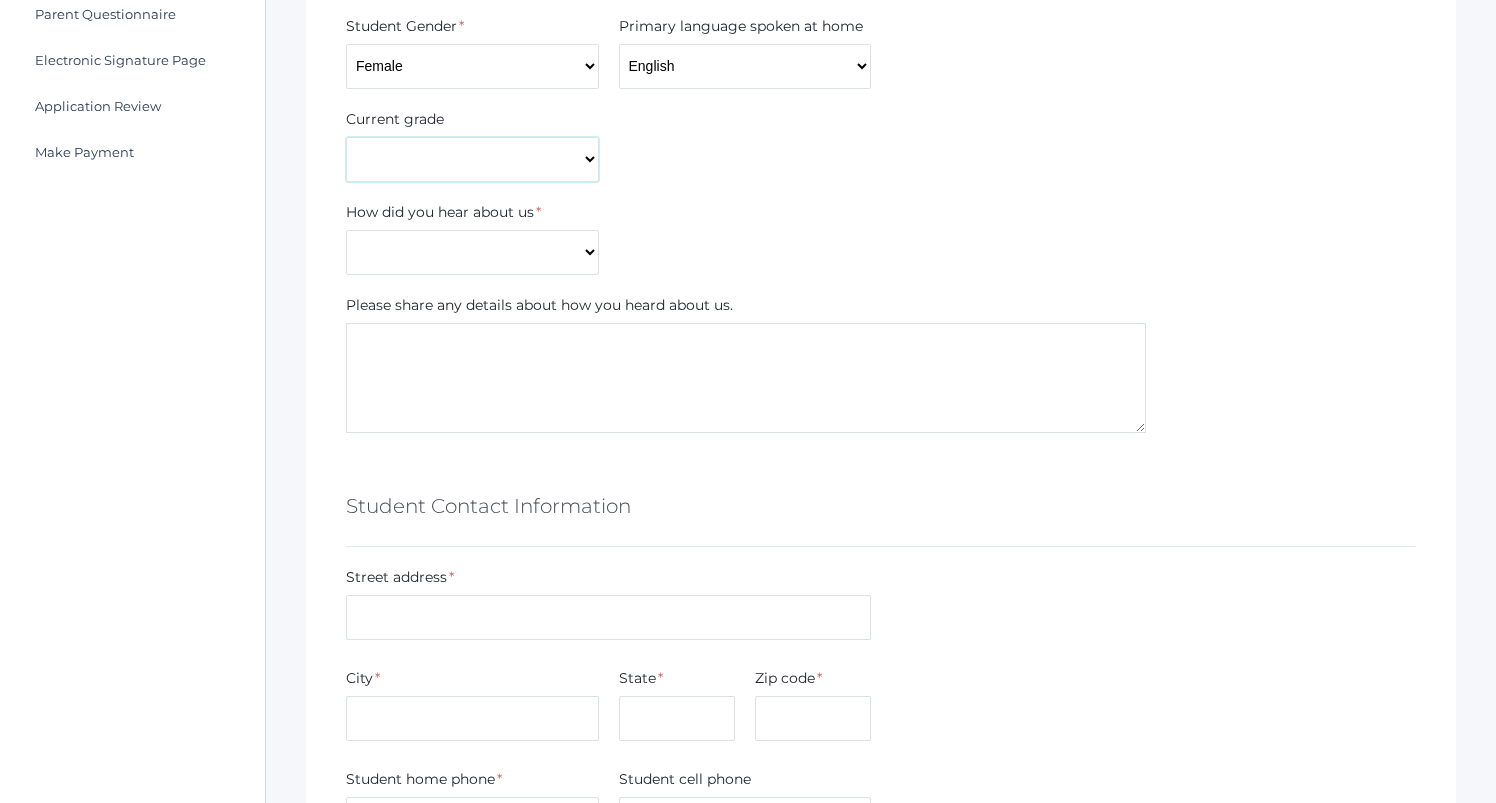 select on "2nd Grade" 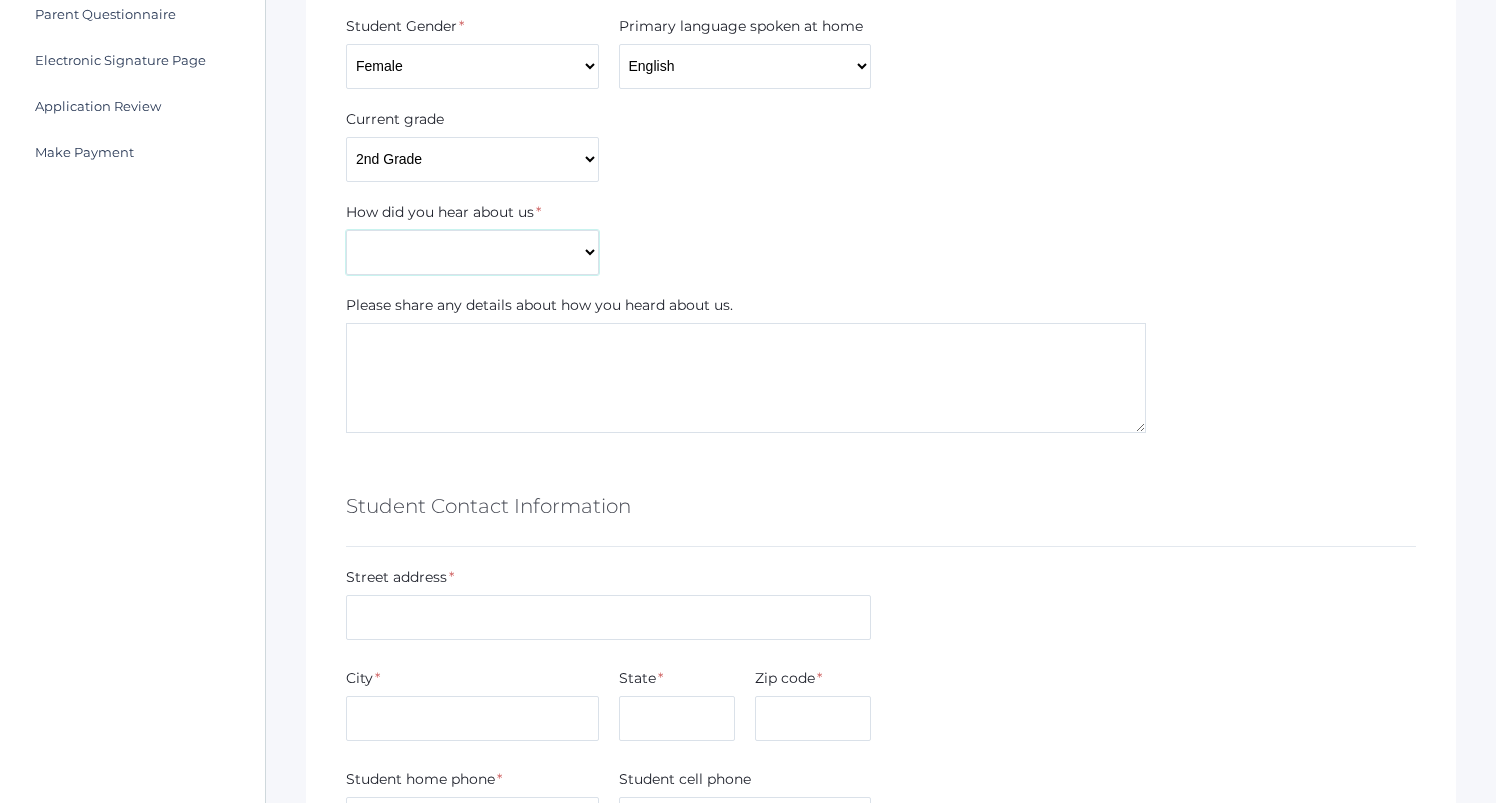 select on "Internet" 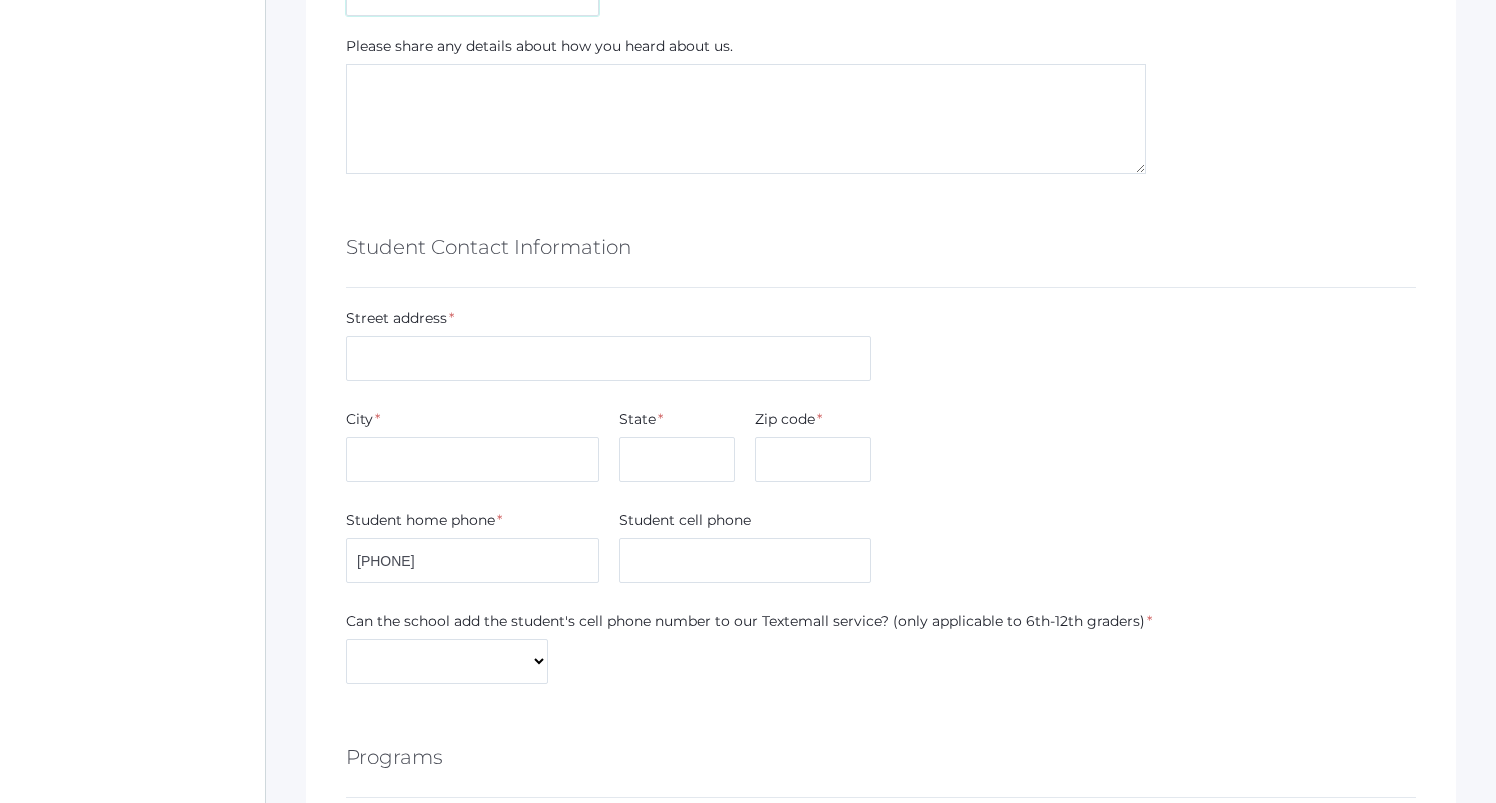 scroll, scrollTop: 886, scrollLeft: 0, axis: vertical 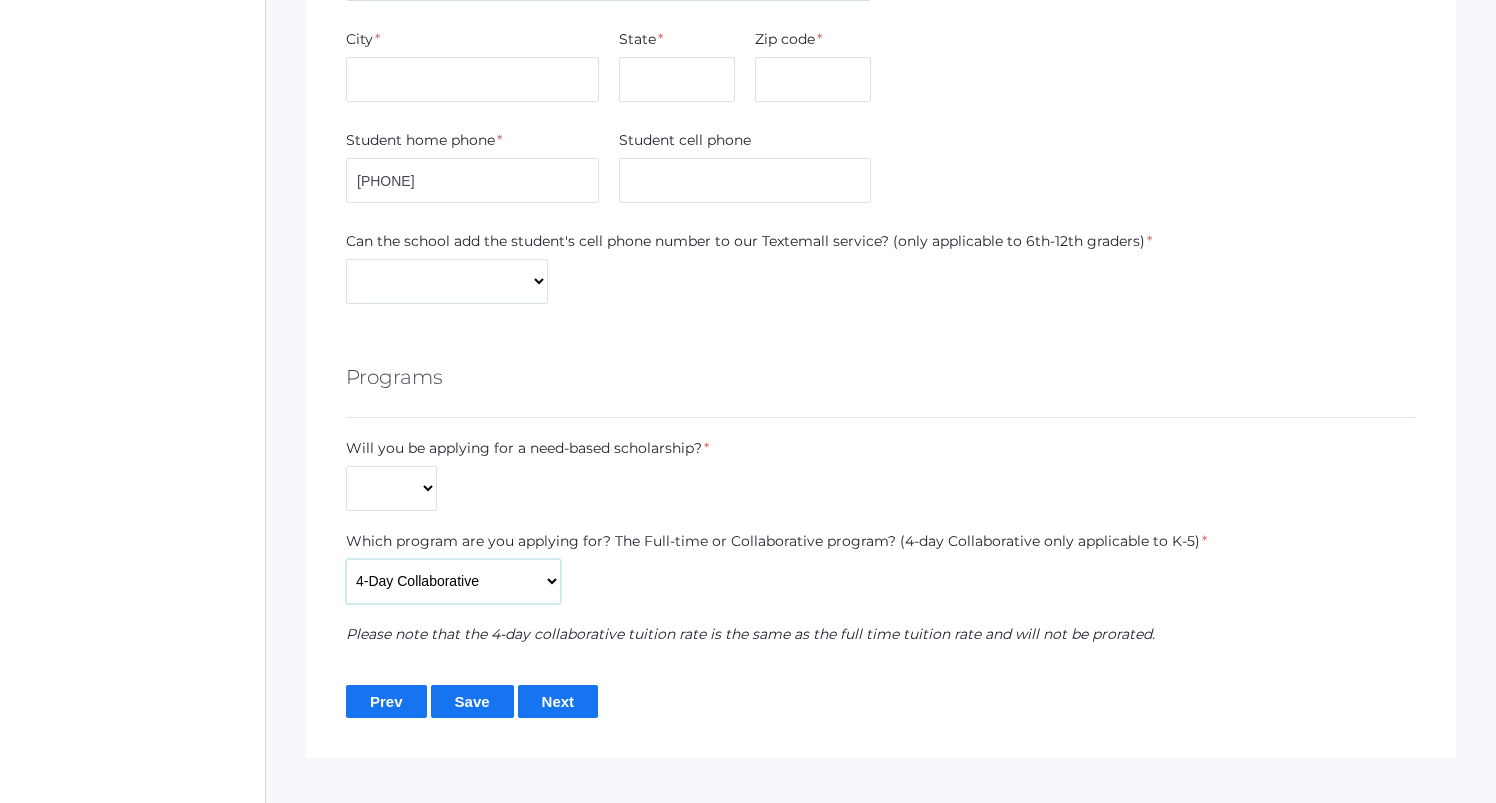 select on "Collaborative" 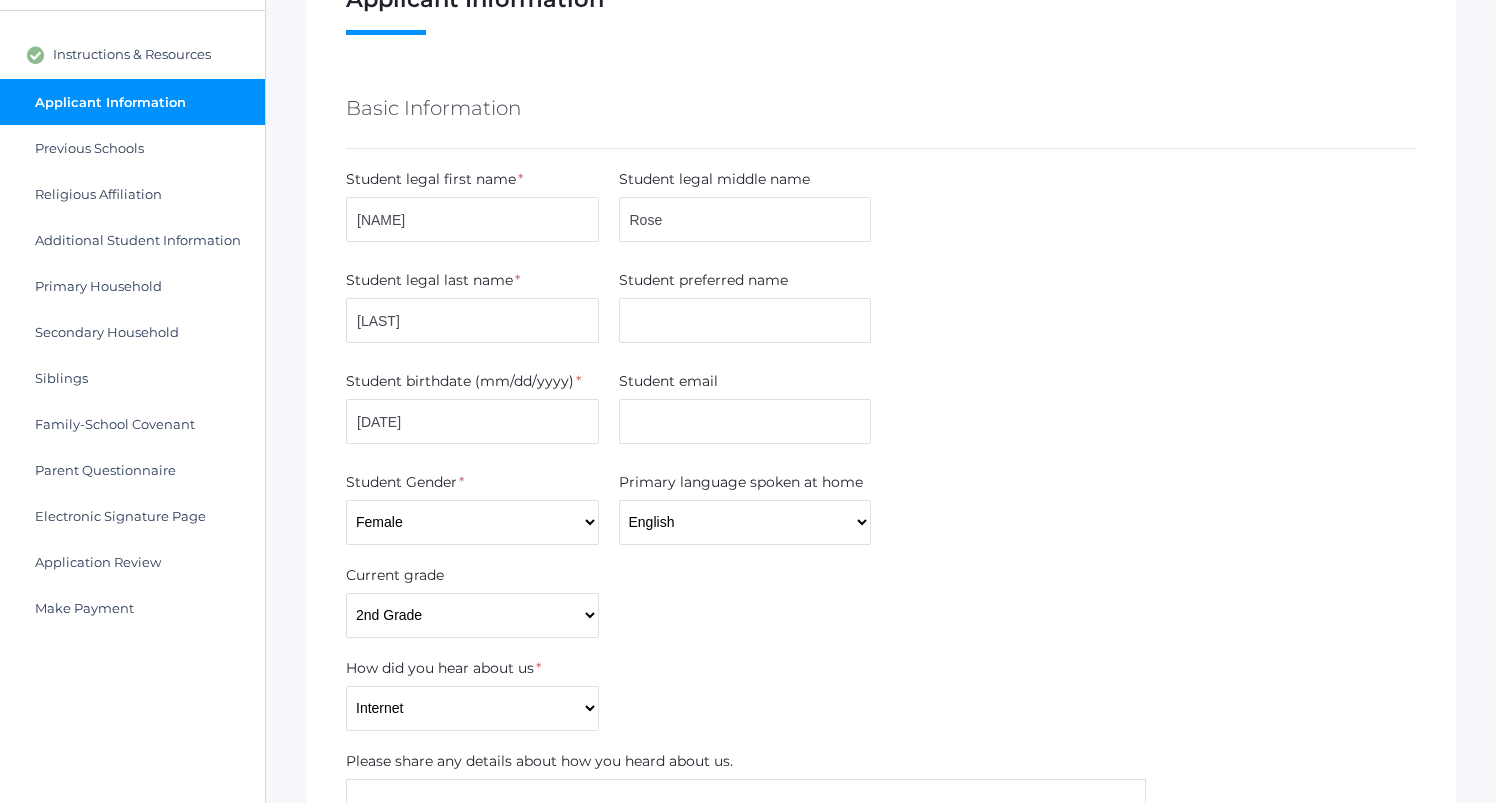 scroll, scrollTop: 224, scrollLeft: 0, axis: vertical 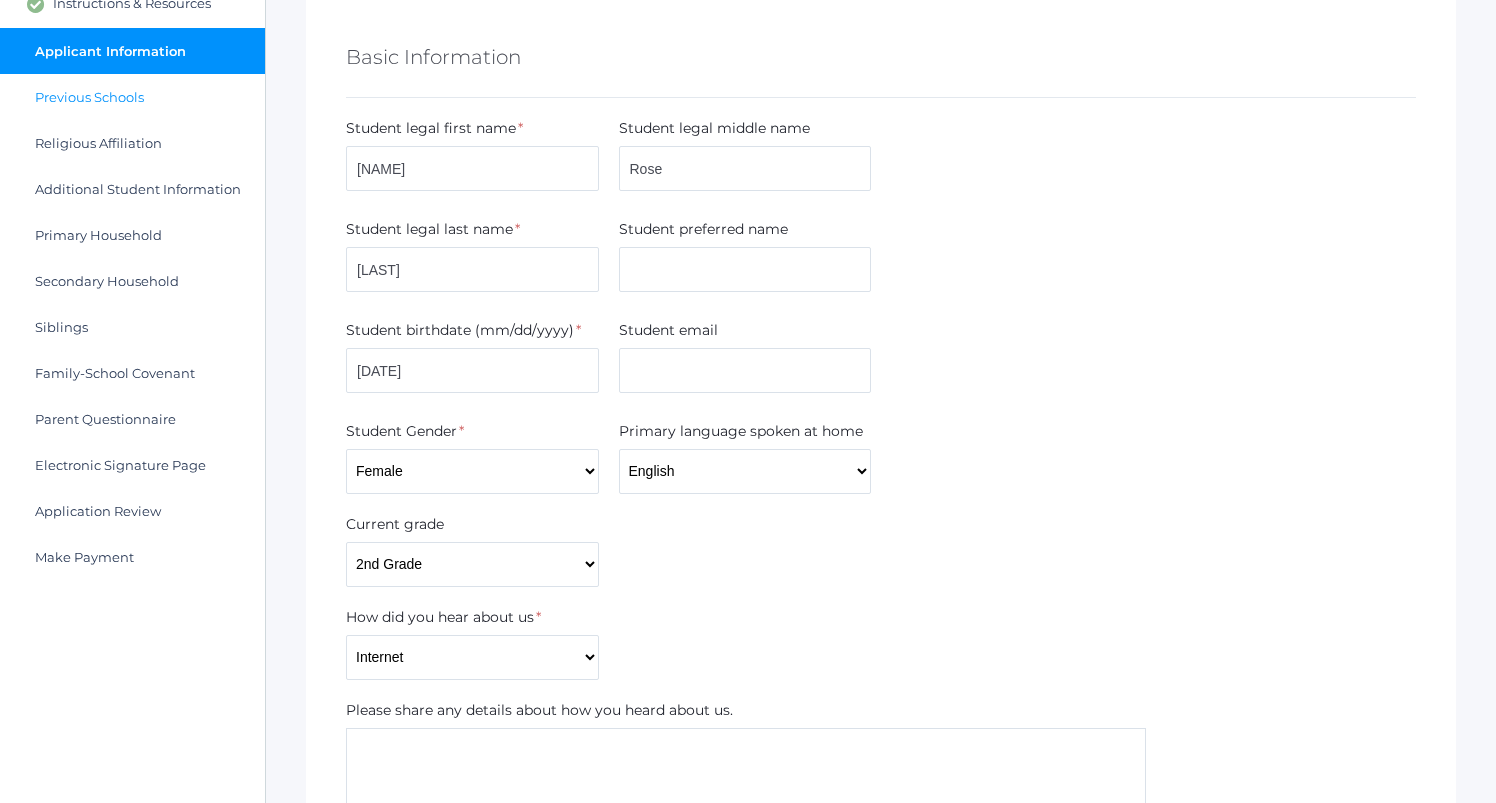 click on "Previous Schools" at bounding box center [132, 97] 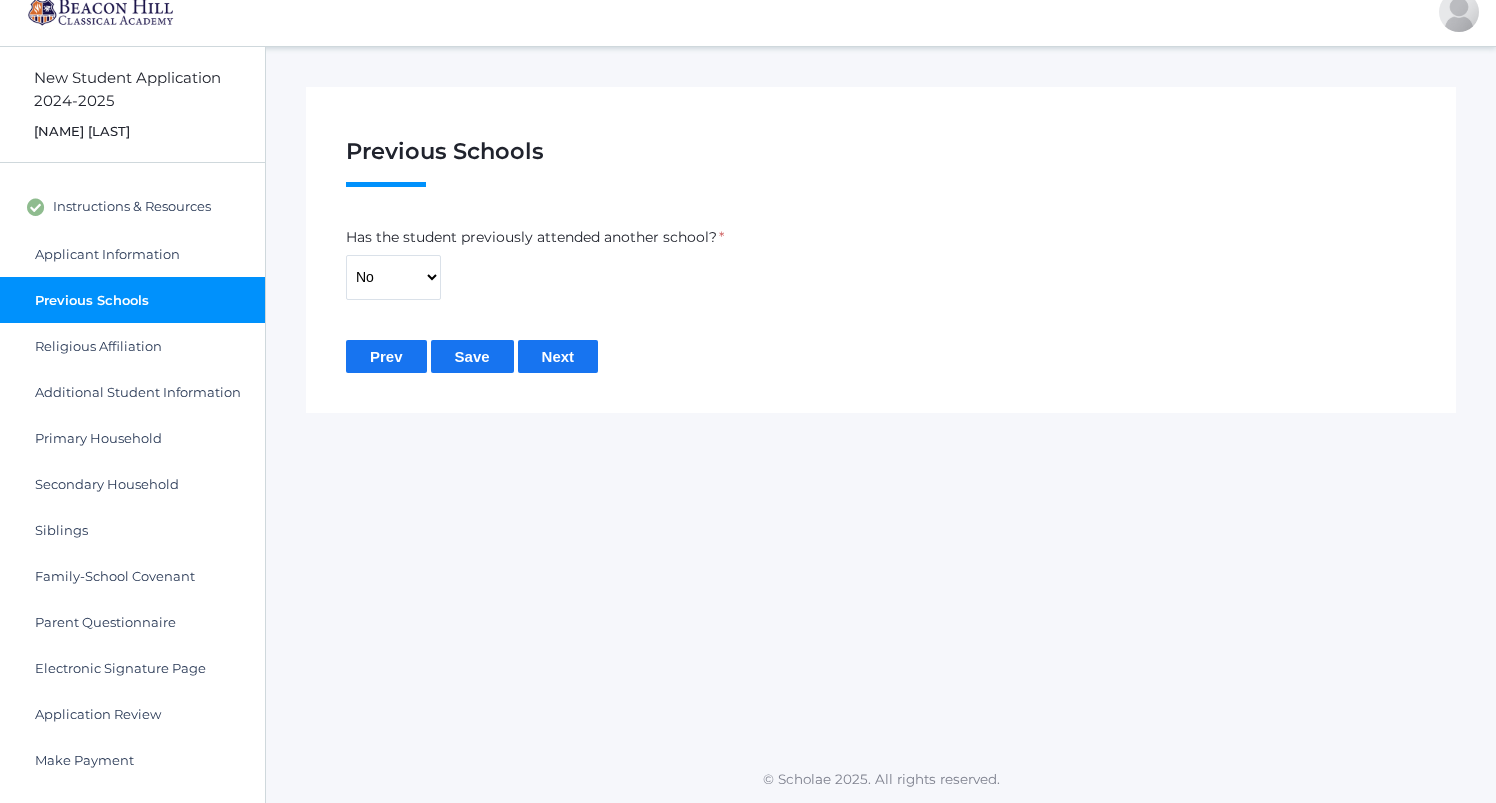 scroll, scrollTop: 0, scrollLeft: 0, axis: both 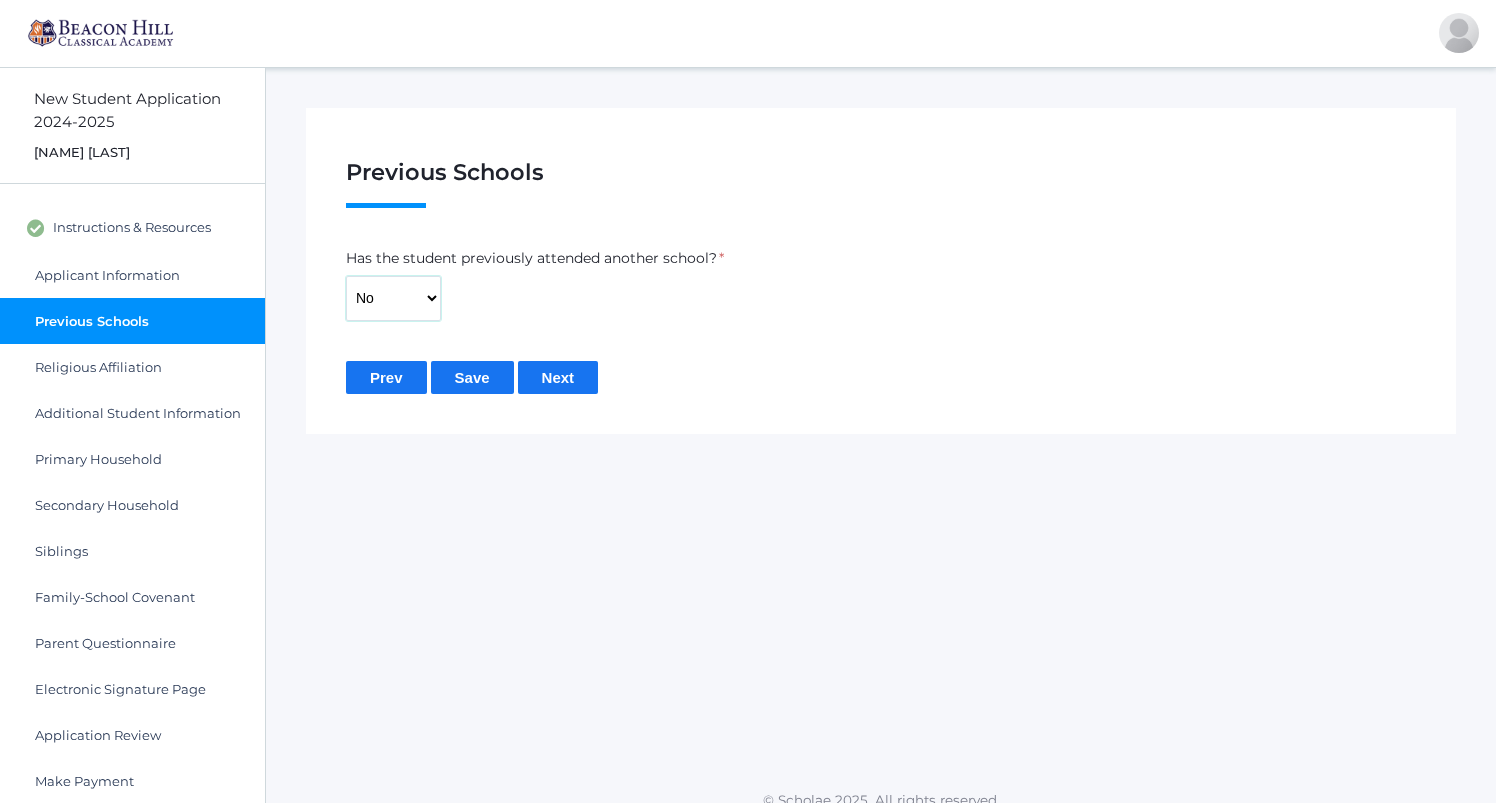 select on "Yes" 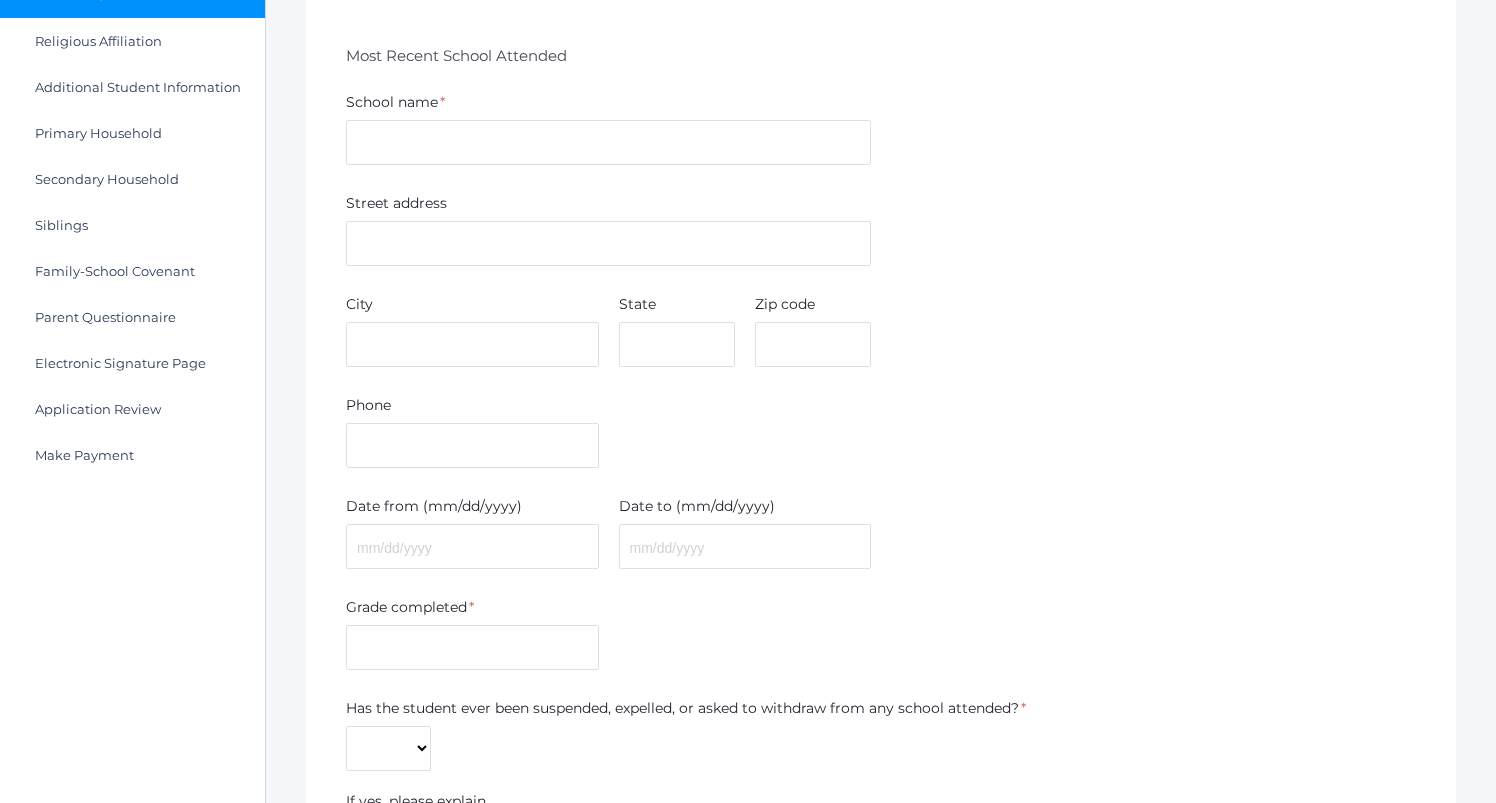 scroll, scrollTop: 329, scrollLeft: 0, axis: vertical 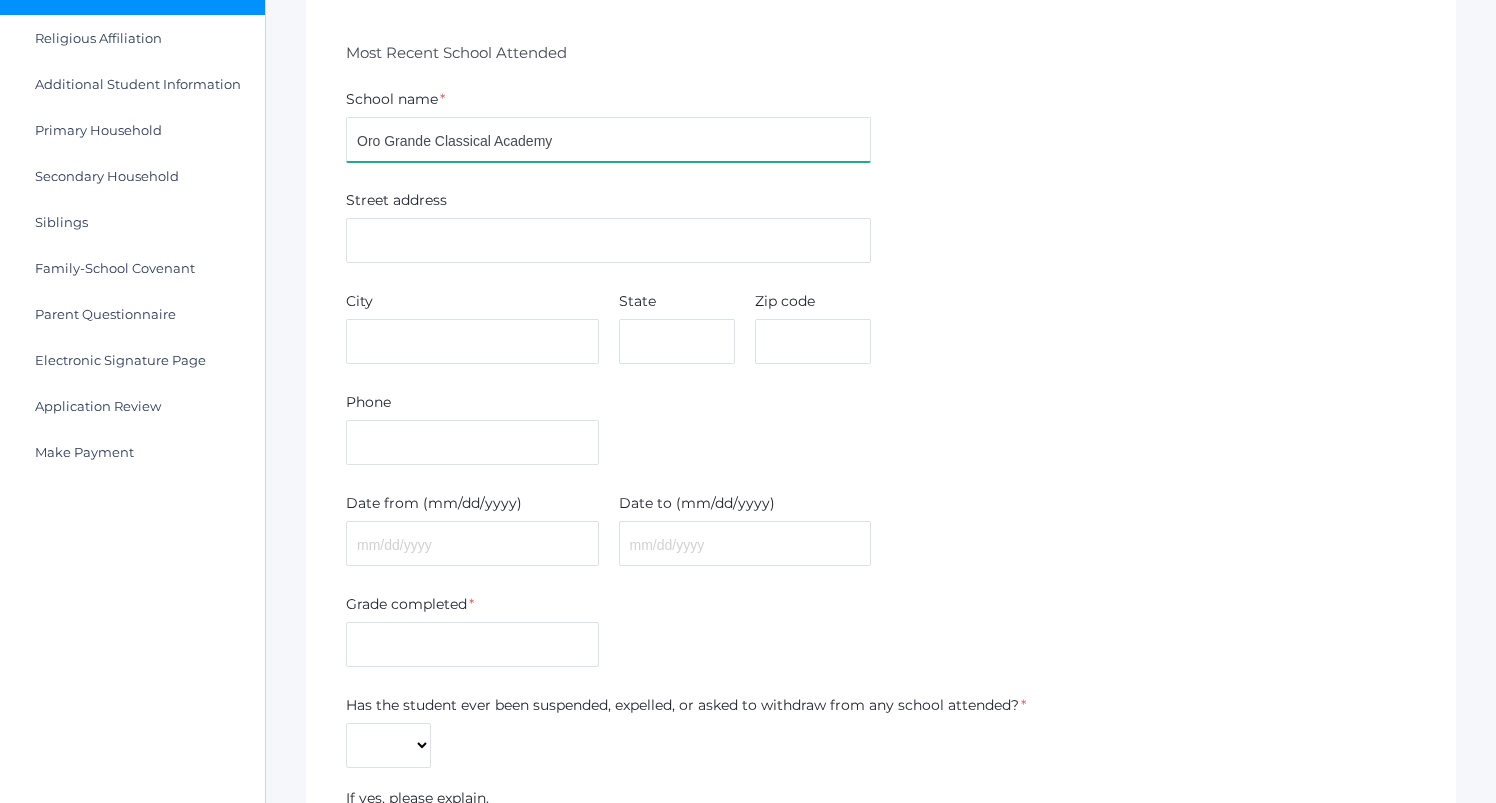 type on "Oro Grande Classical Academy" 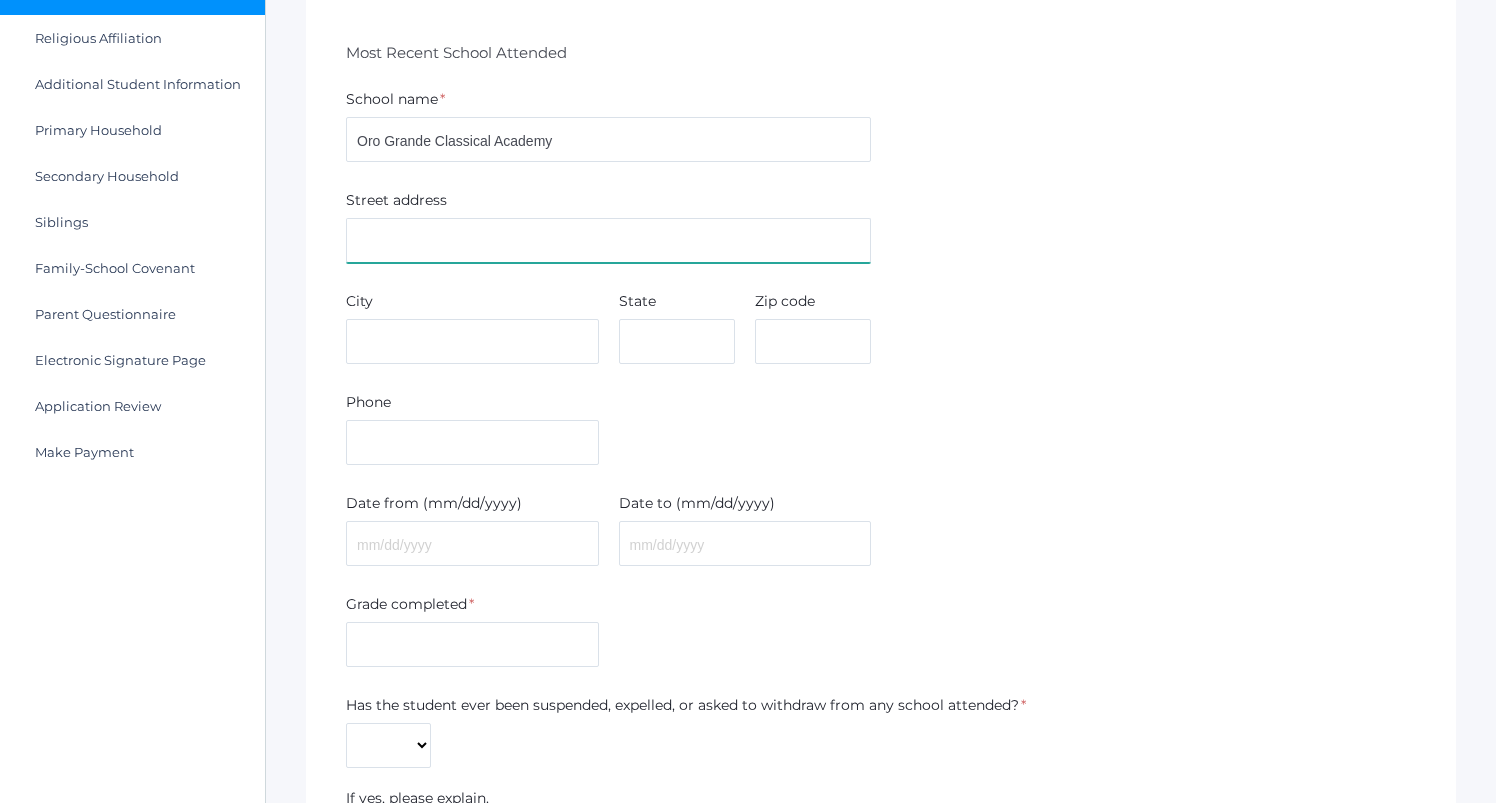 click at bounding box center [608, 240] 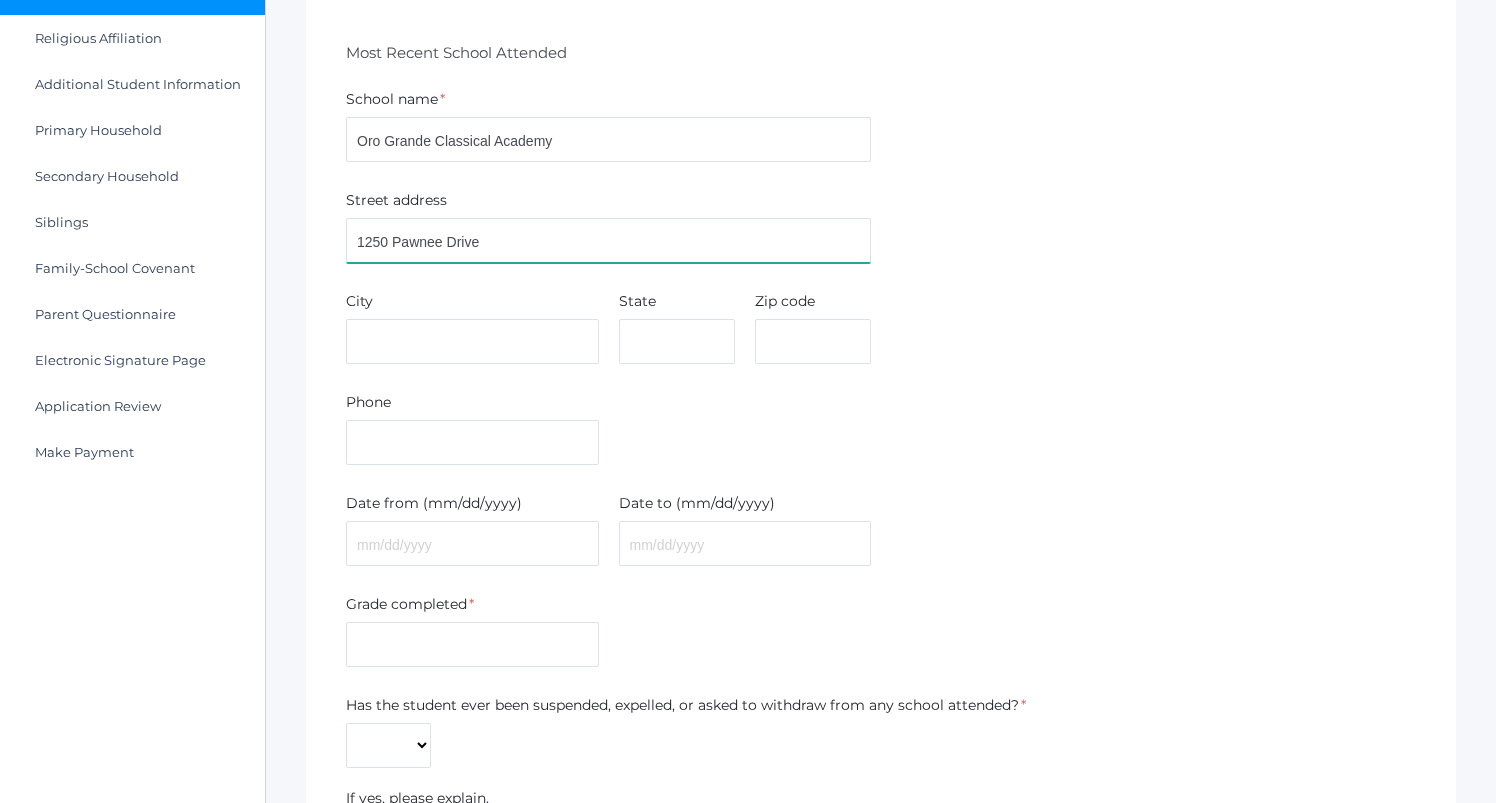 type on "1250 Pawnee Drive" 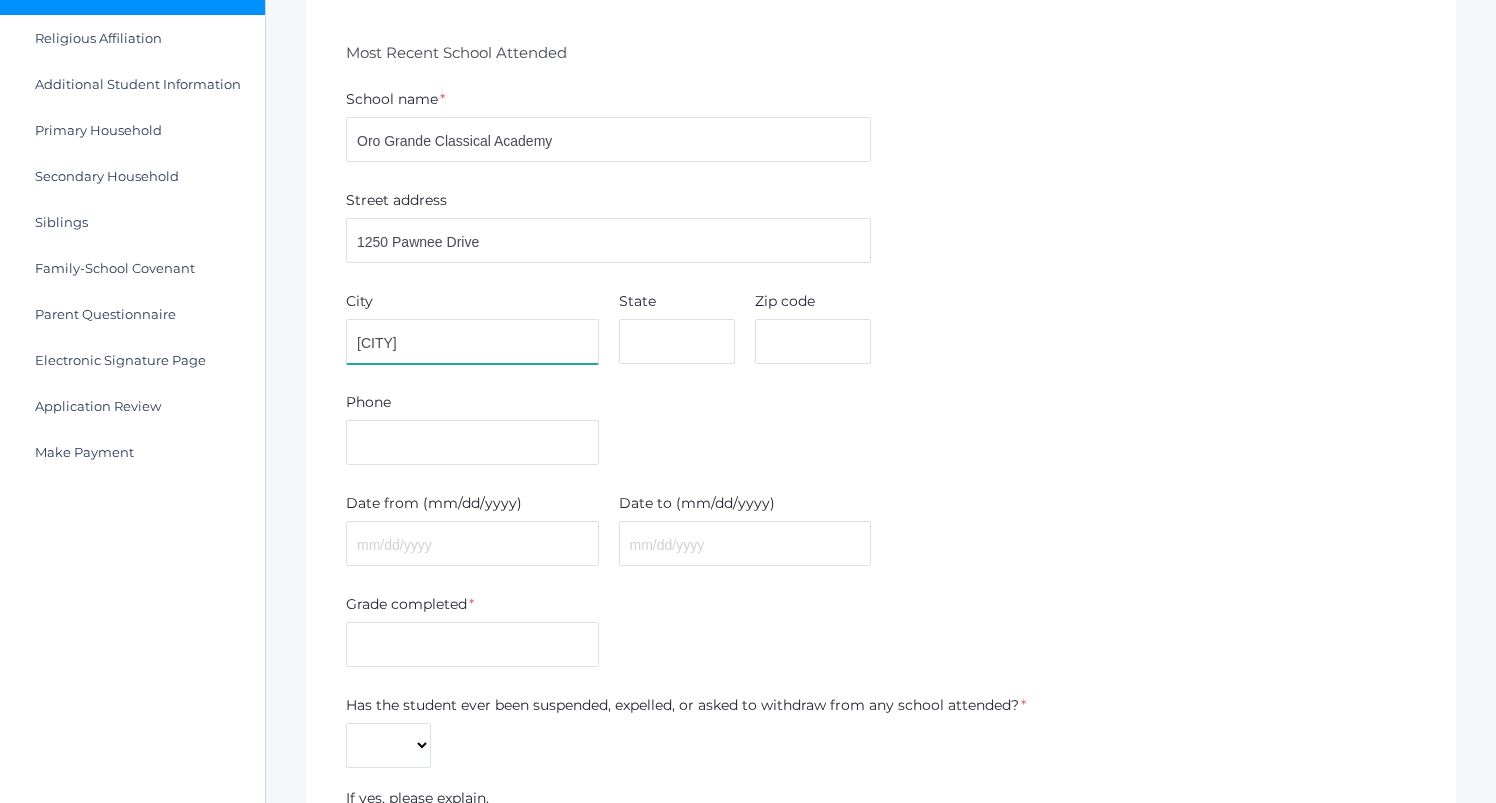 type on "Lake Havasu City" 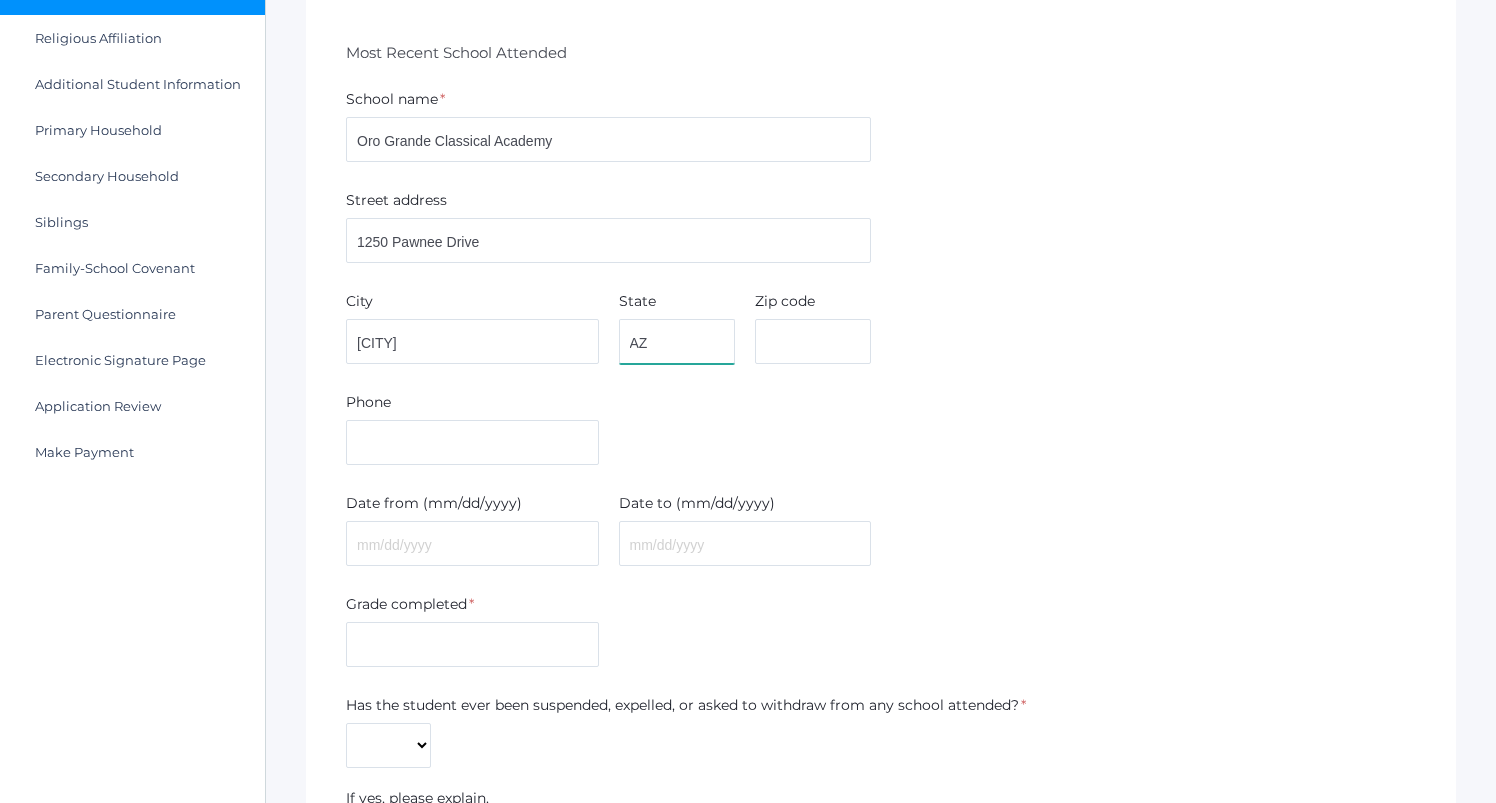 type on "AZ" 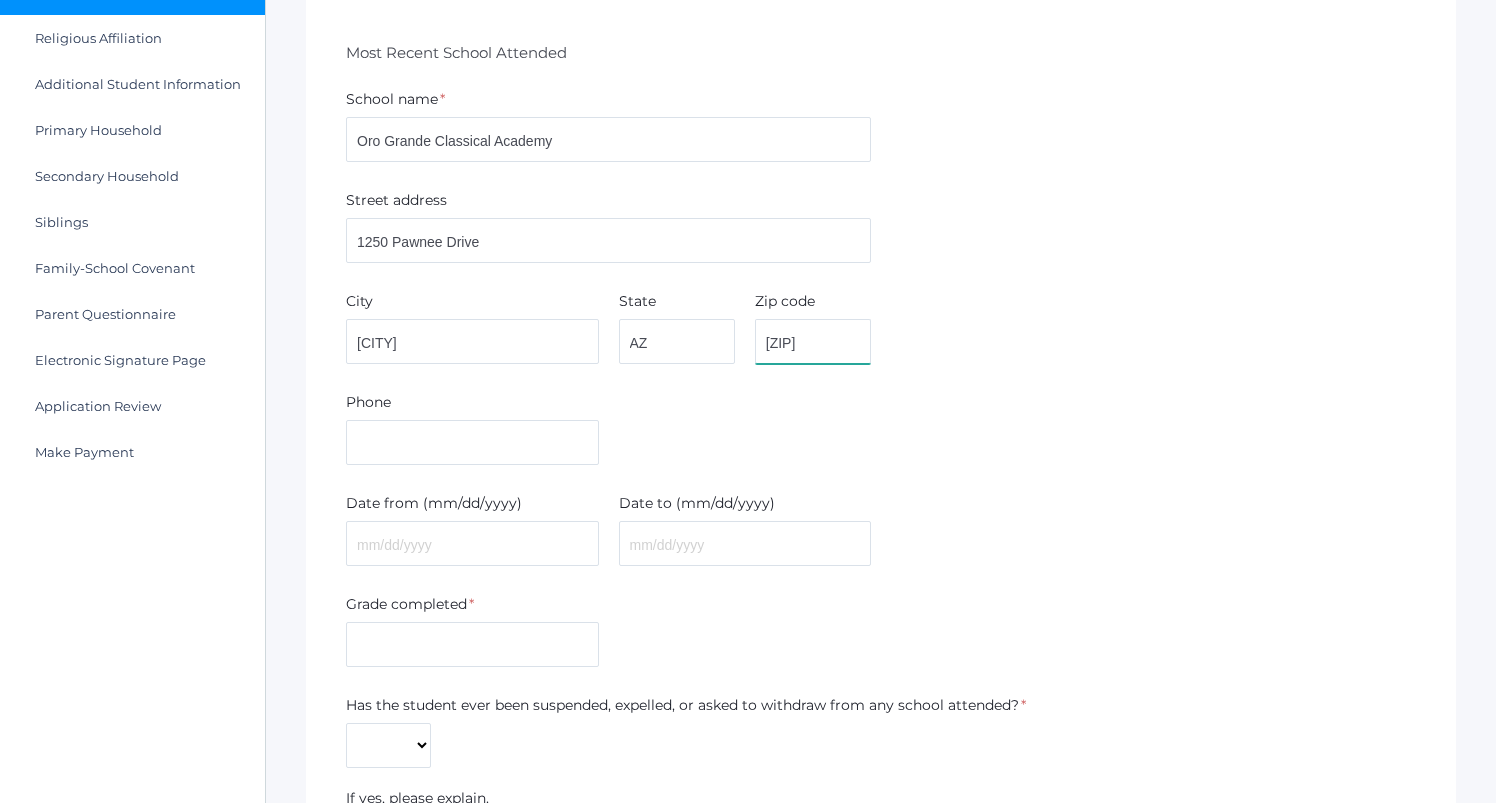 type on "86406" 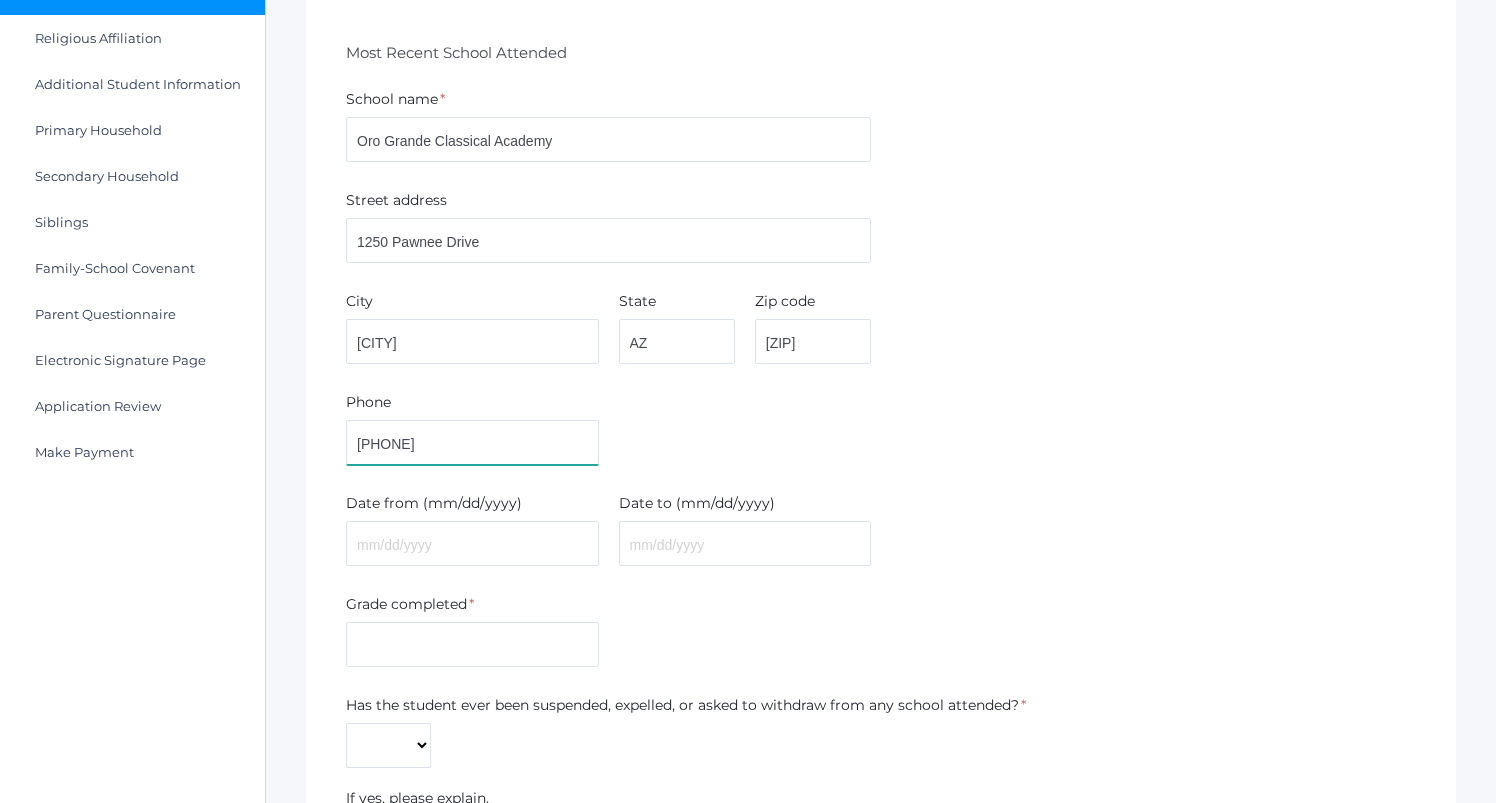 type on "9285056080" 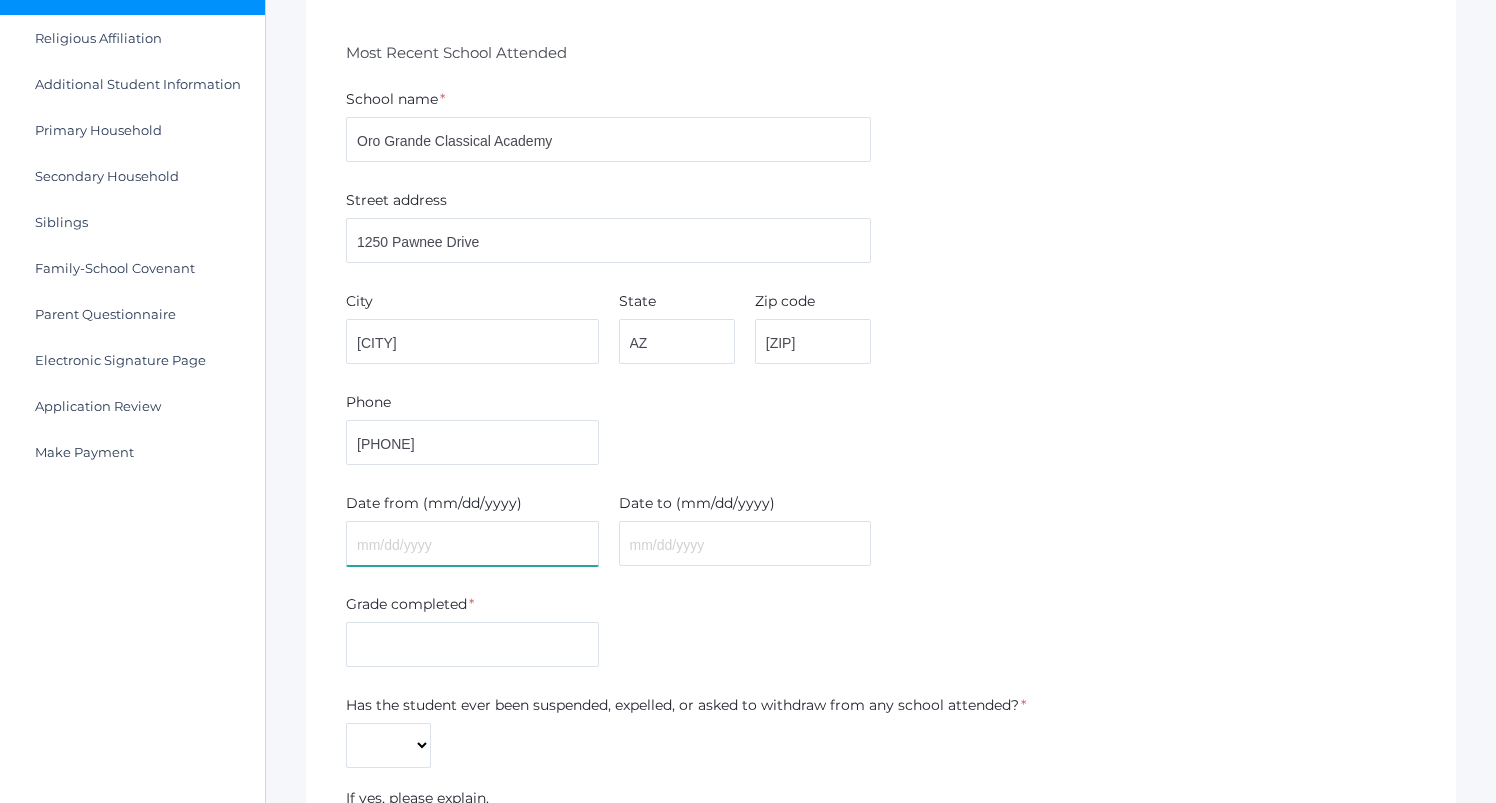 click at bounding box center (472, 543) 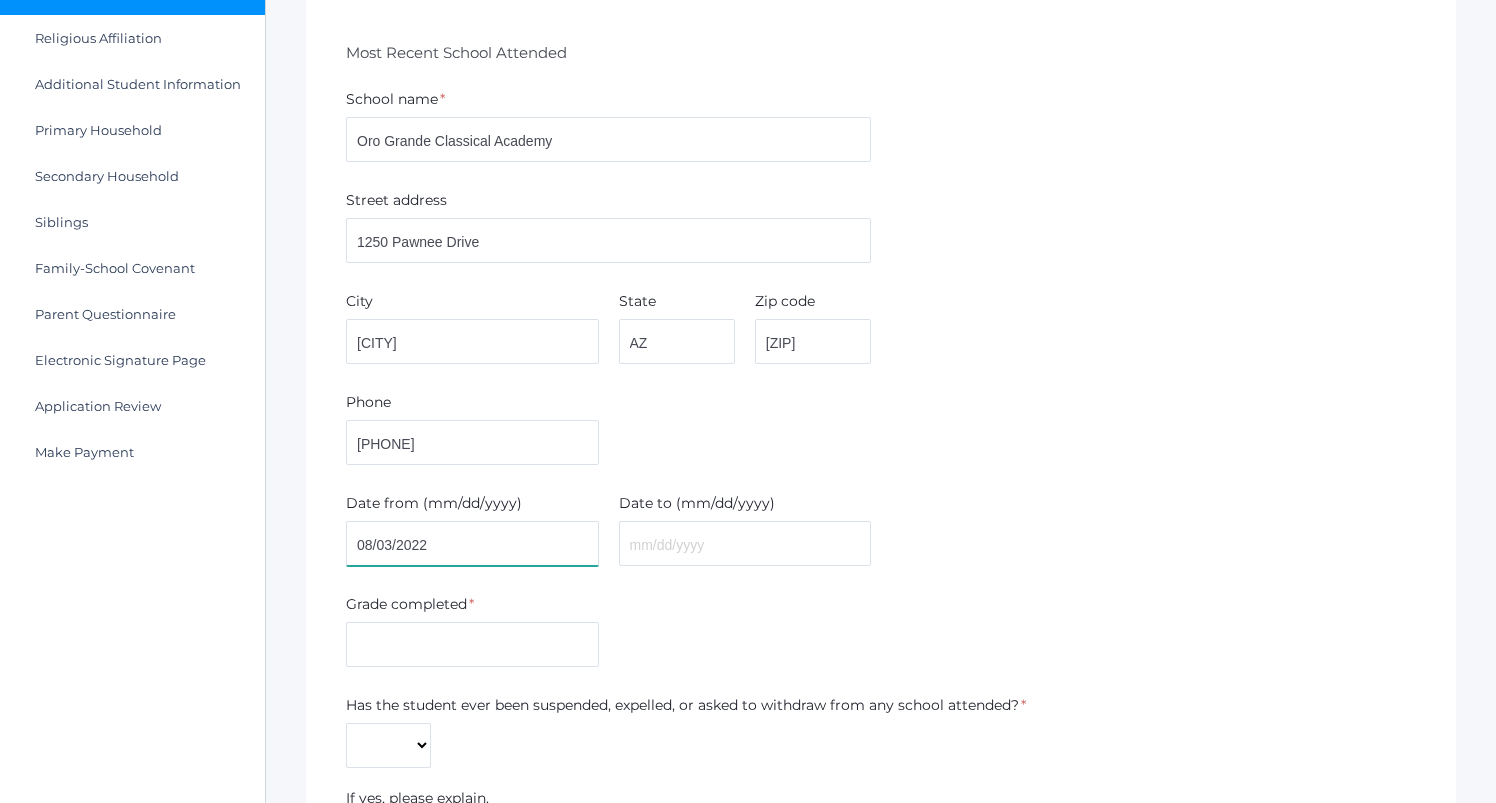 type on "08/03/2022" 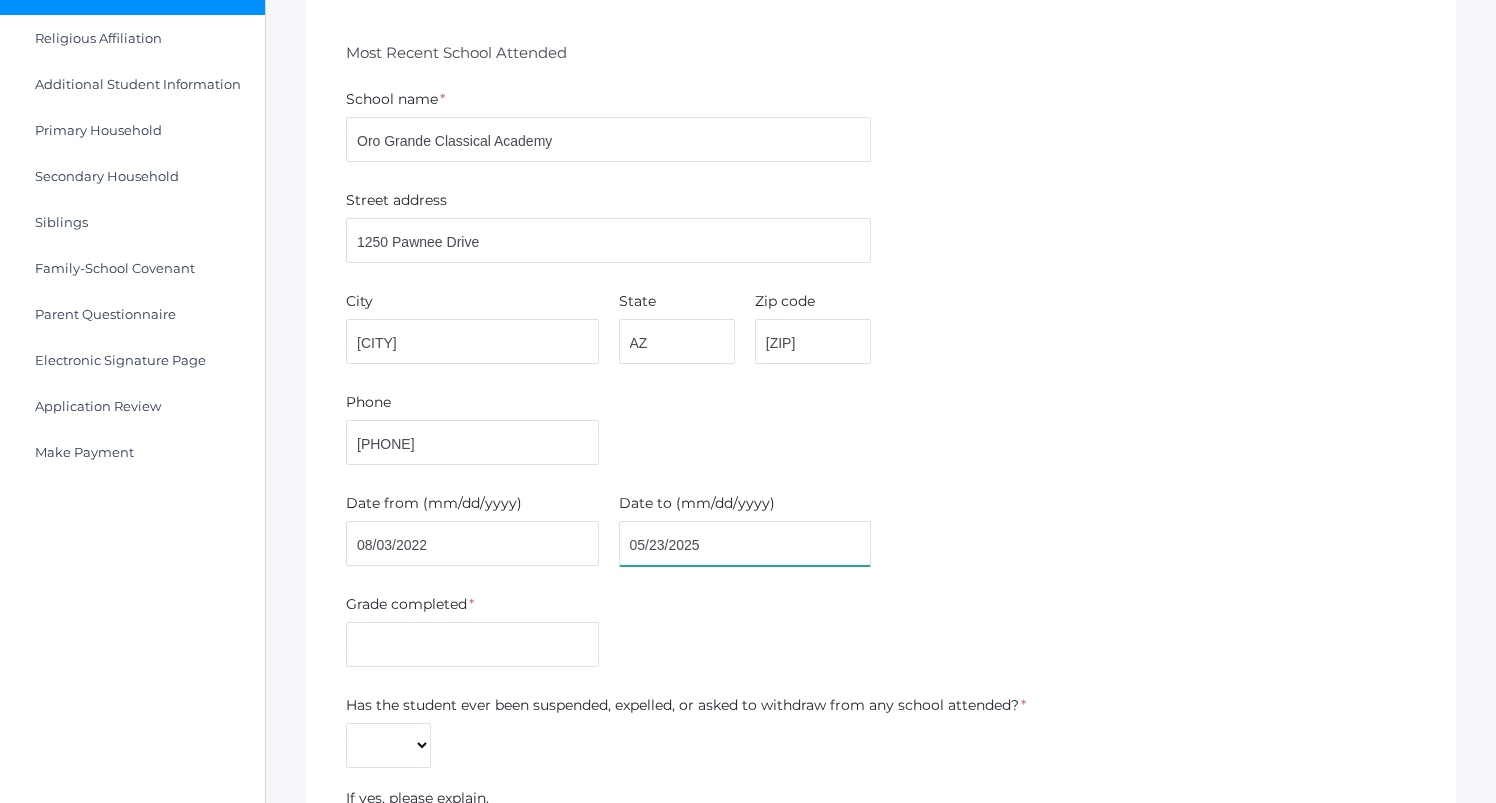 type on "05/23/2025" 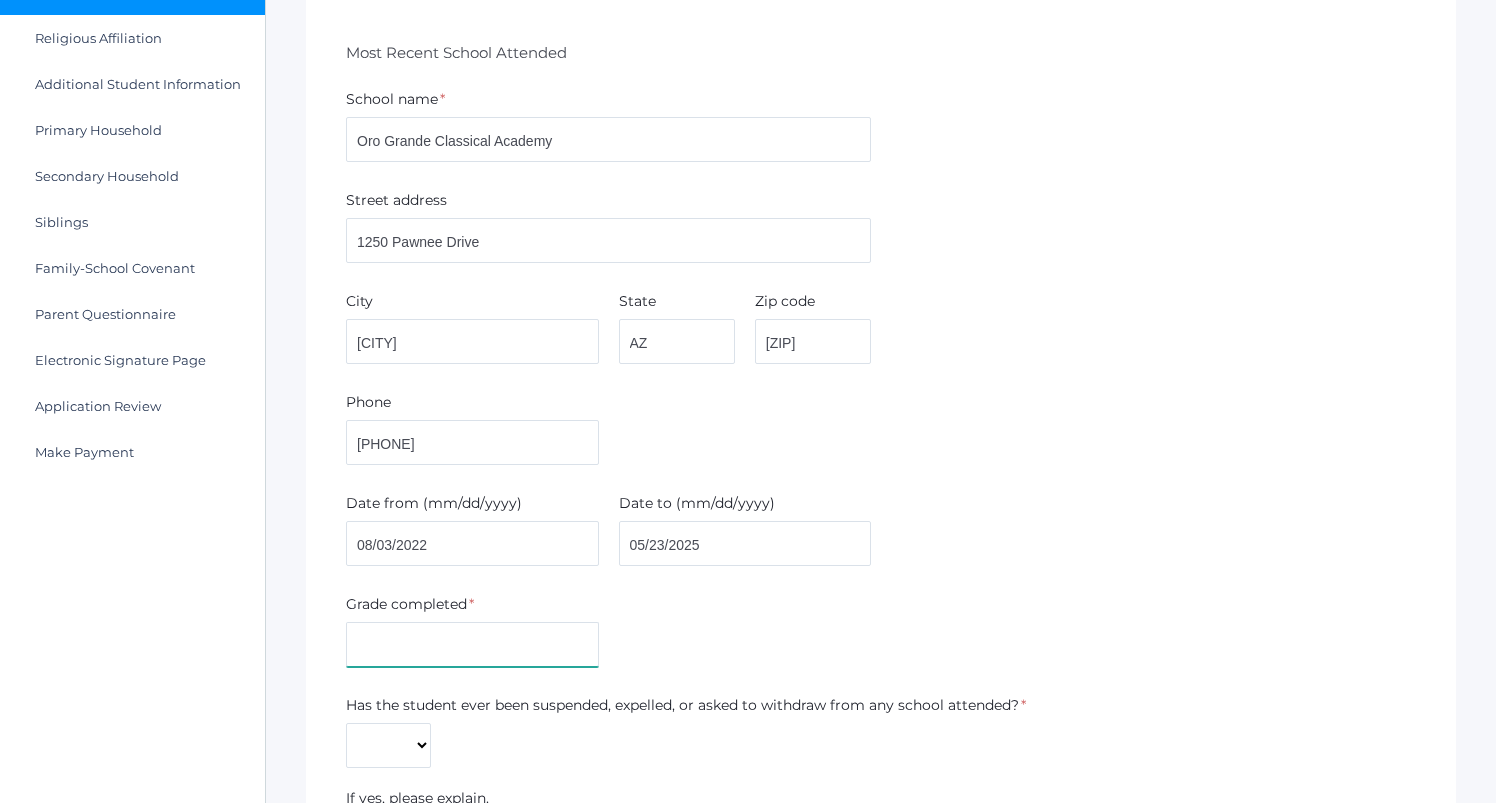 click at bounding box center [472, 644] 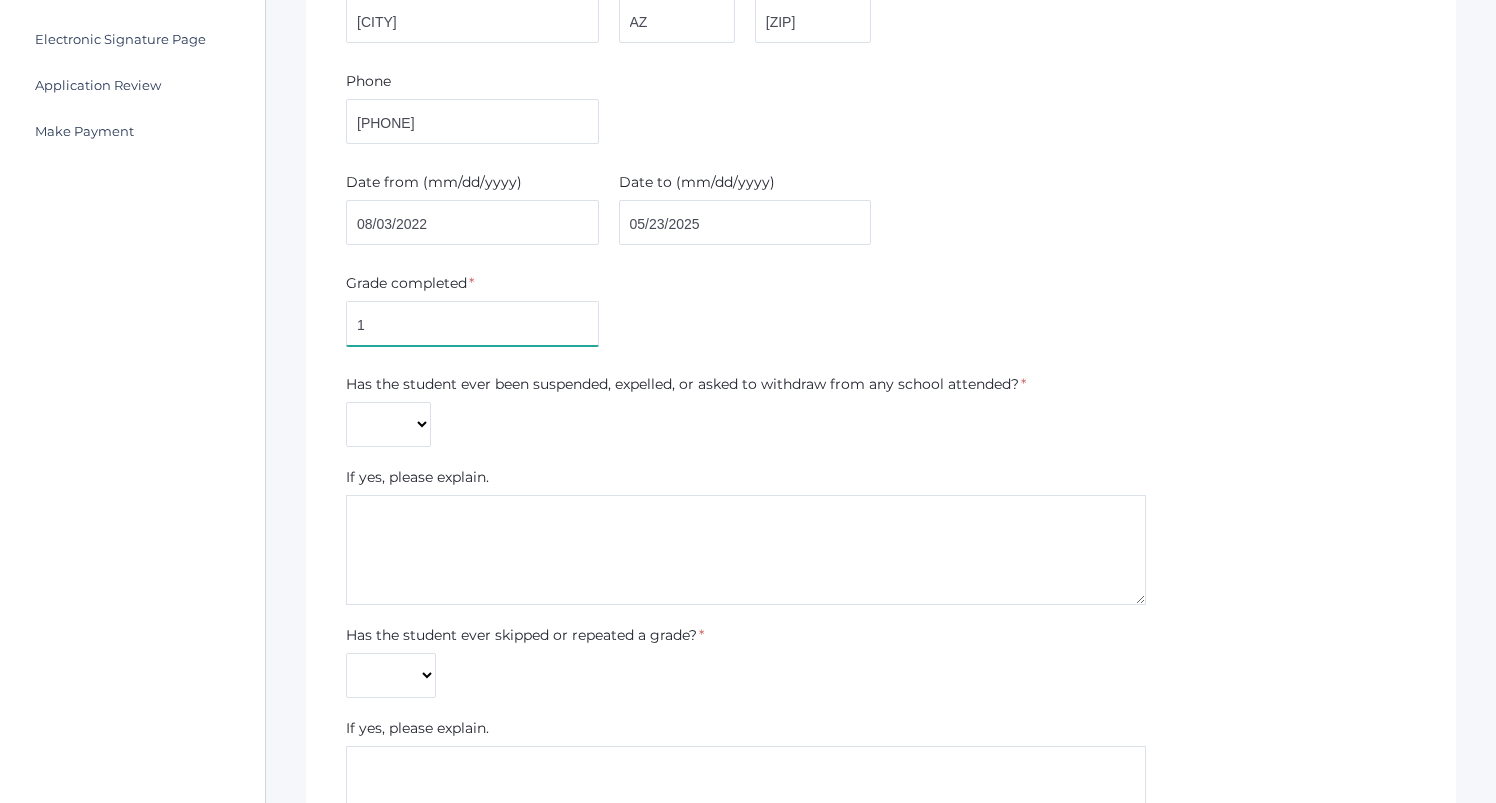 scroll, scrollTop: 651, scrollLeft: 0, axis: vertical 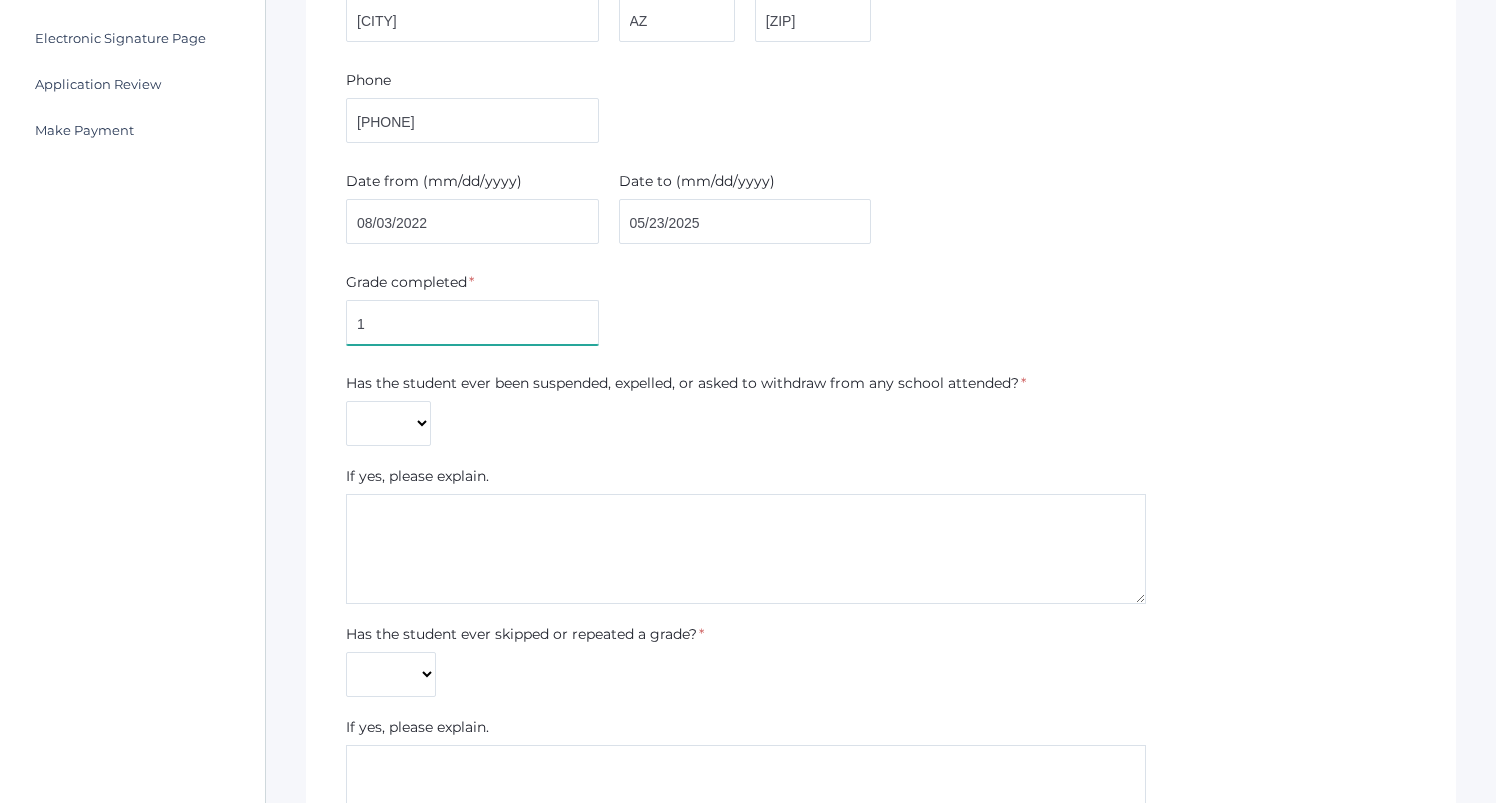 type on "1" 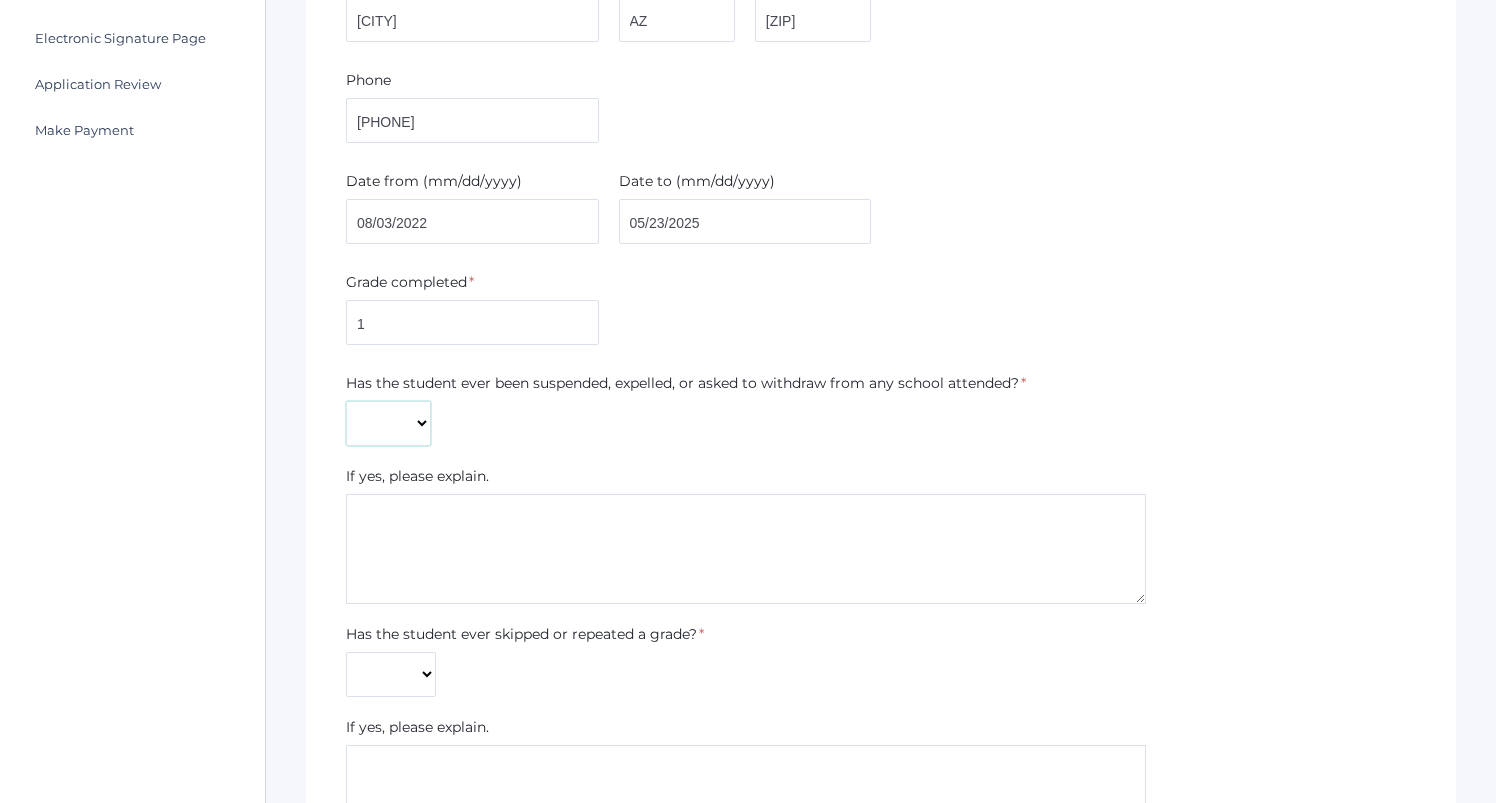 select on "No" 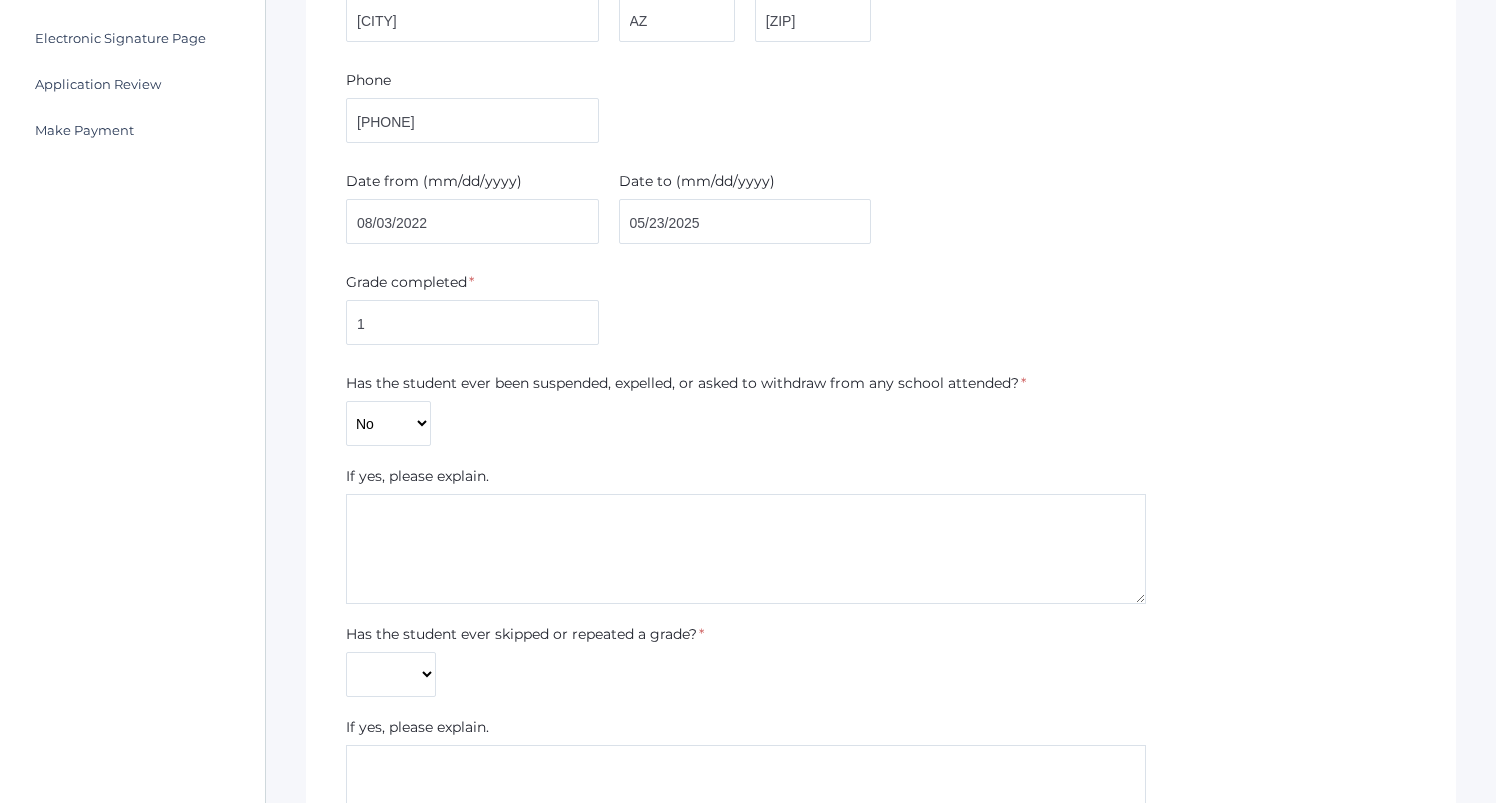 click at bounding box center [746, 549] 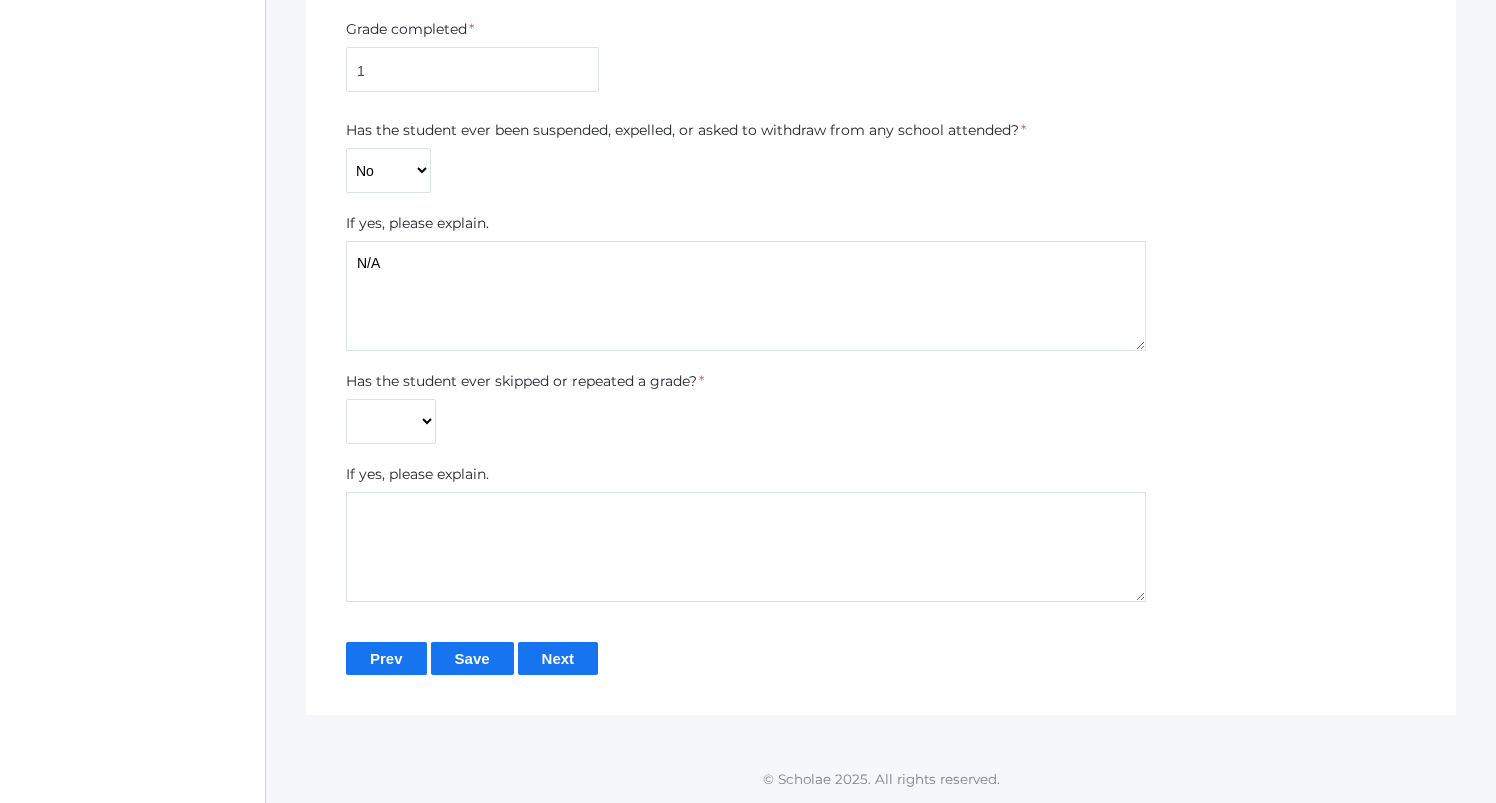 scroll, scrollTop: 903, scrollLeft: 0, axis: vertical 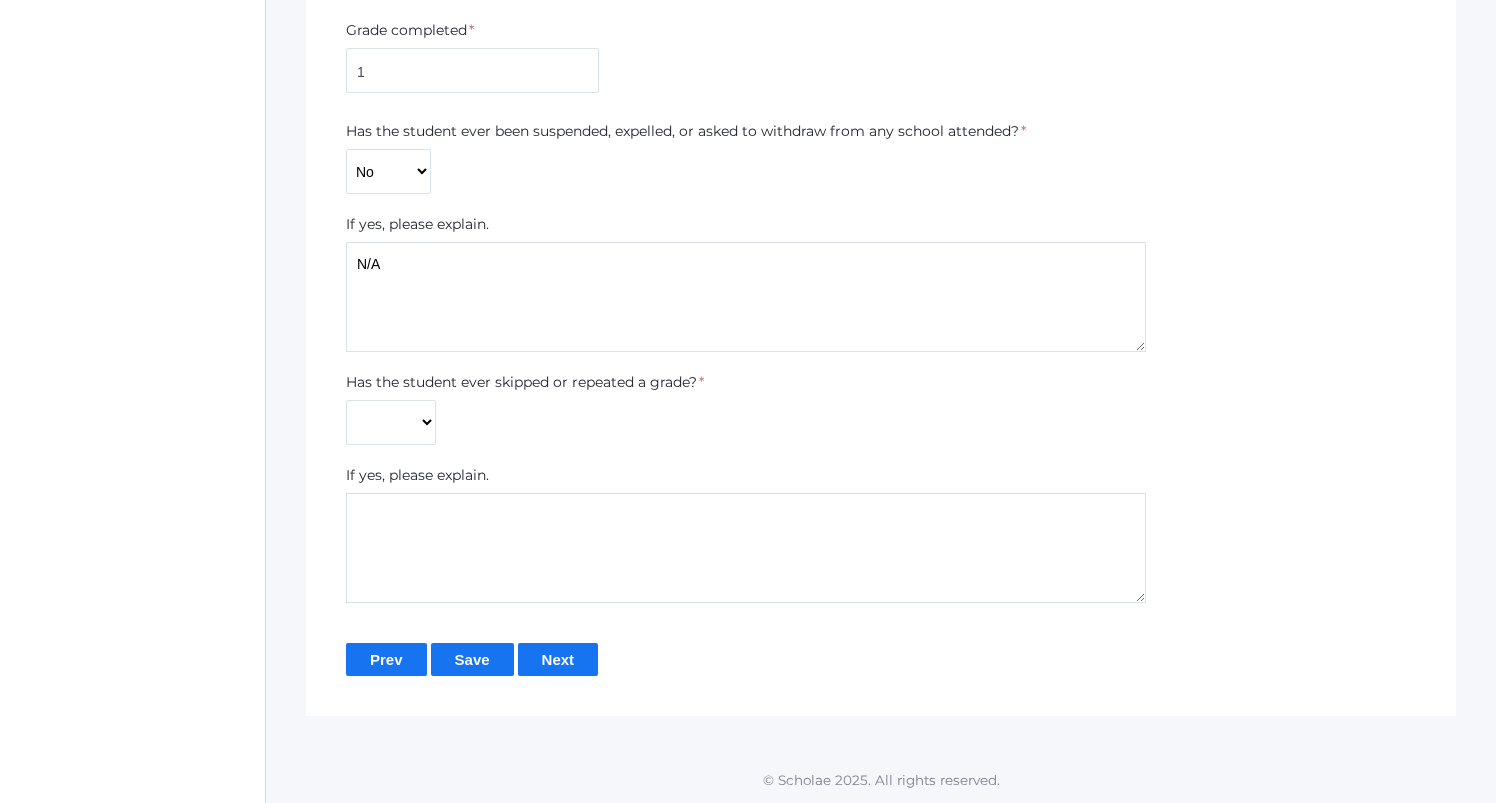 type on "N/A" 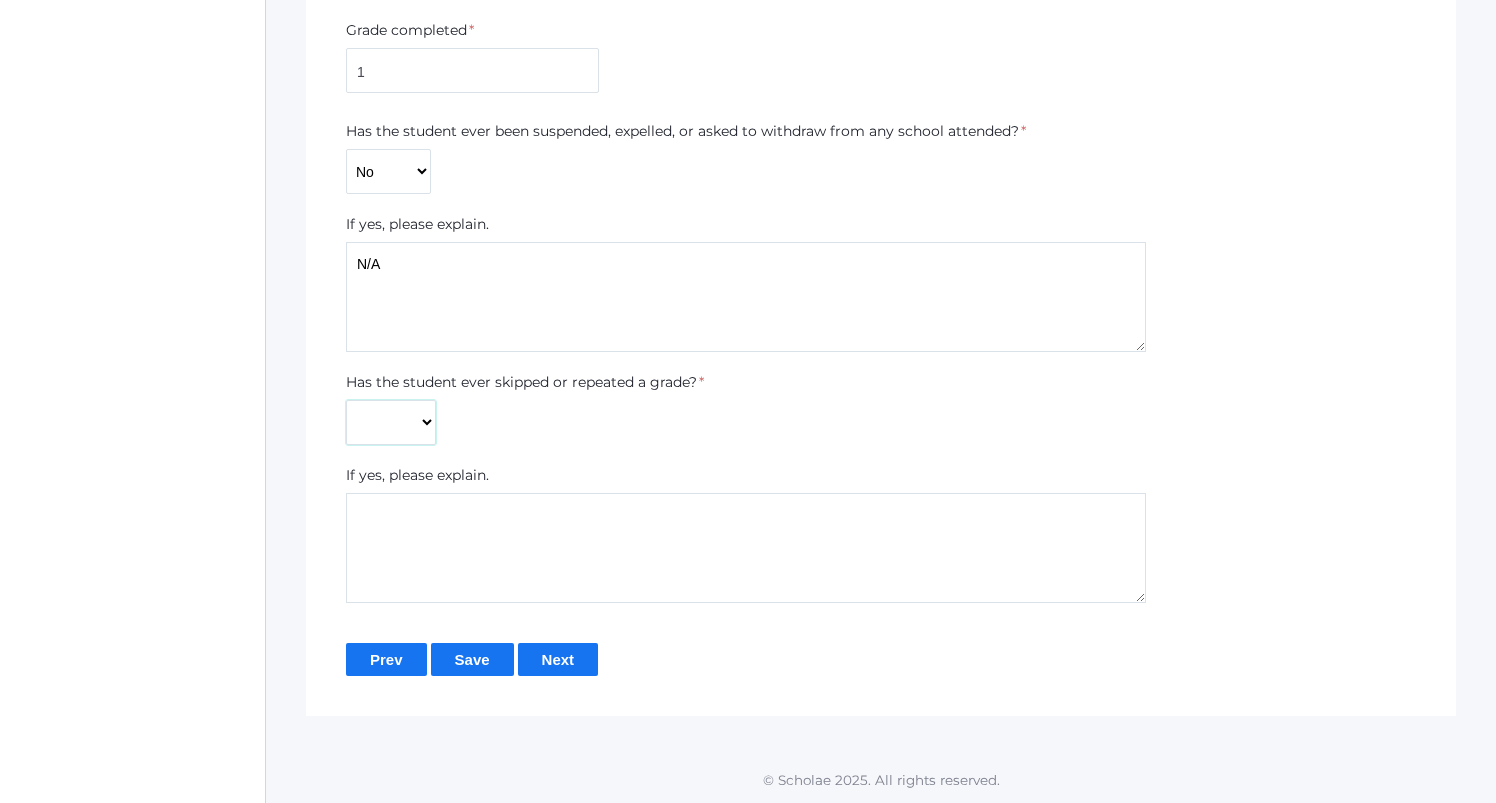 select on "No" 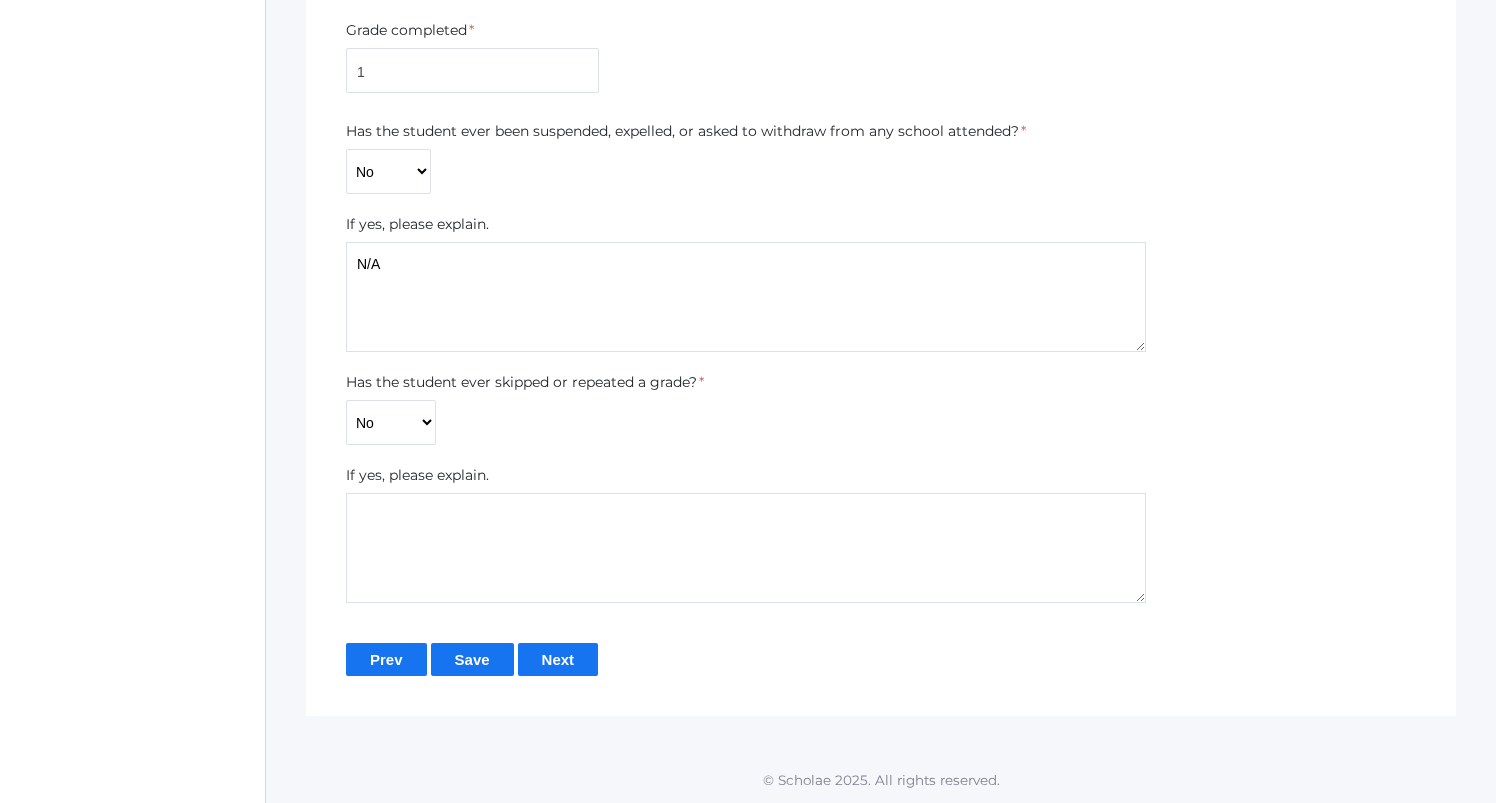 click at bounding box center [746, 548] 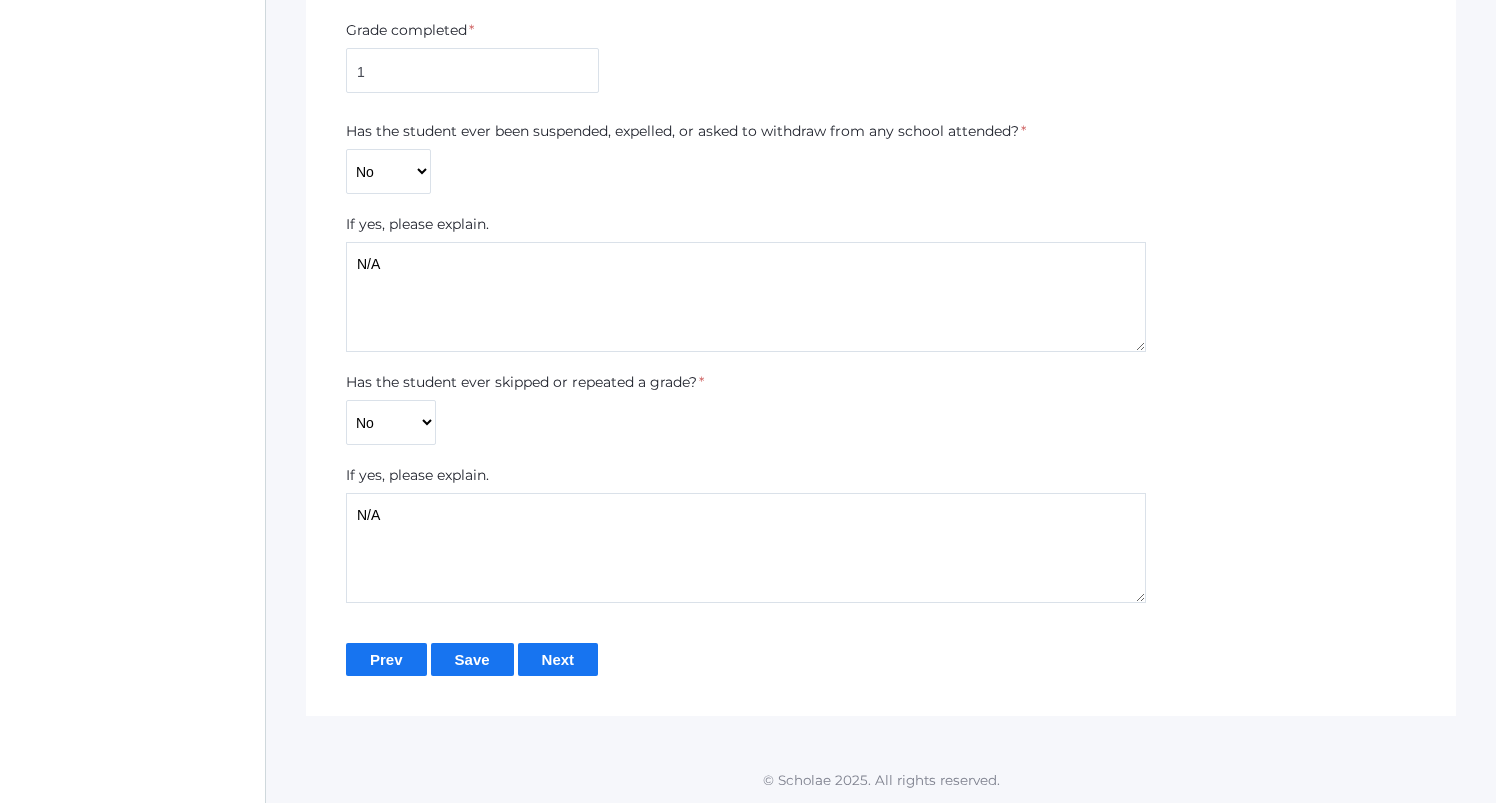 type on "N/A" 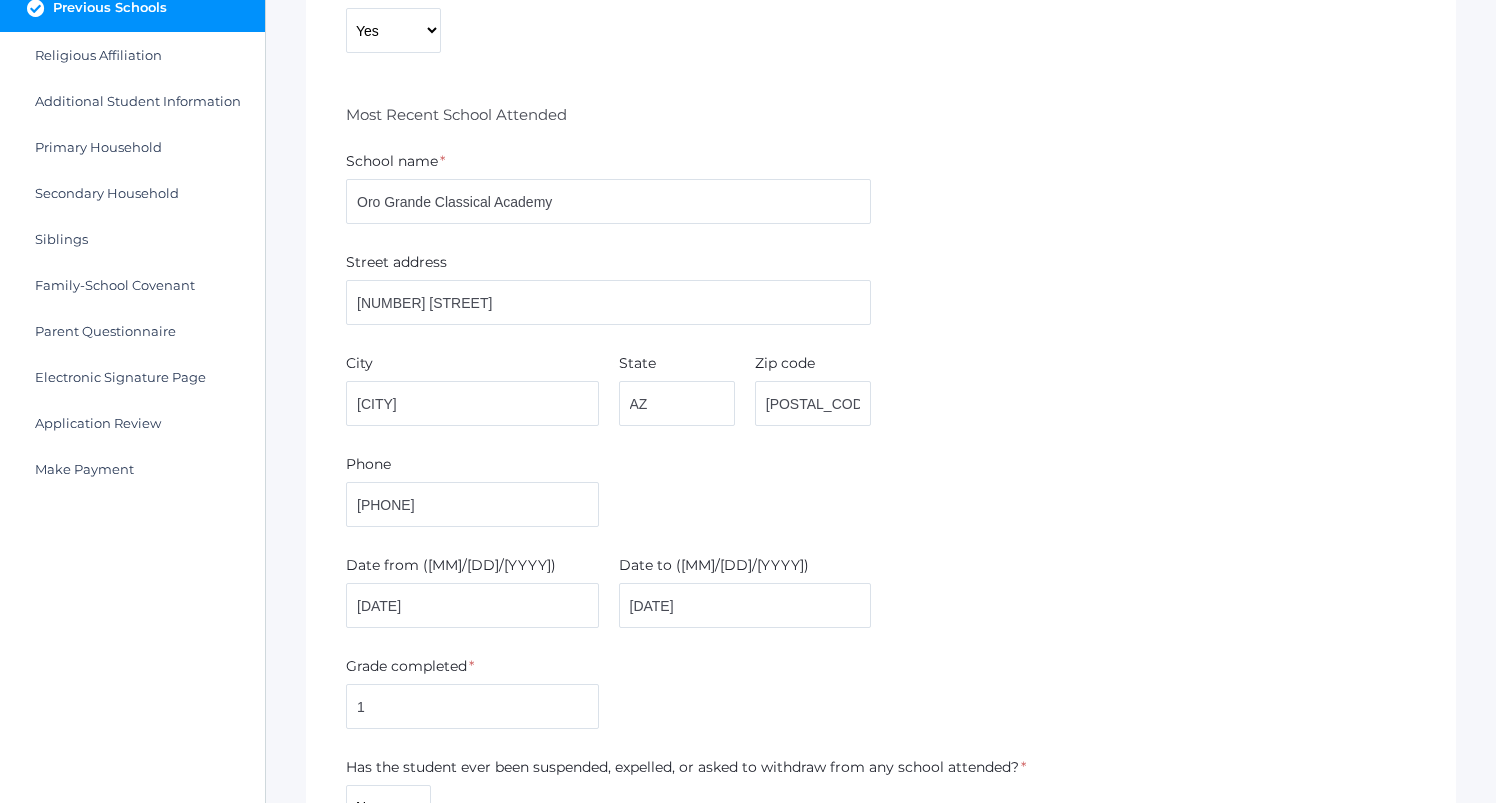 scroll, scrollTop: 316, scrollLeft: 0, axis: vertical 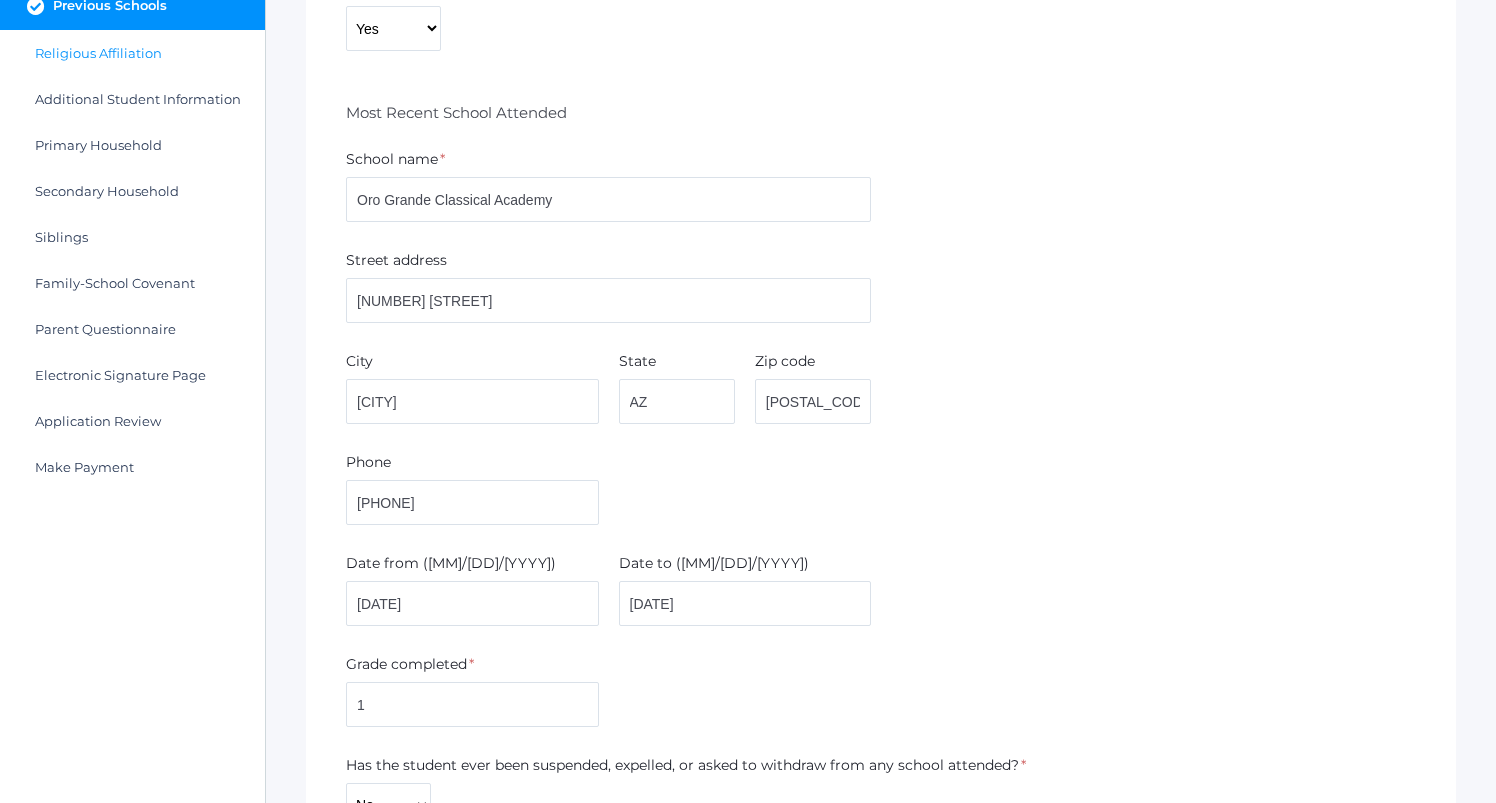click on "Religious Affiliation" at bounding box center (98, 53) 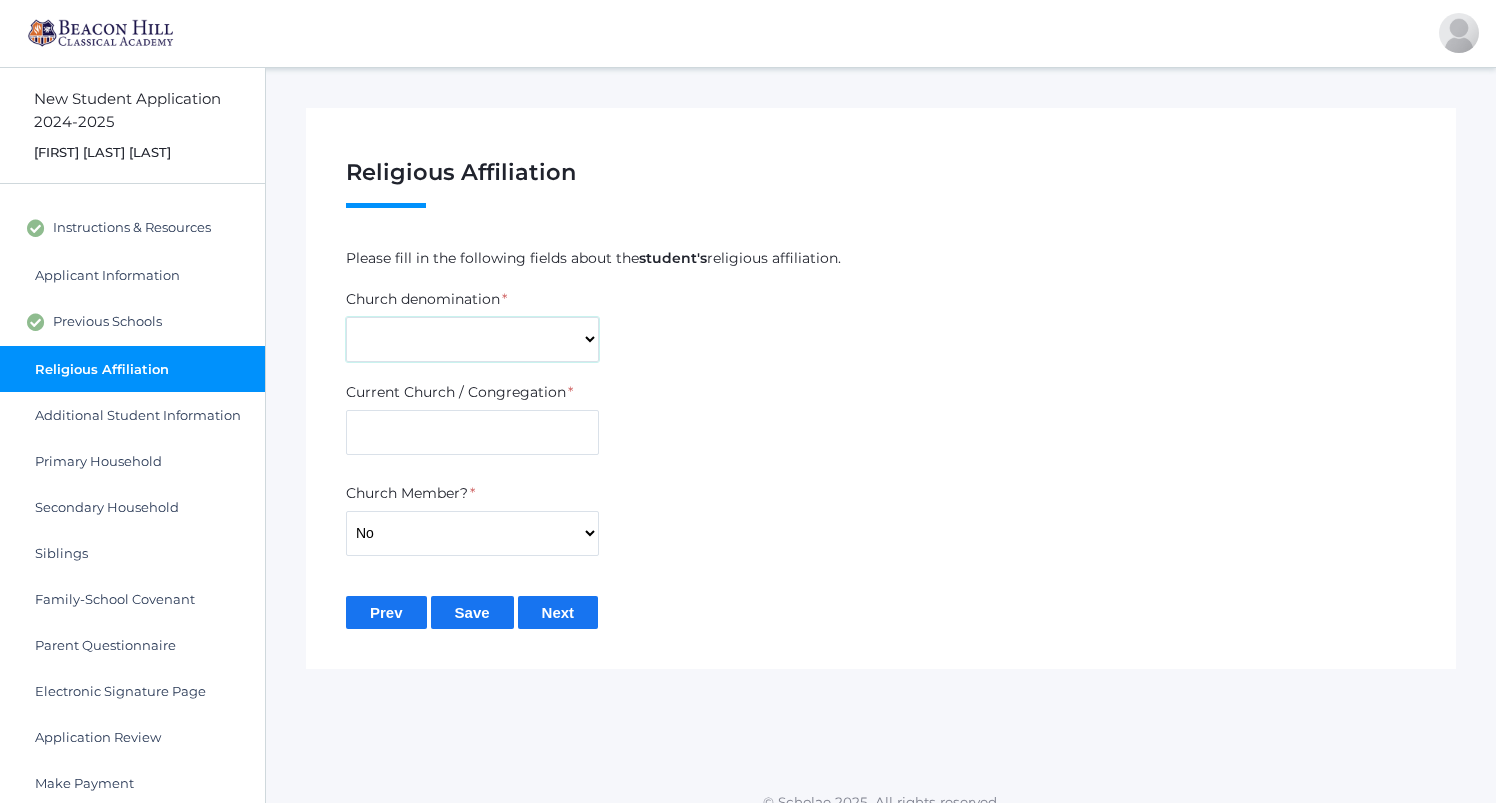 select on "Christian" 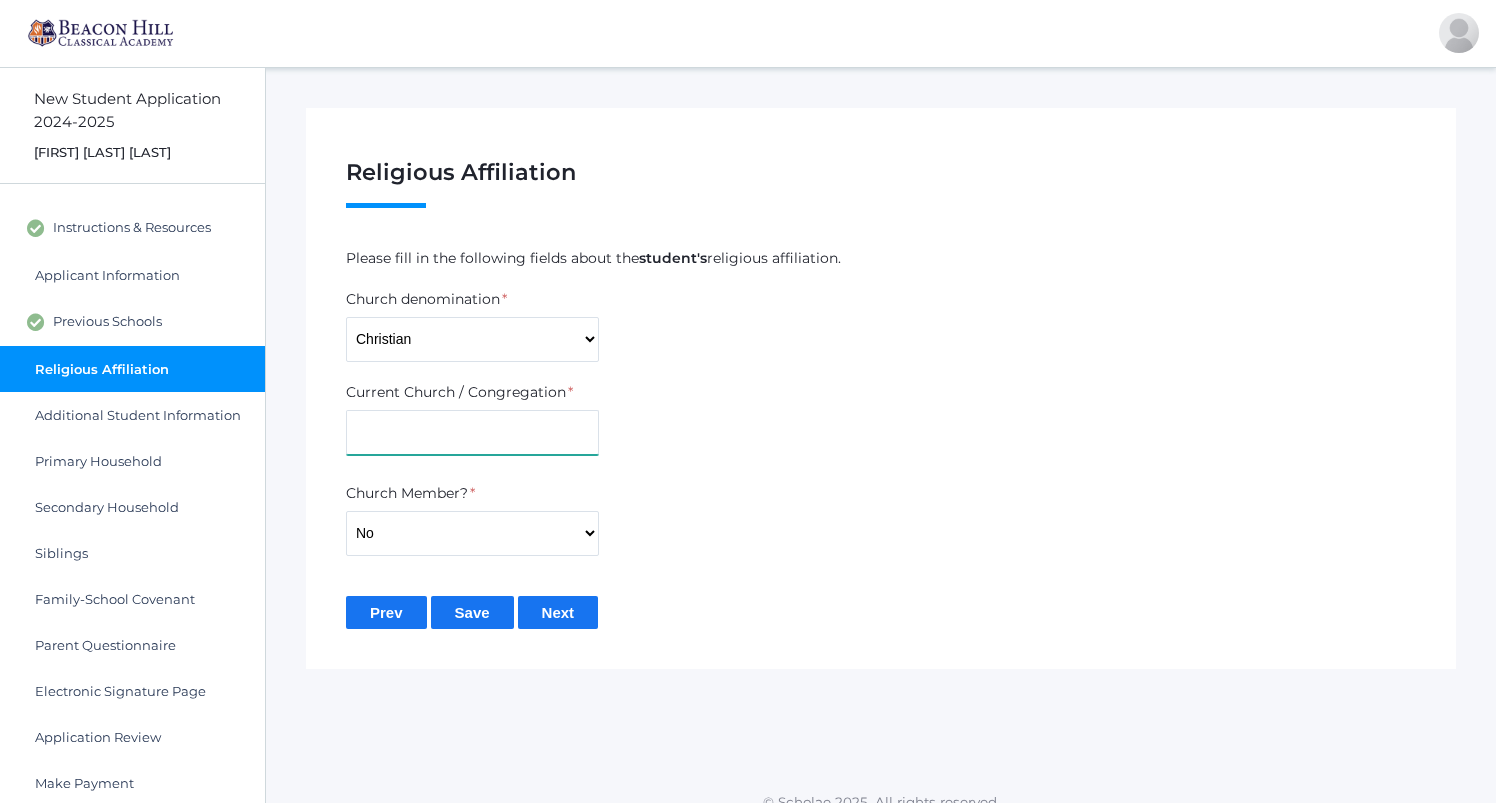 click at bounding box center (472, 432) 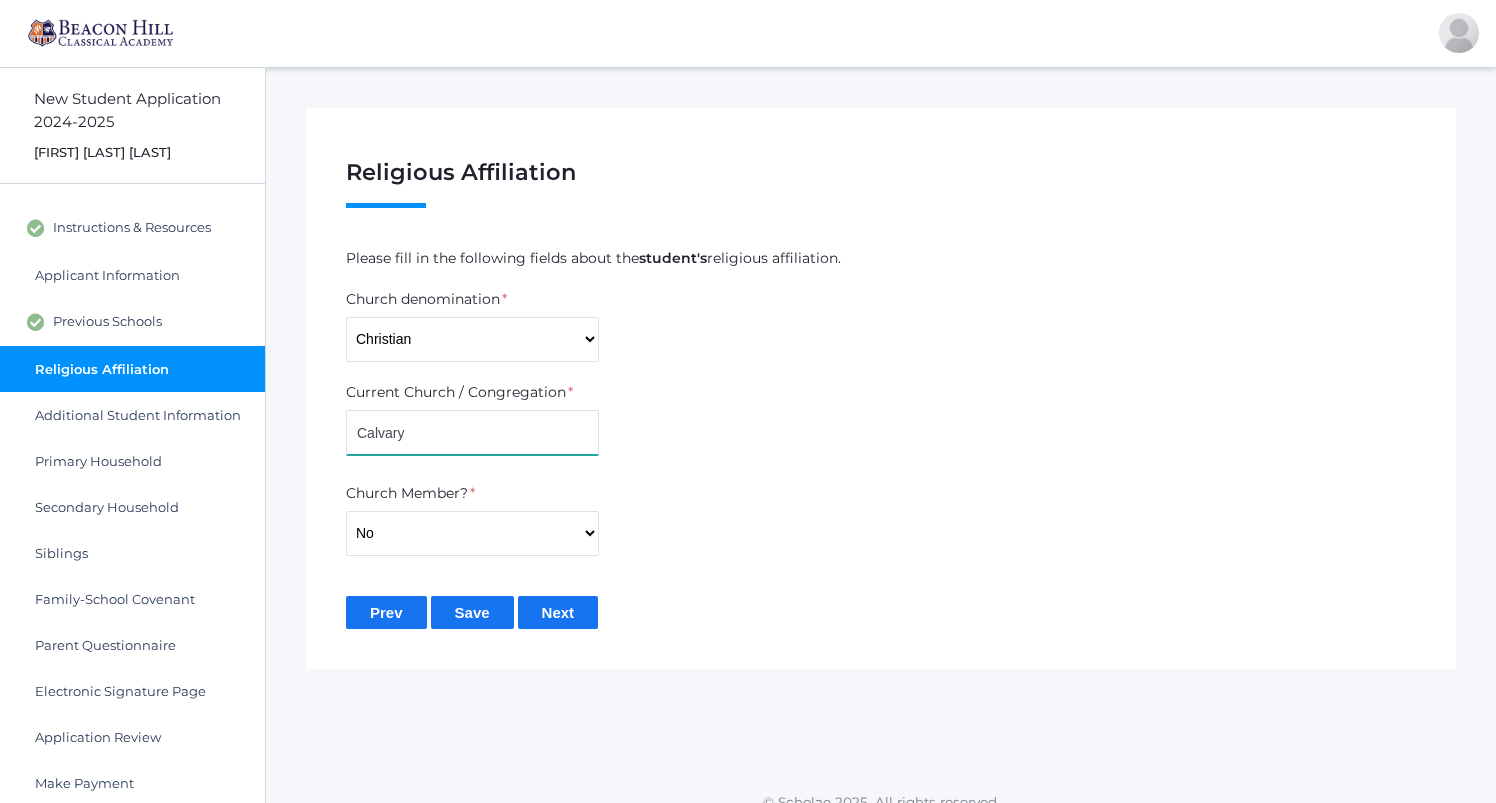type on "Calvary" 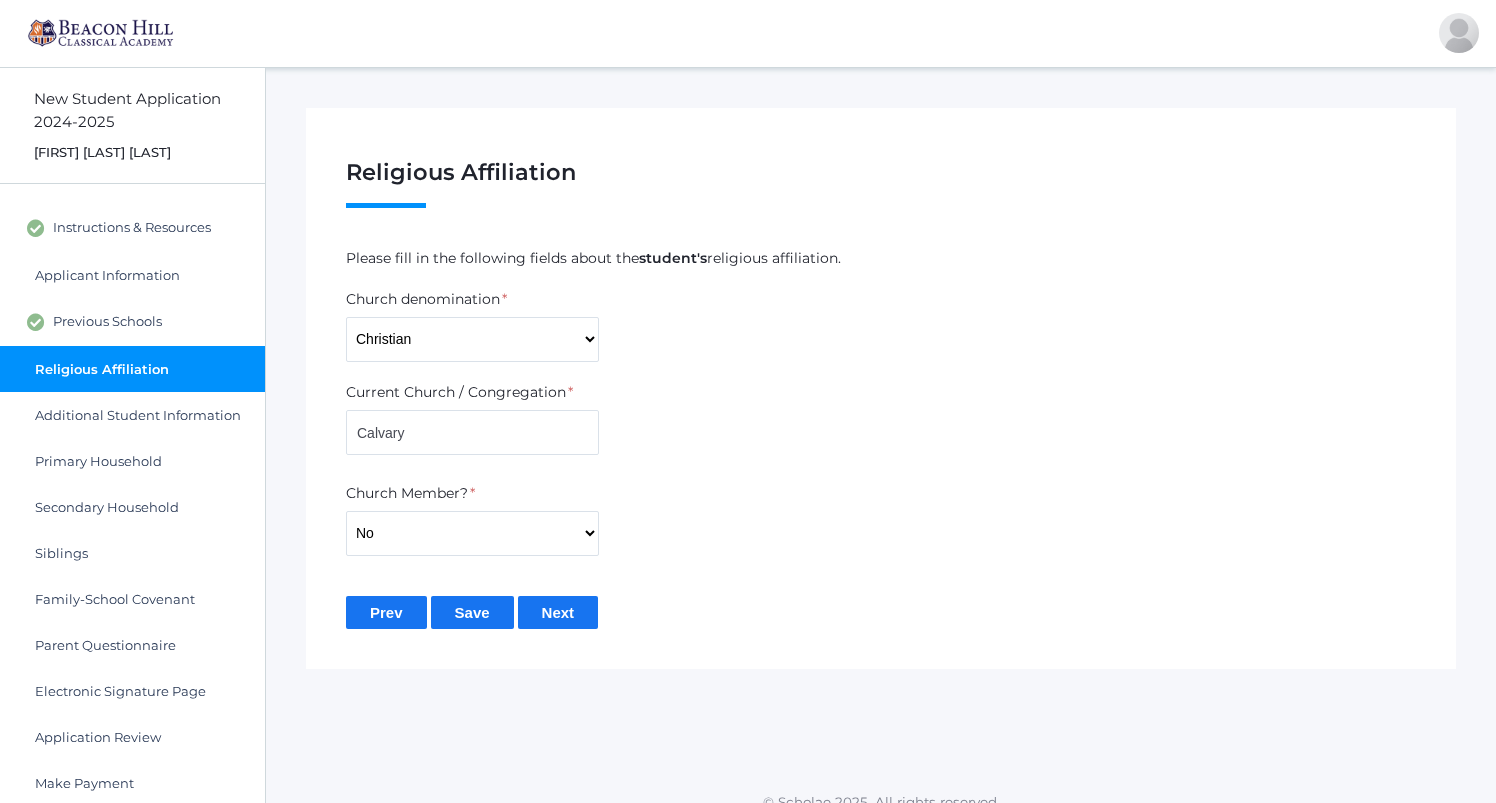 click on "Save" at bounding box center (472, 612) 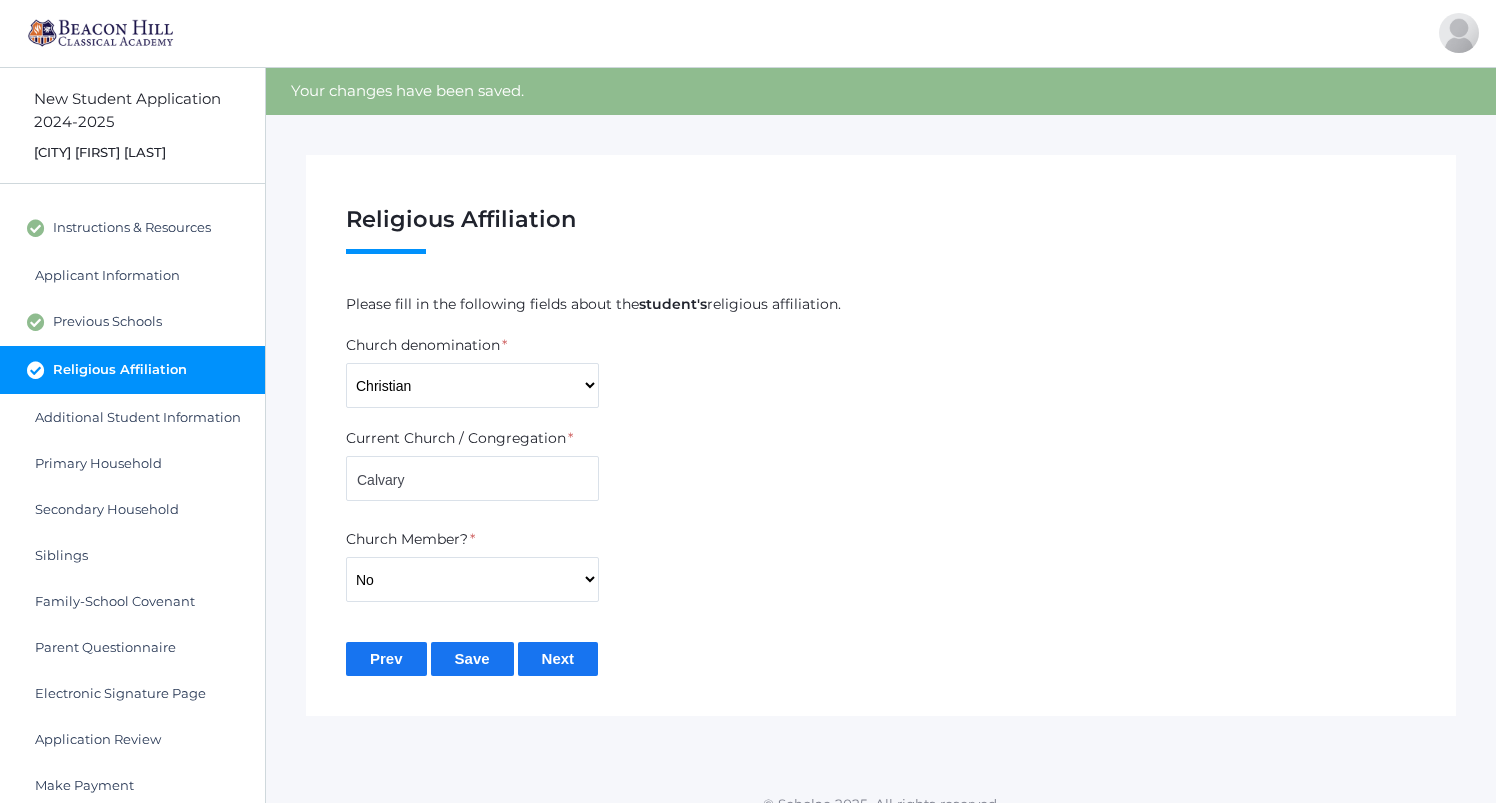 scroll, scrollTop: 0, scrollLeft: 0, axis: both 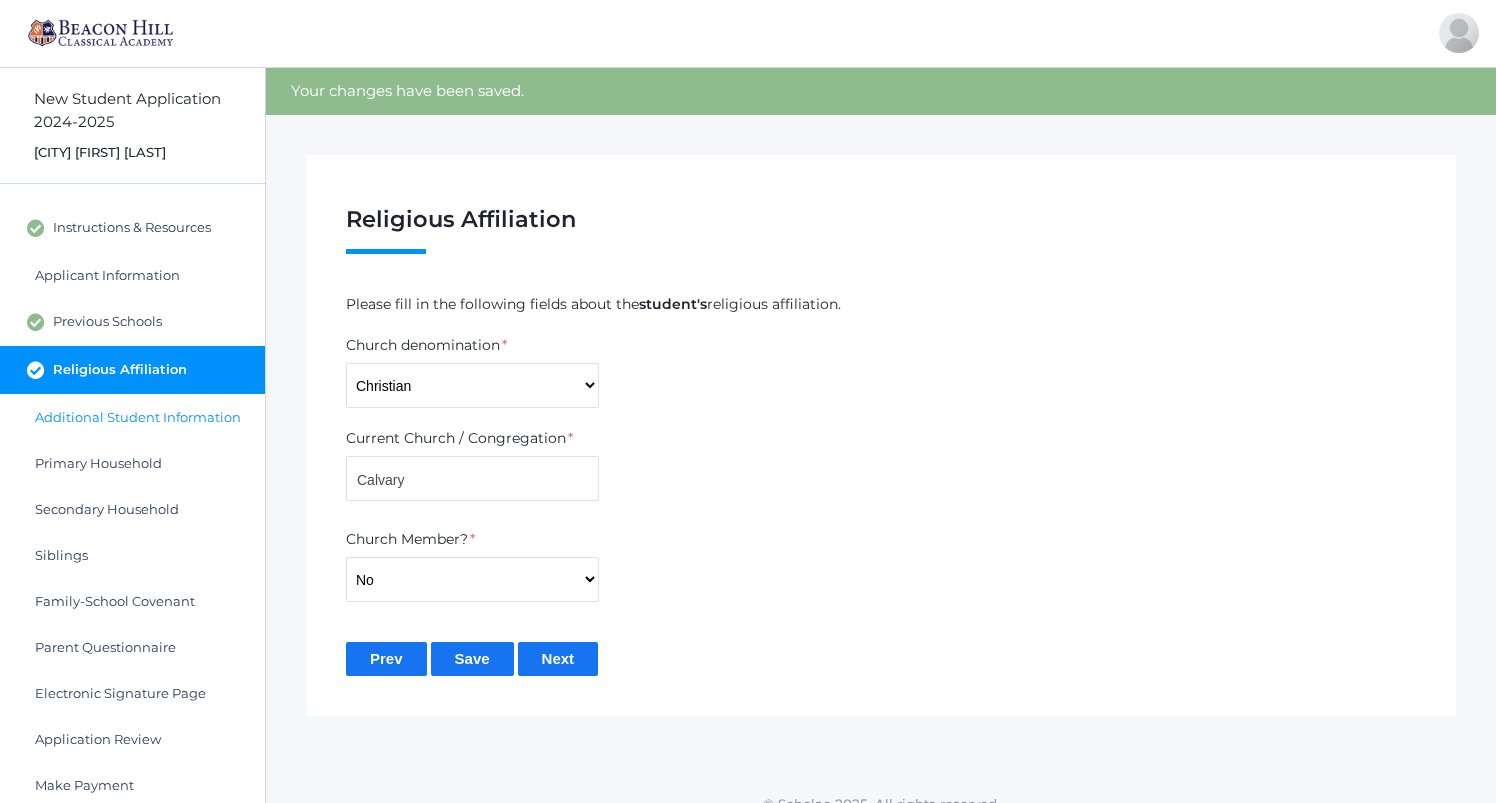 click on "Additional Student Information" at bounding box center (138, 417) 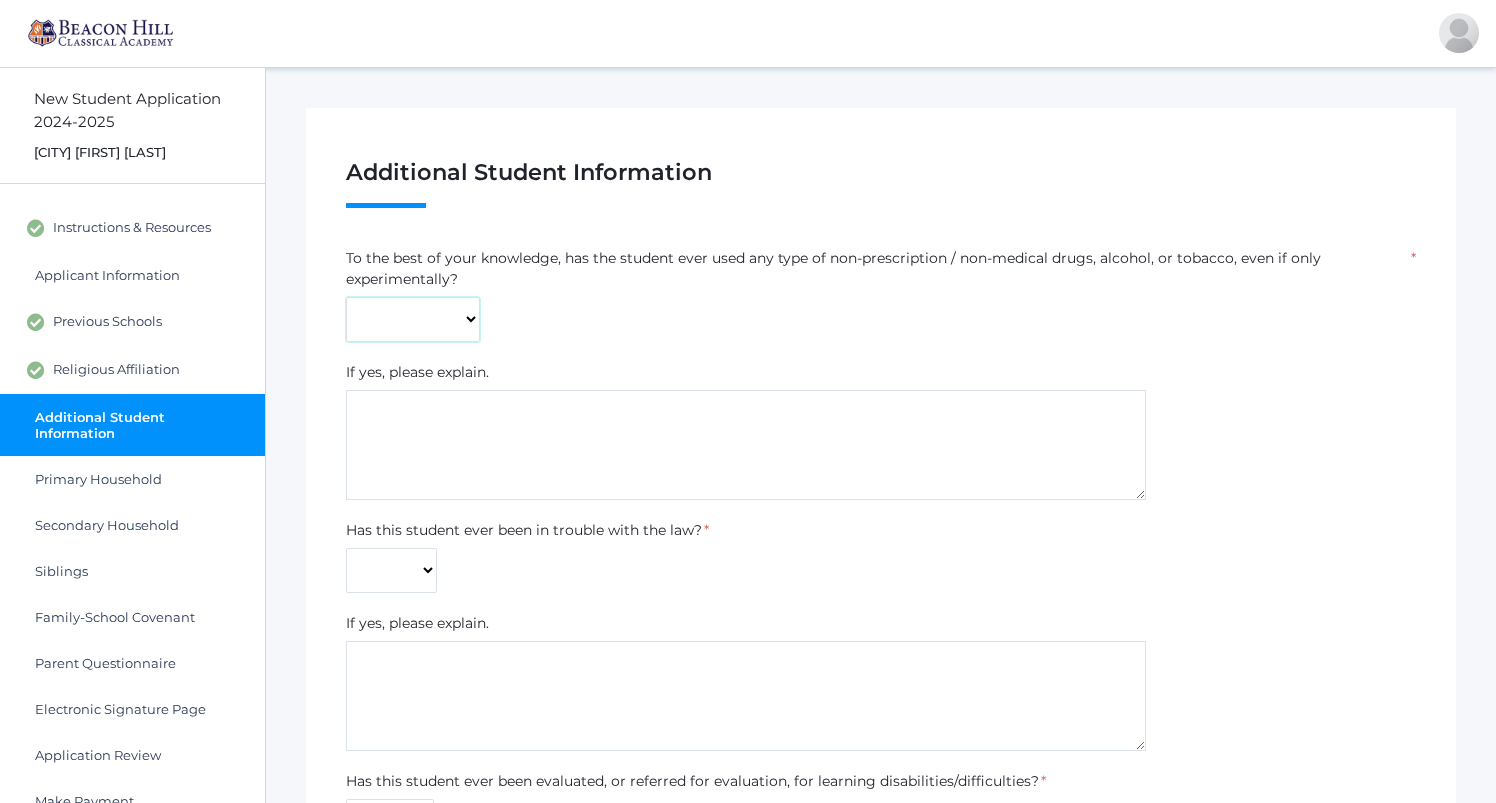 select on "No" 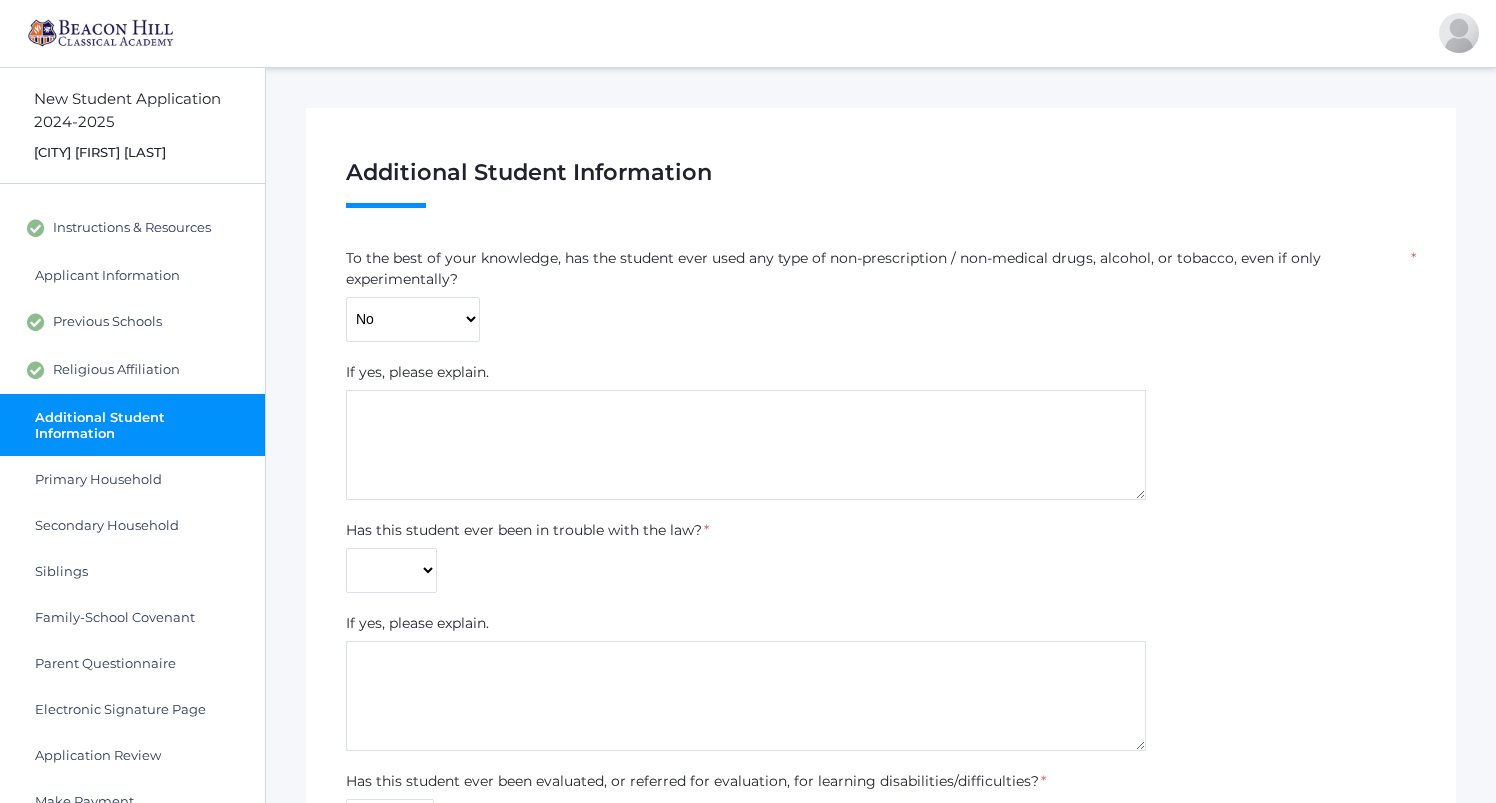 click at bounding box center [746, 445] 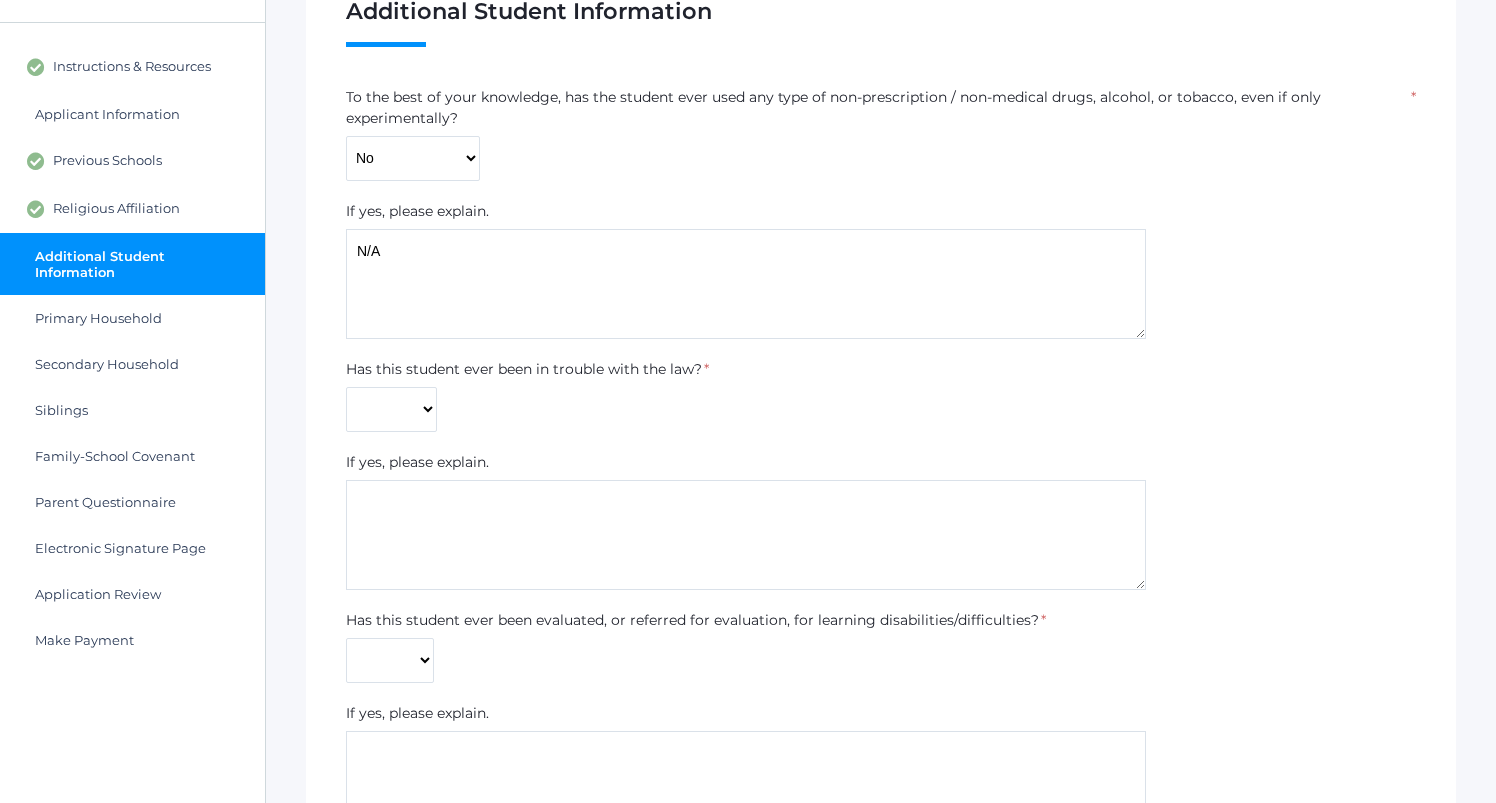 scroll, scrollTop: 214, scrollLeft: 0, axis: vertical 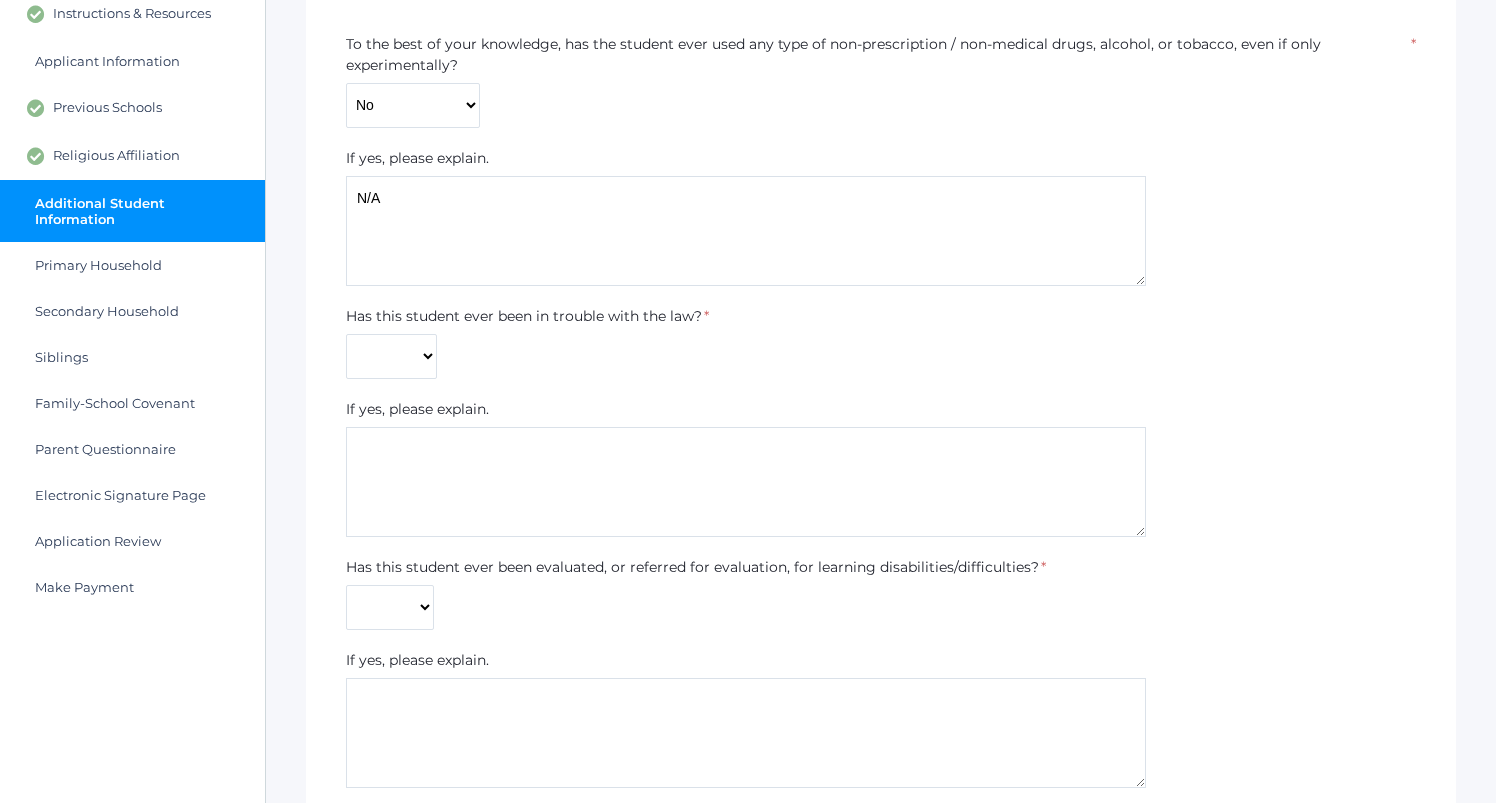 type on "N/A" 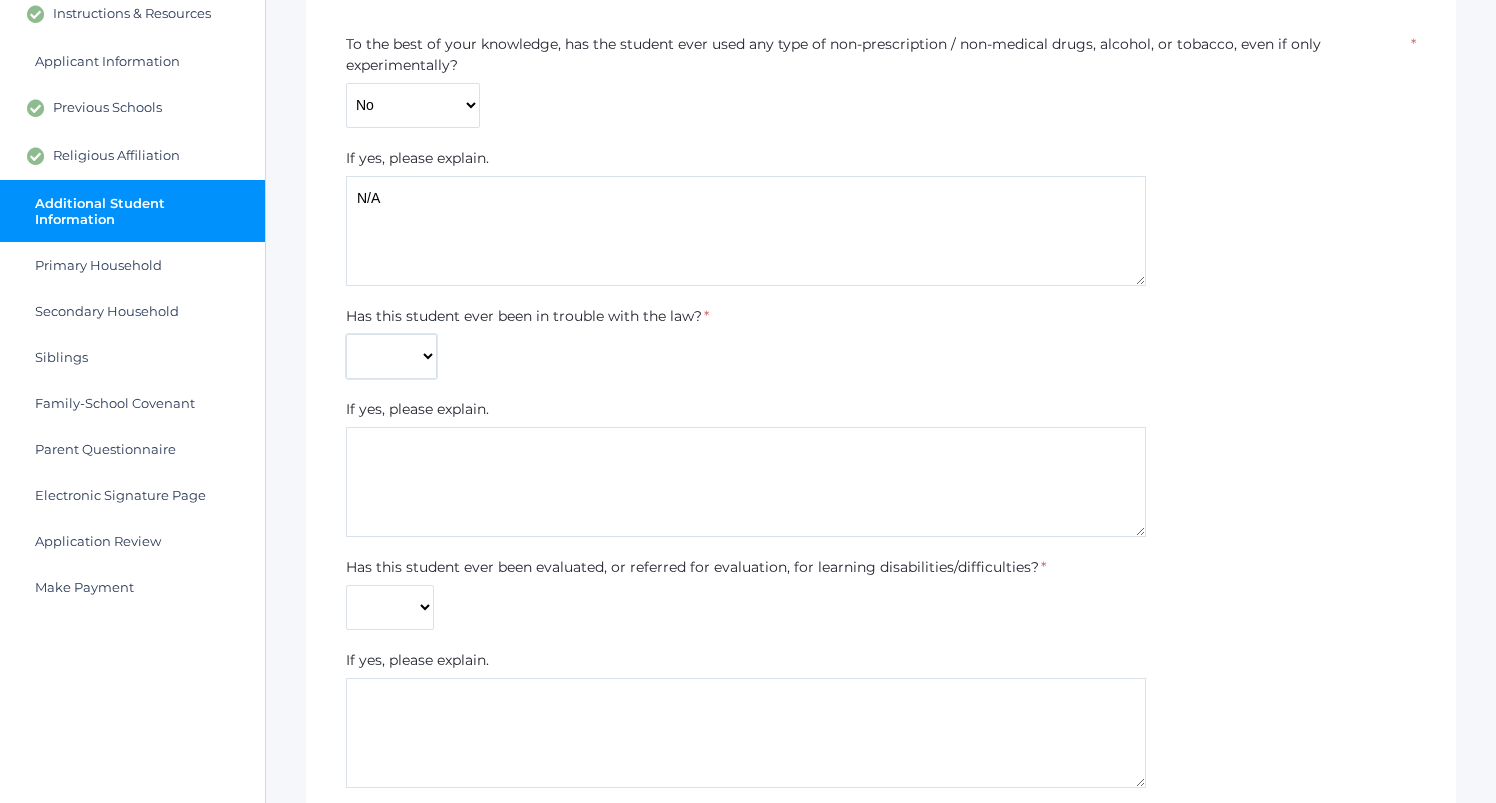 select on "No" 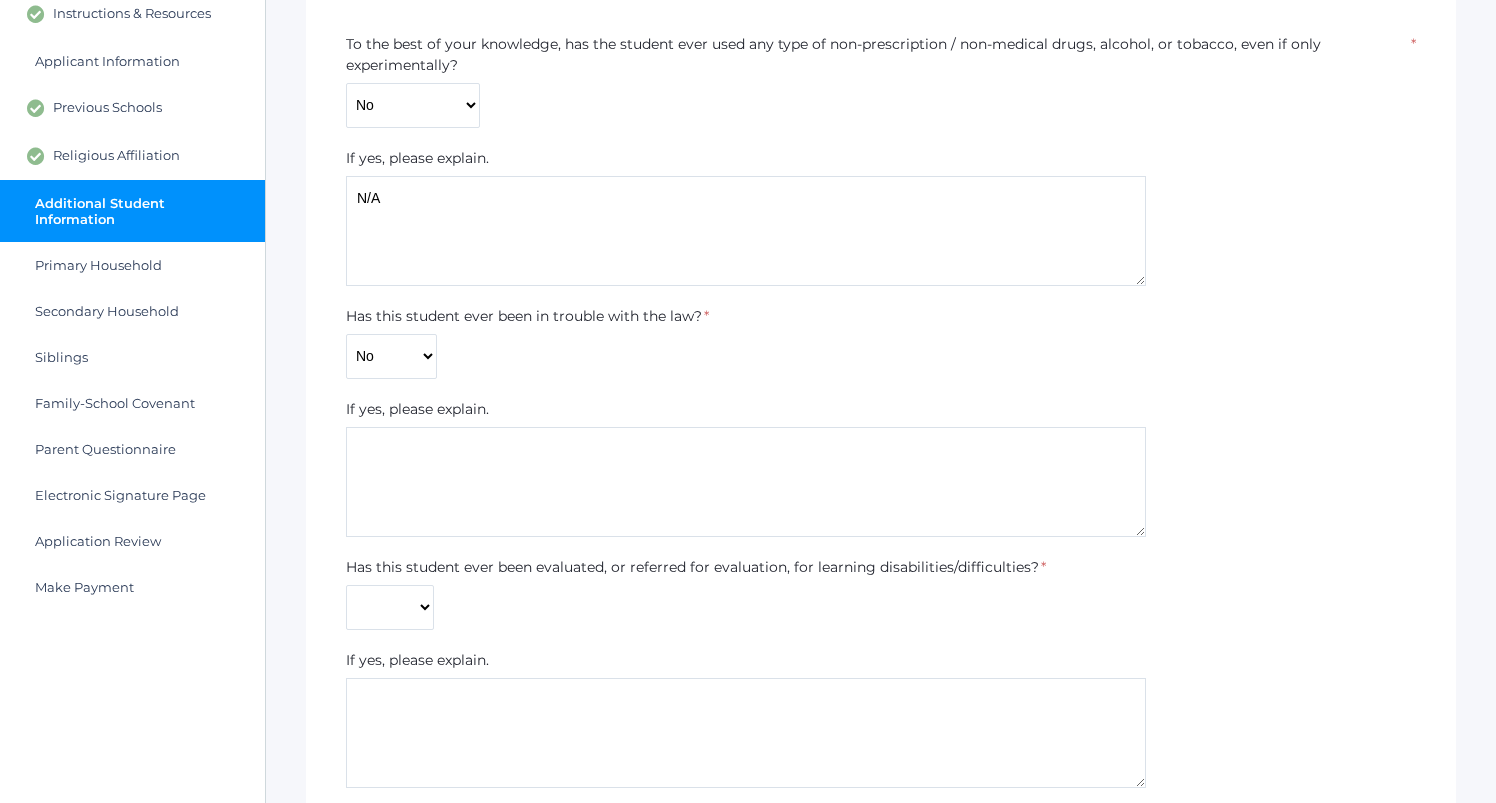 click at bounding box center (746, 482) 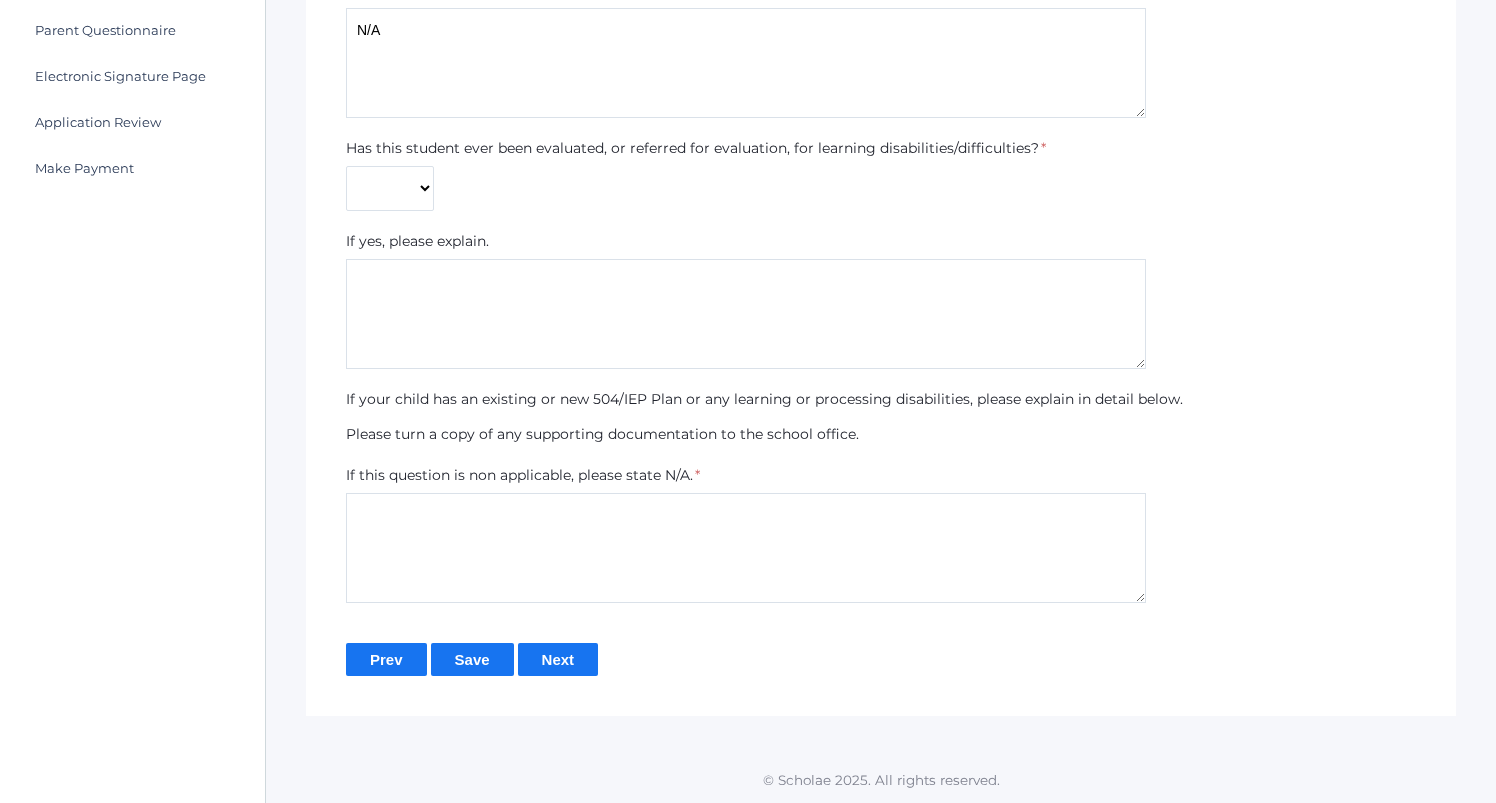 scroll, scrollTop: 632, scrollLeft: 0, axis: vertical 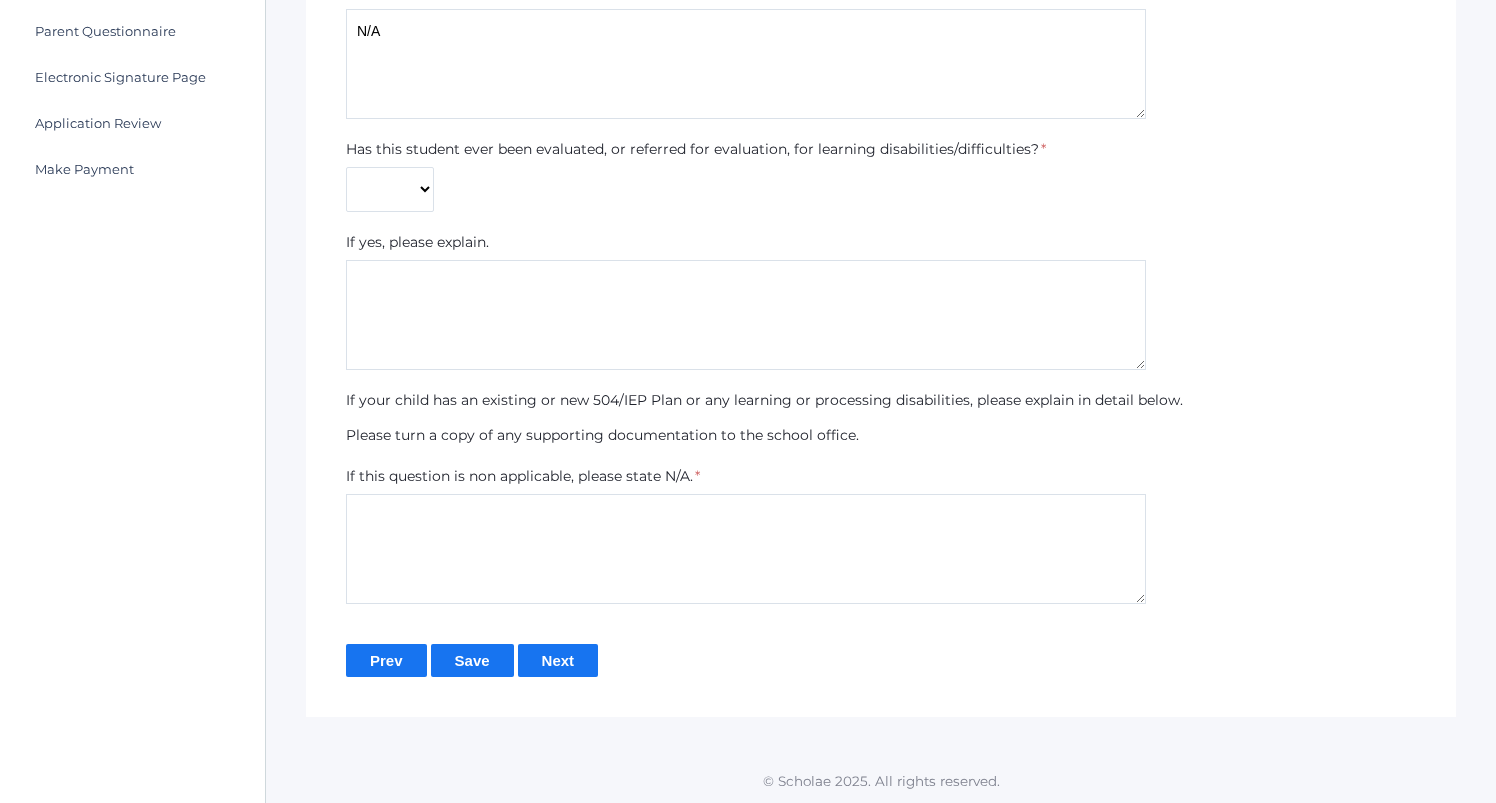 type on "N/A" 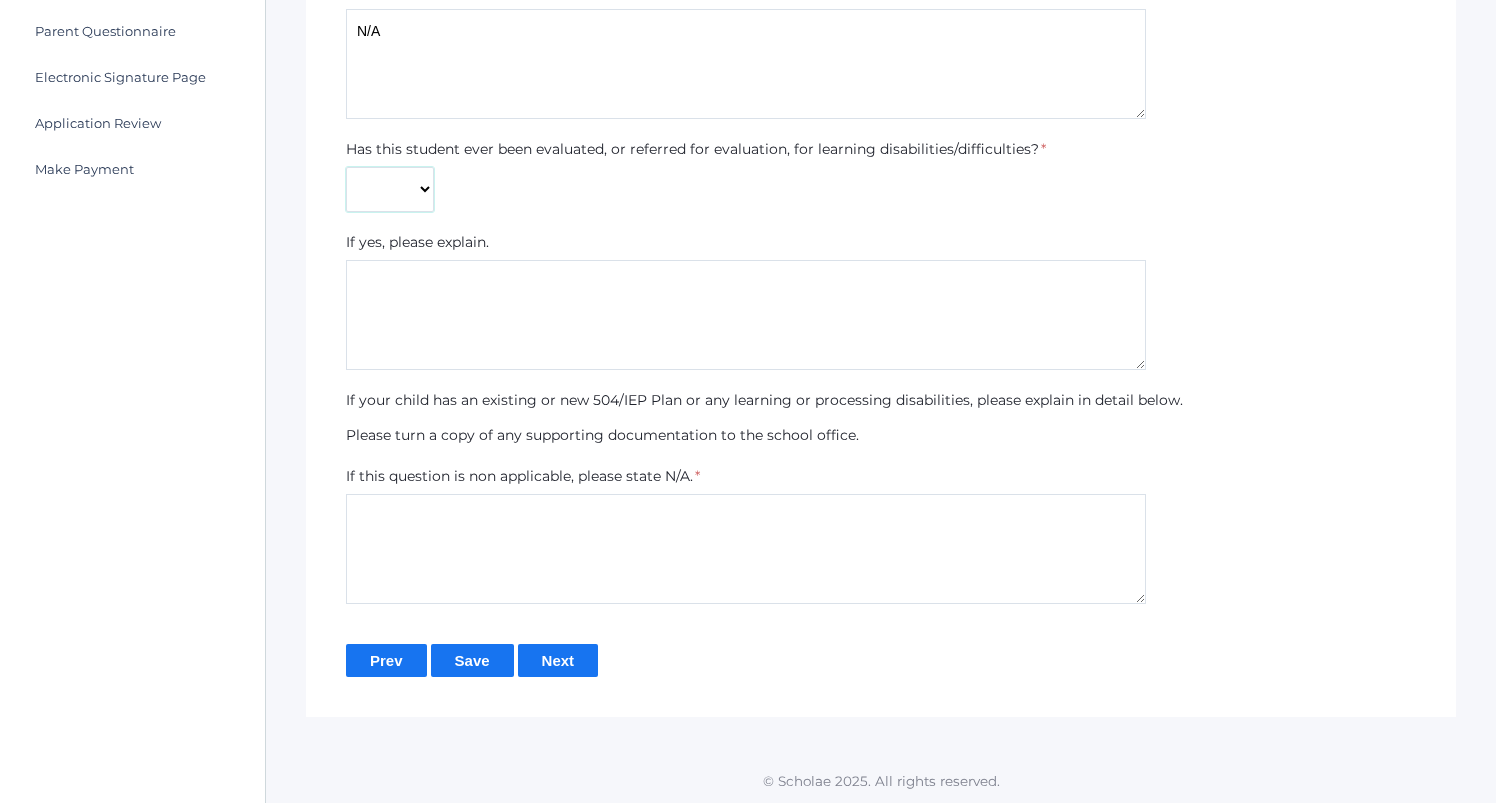 select on "No" 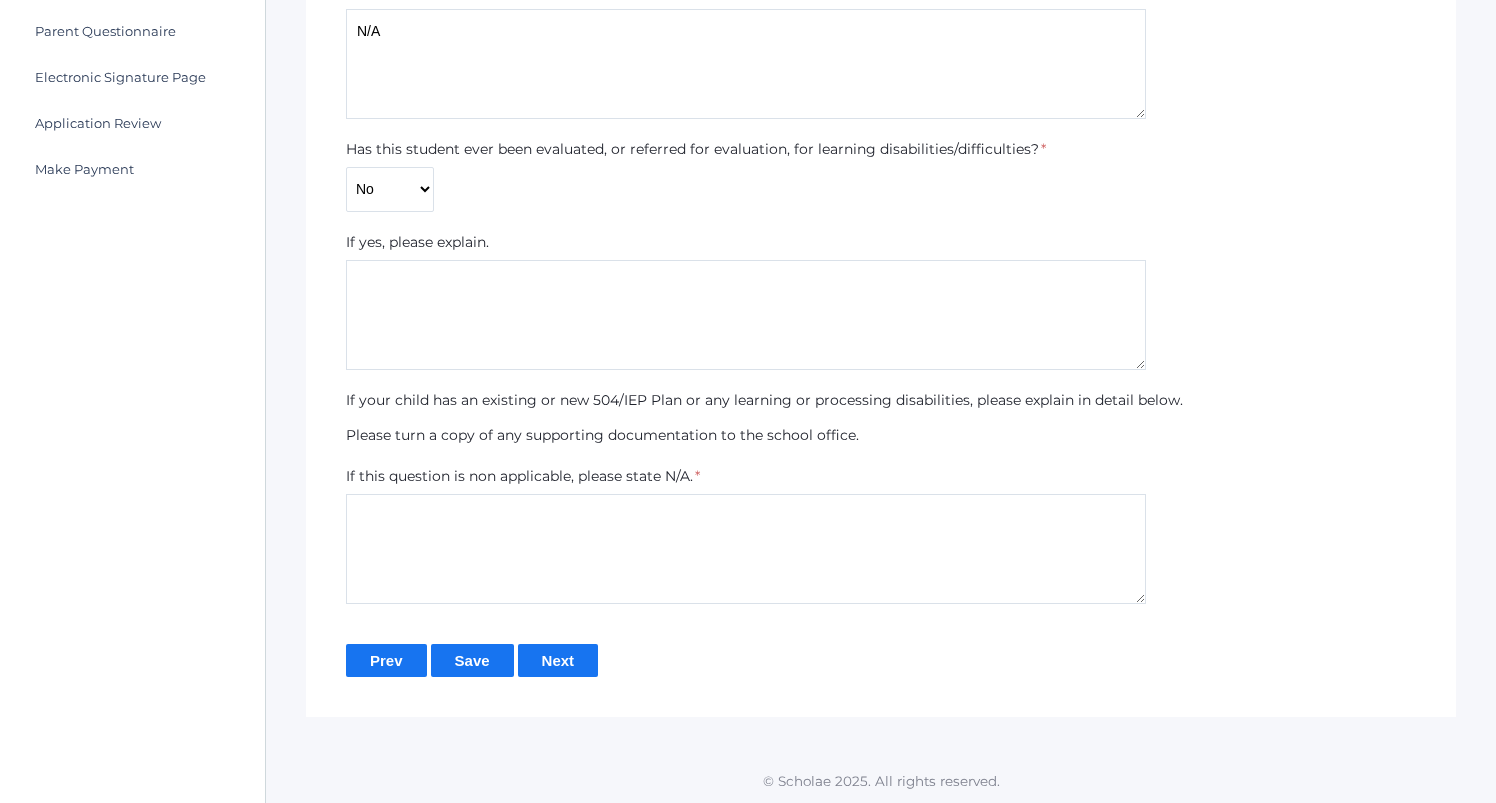 click at bounding box center [746, 315] 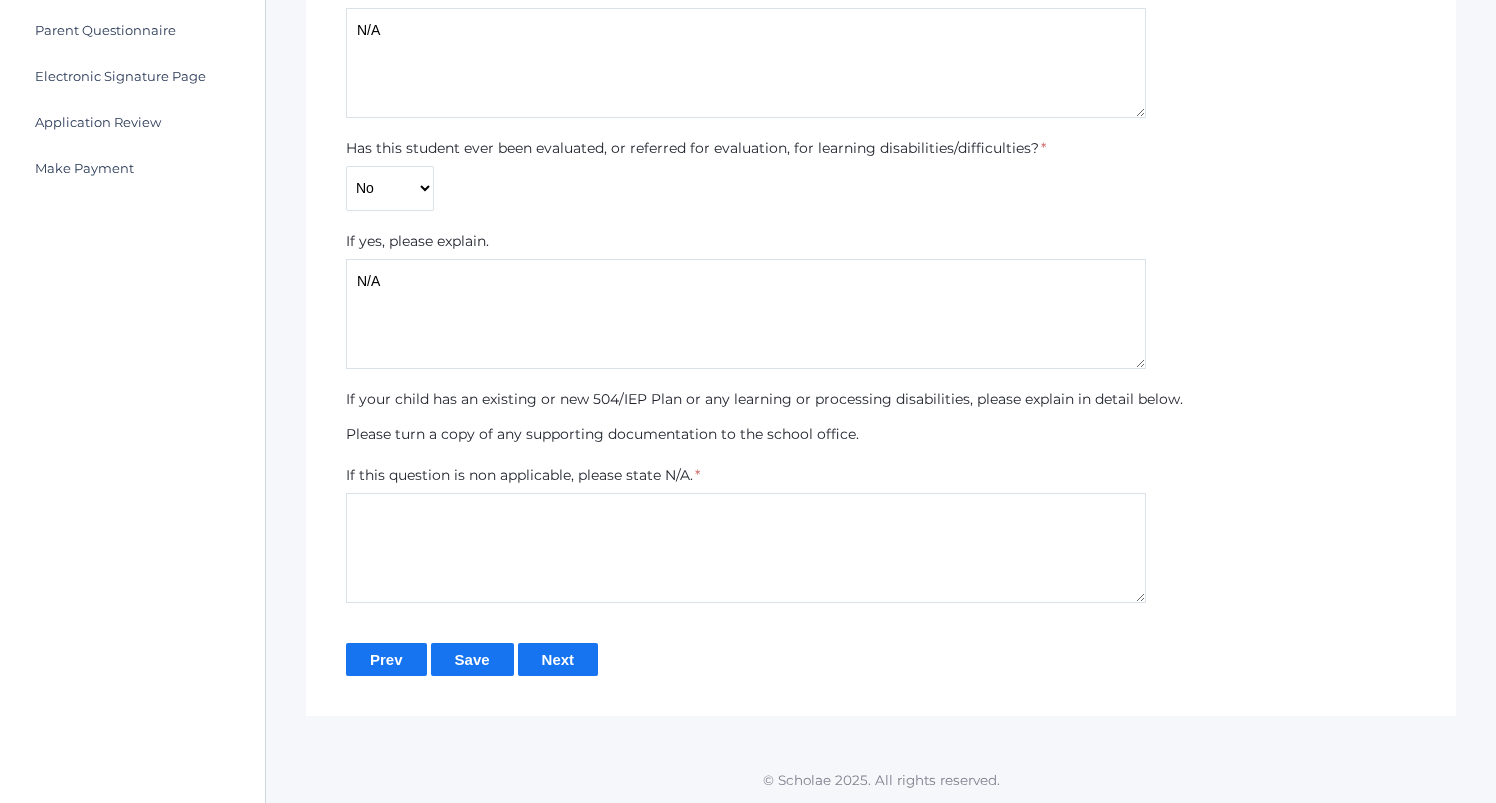 scroll, scrollTop: 632, scrollLeft: 0, axis: vertical 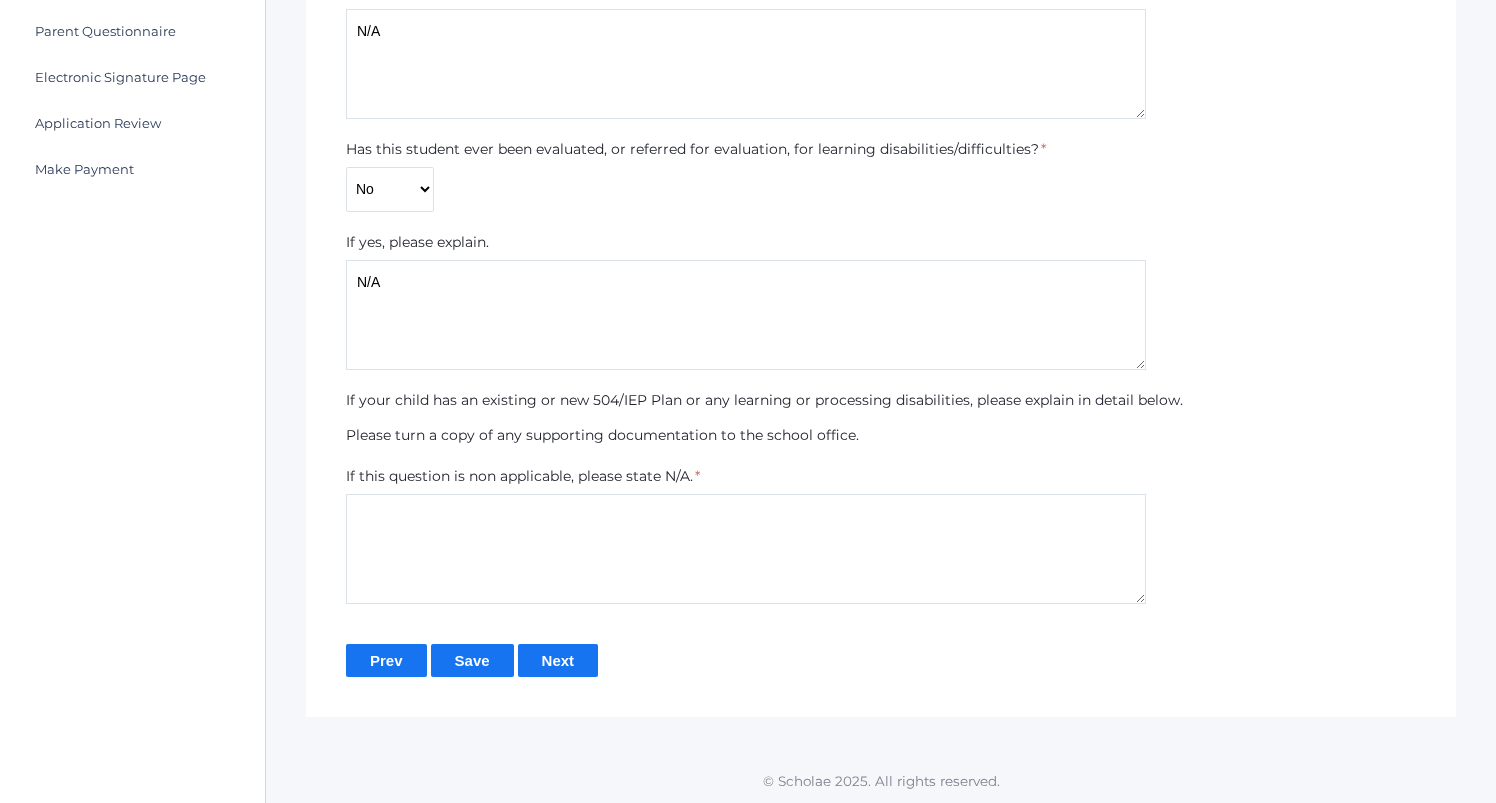 type on "N/A" 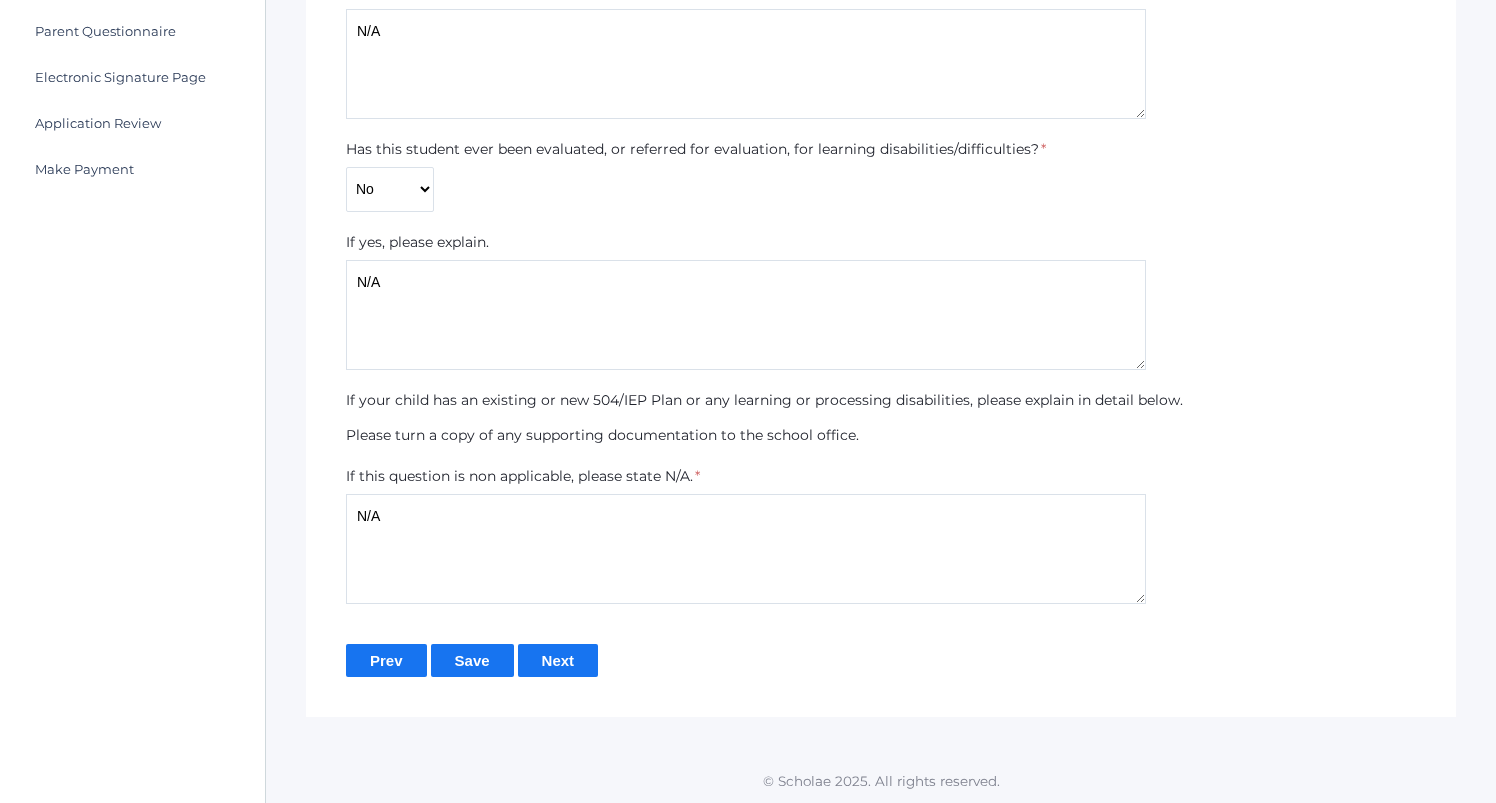 type on "N/A" 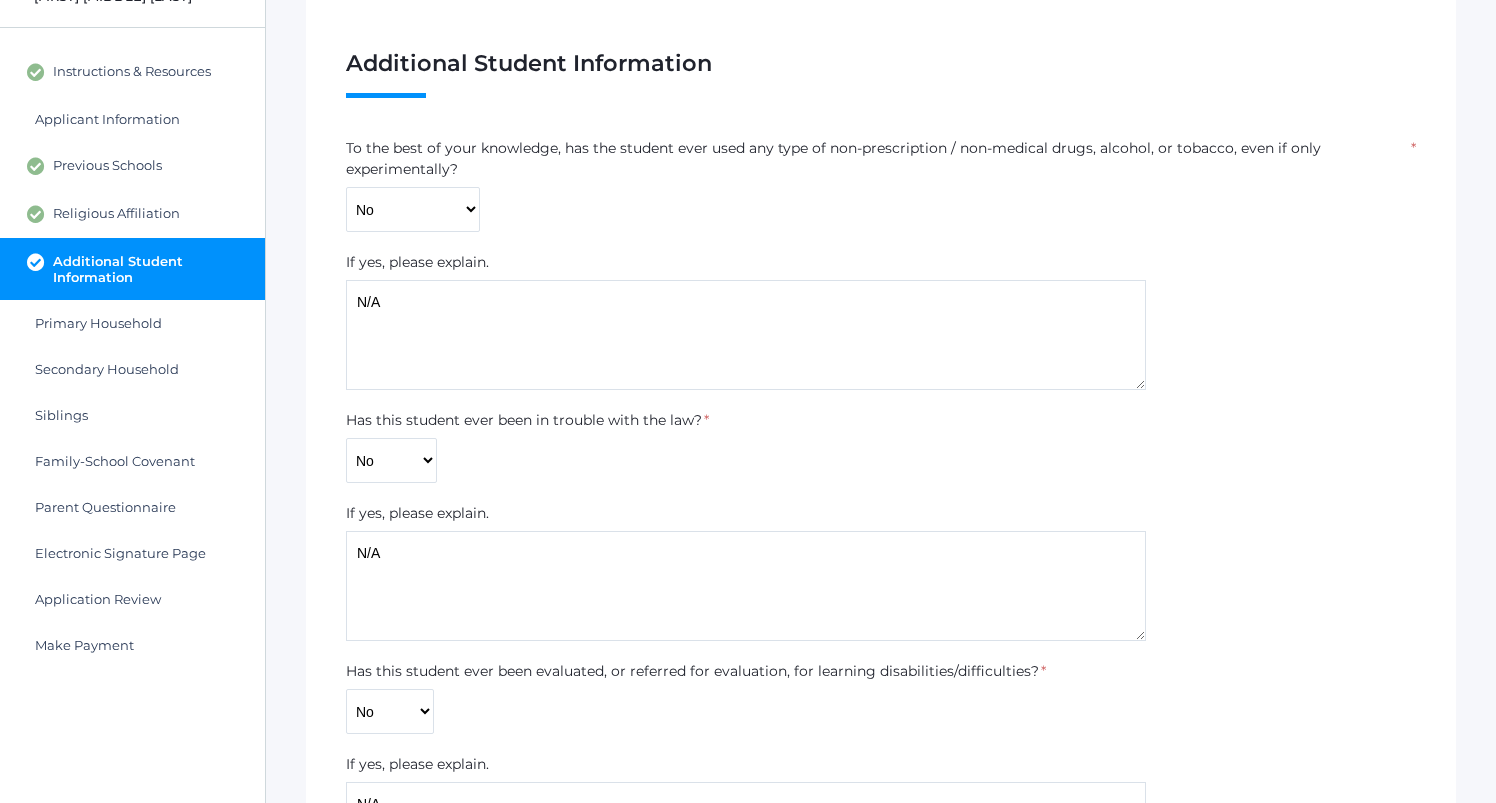 scroll, scrollTop: 157, scrollLeft: 0, axis: vertical 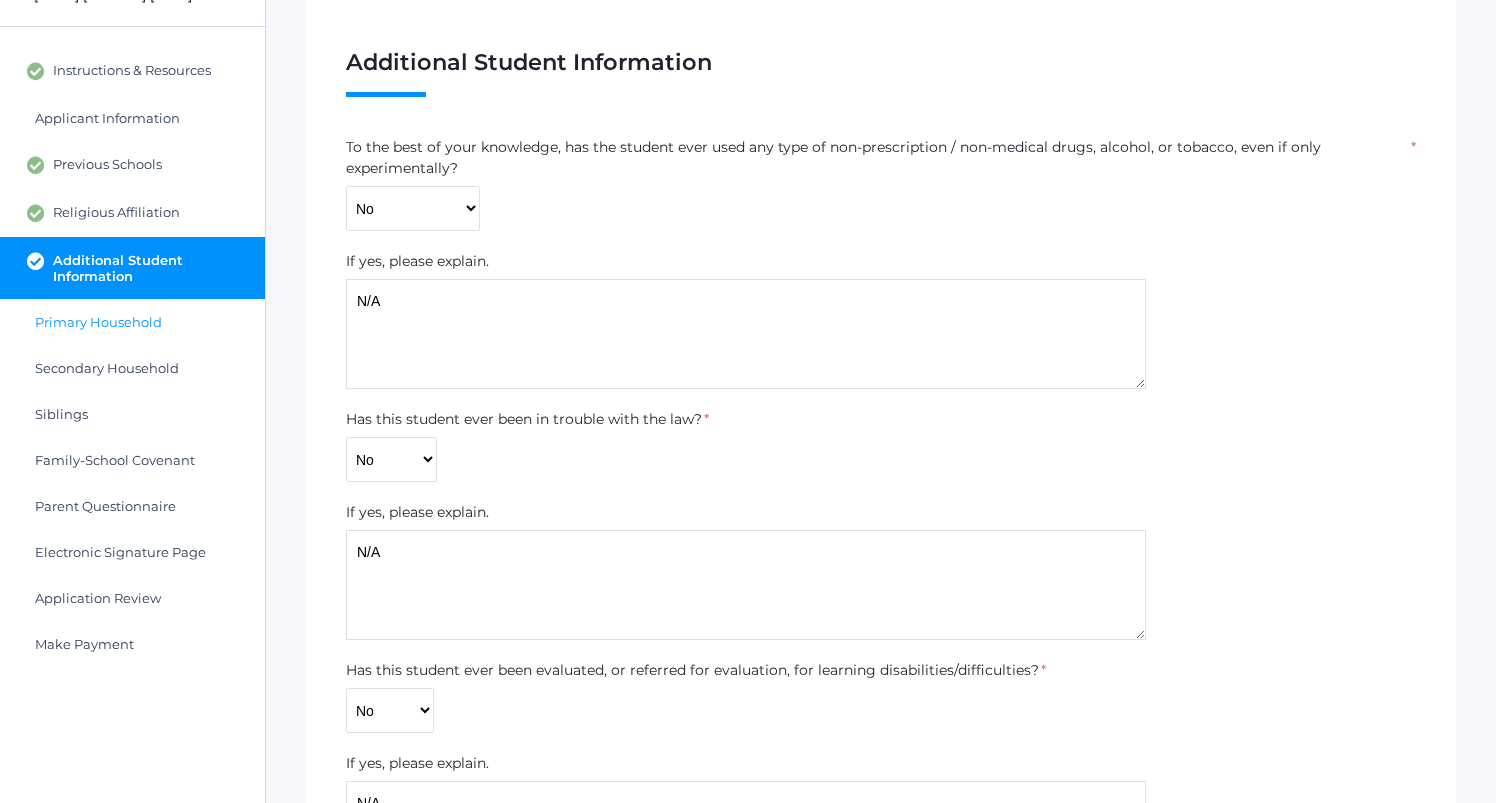 click on "Primary Household" at bounding box center [132, 322] 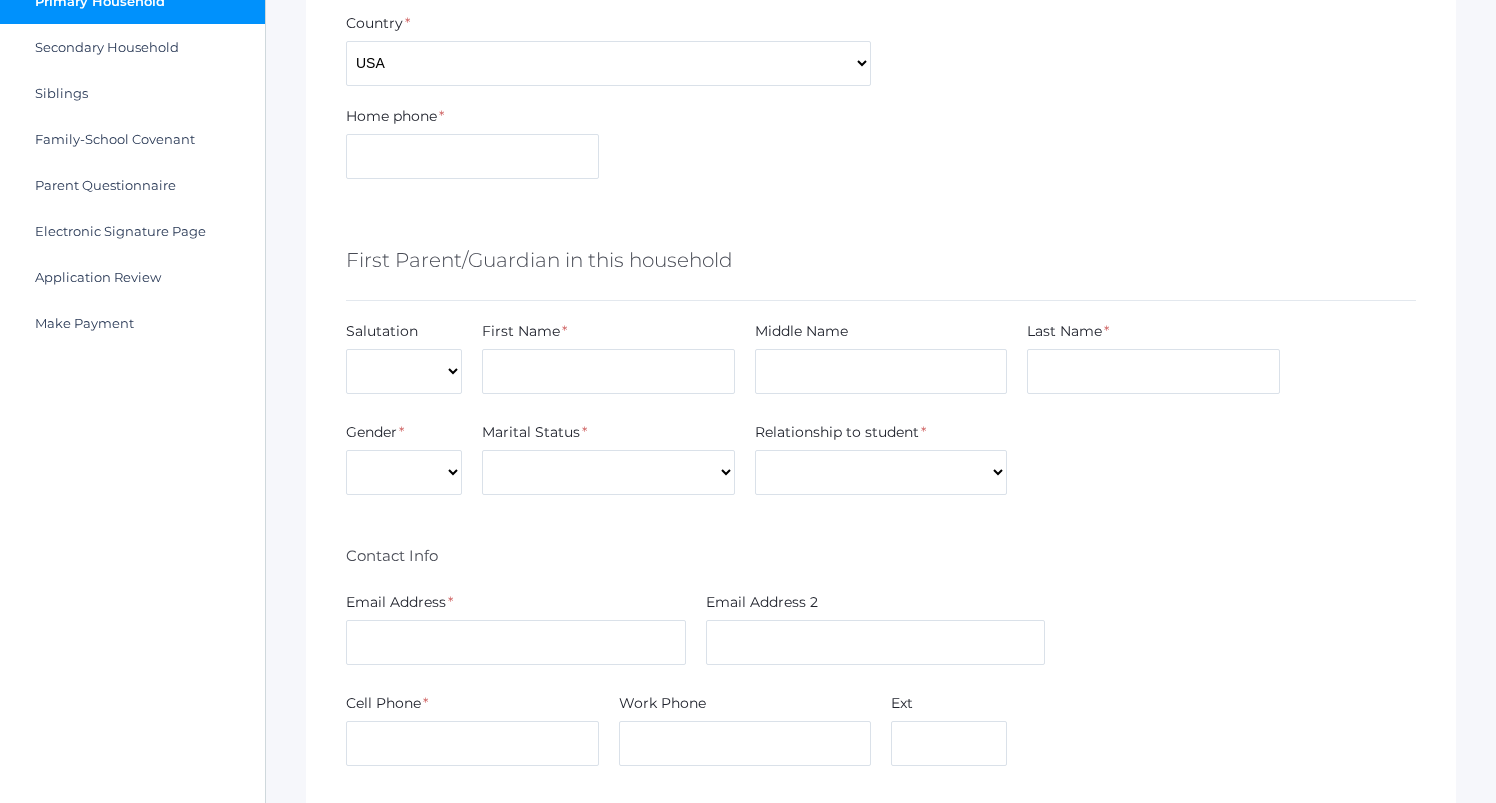 scroll, scrollTop: 499, scrollLeft: 0, axis: vertical 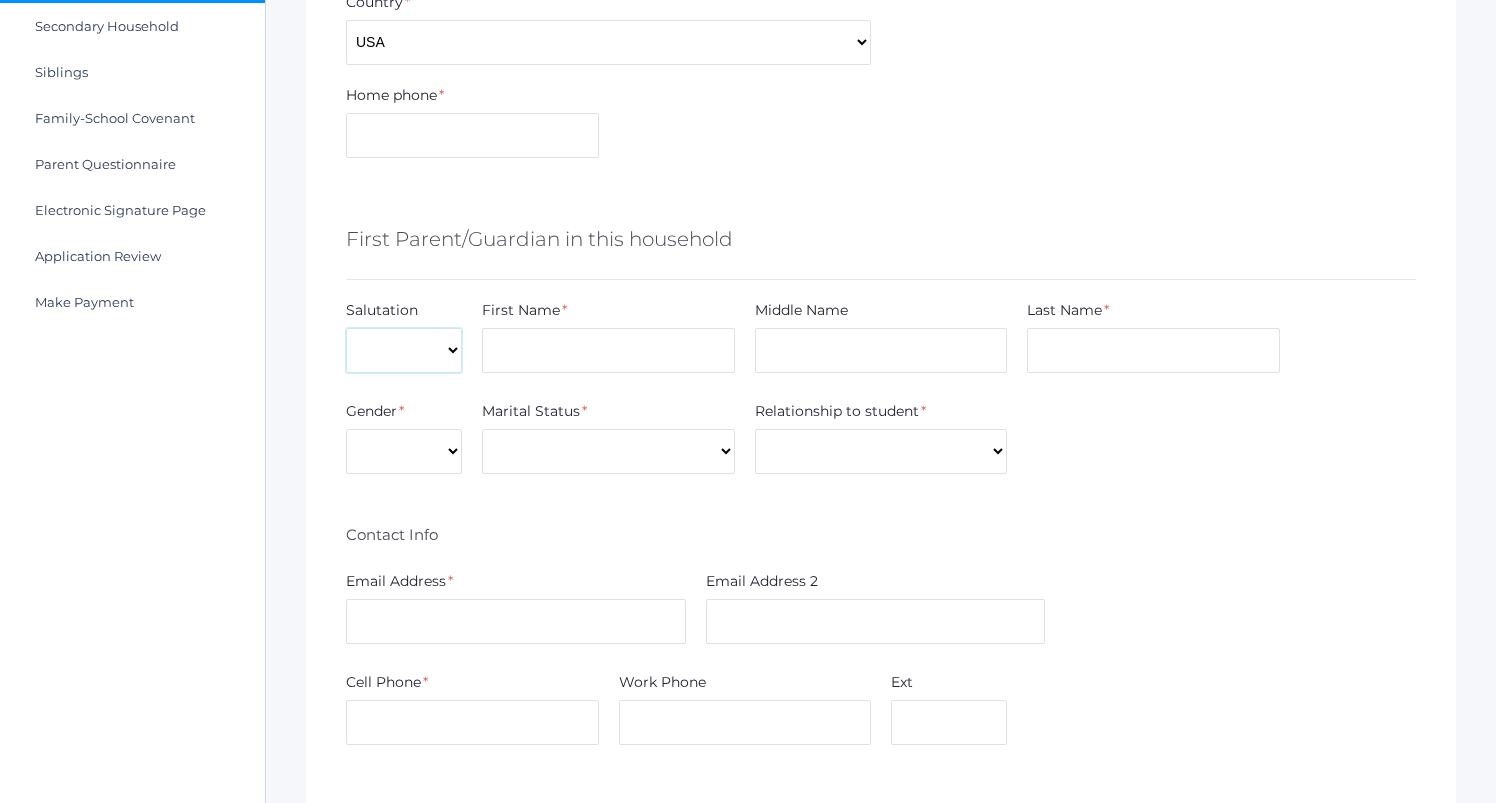select on "Miss" 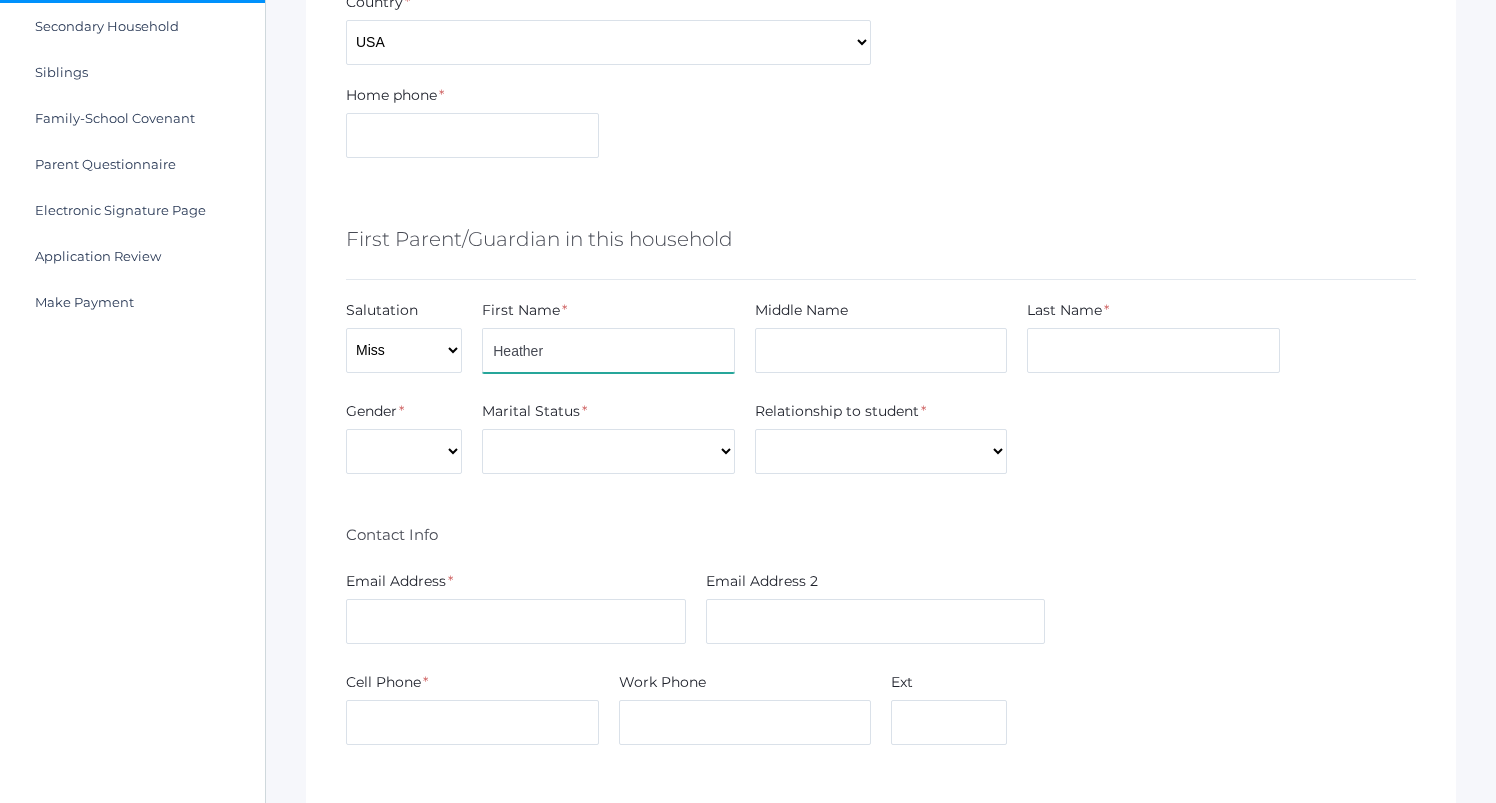 type on "Heather" 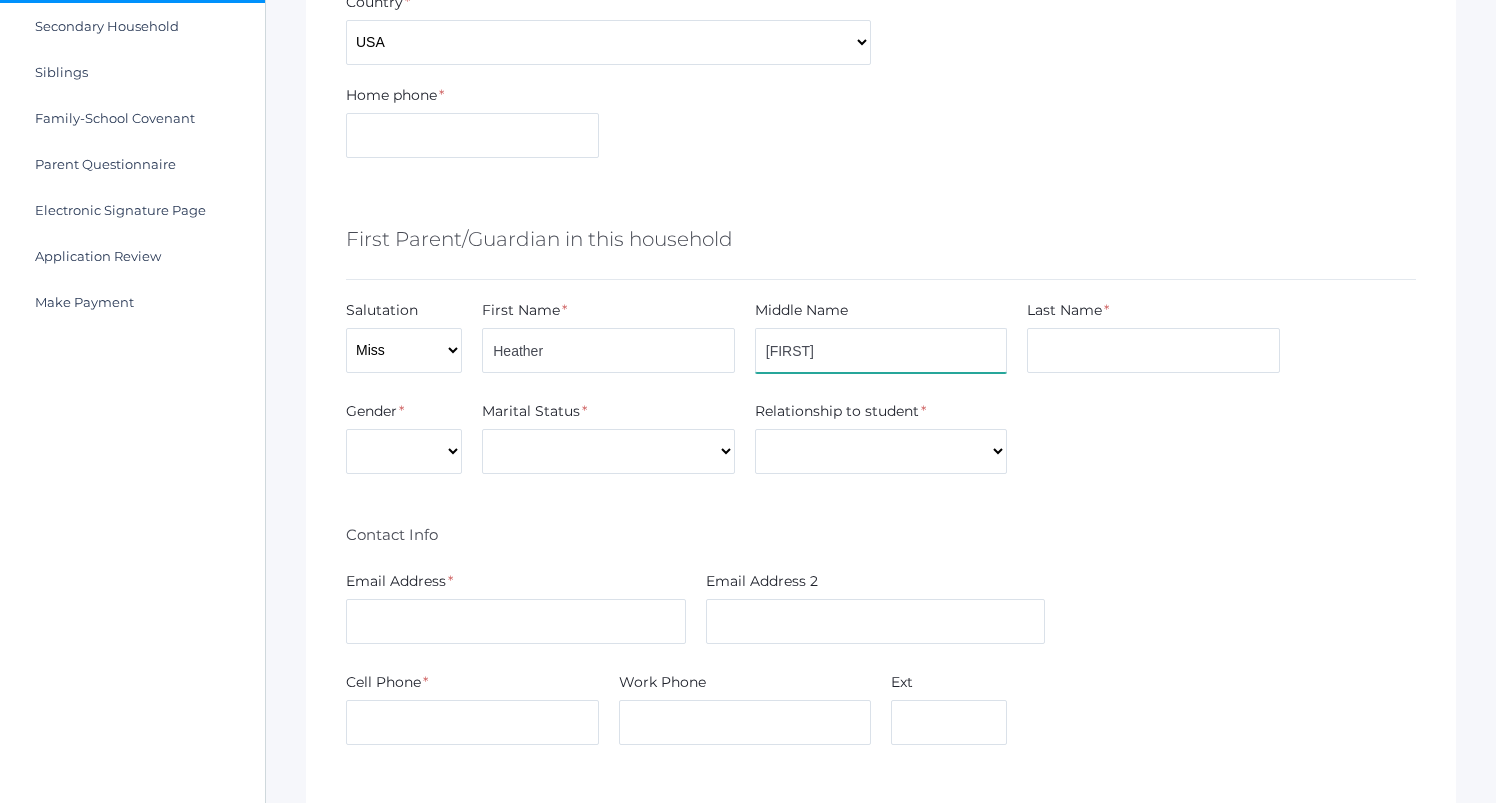 type on "[FIRST]" 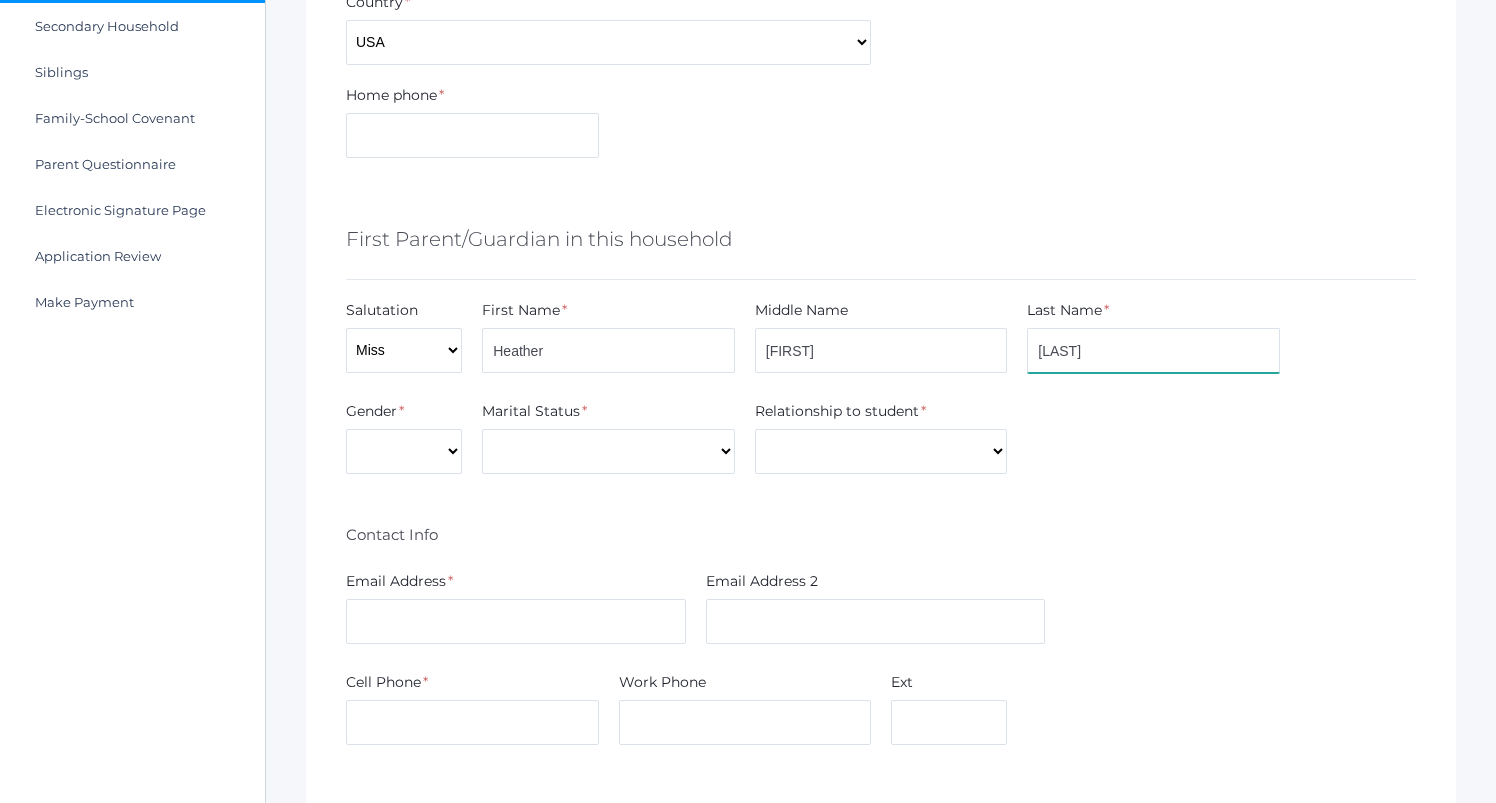 type on "[LAST]" 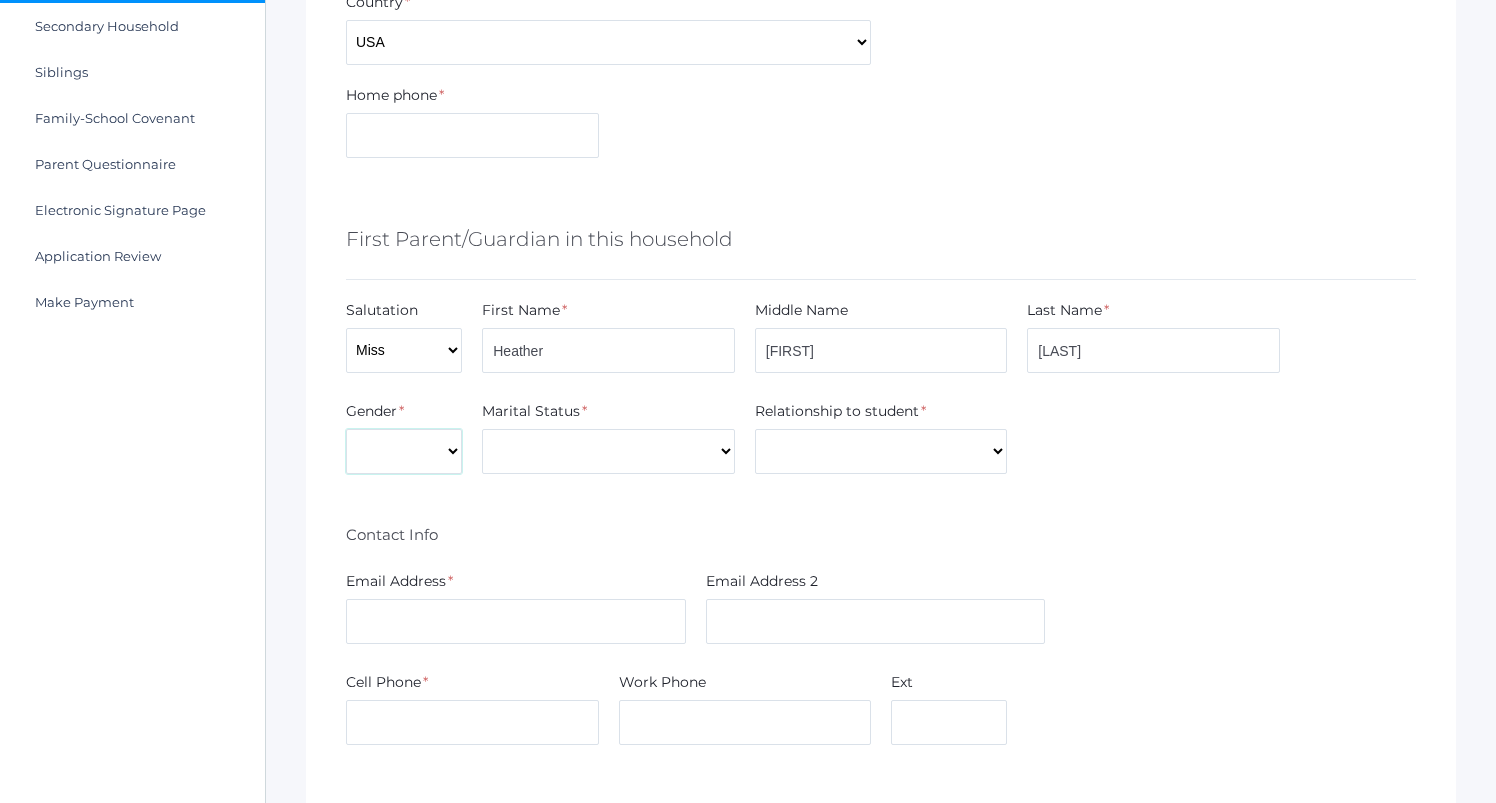 select on "Female" 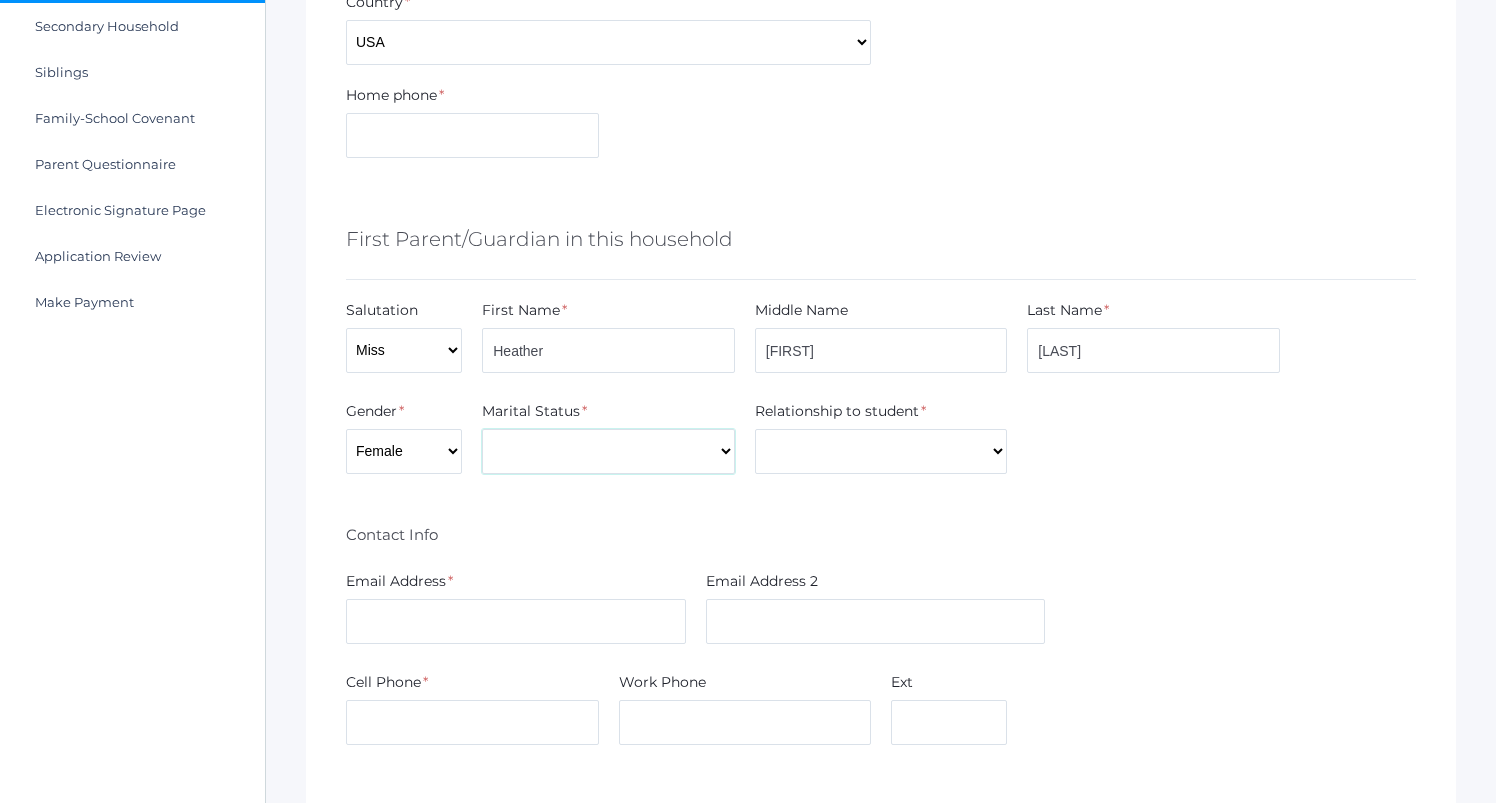 select on "Single" 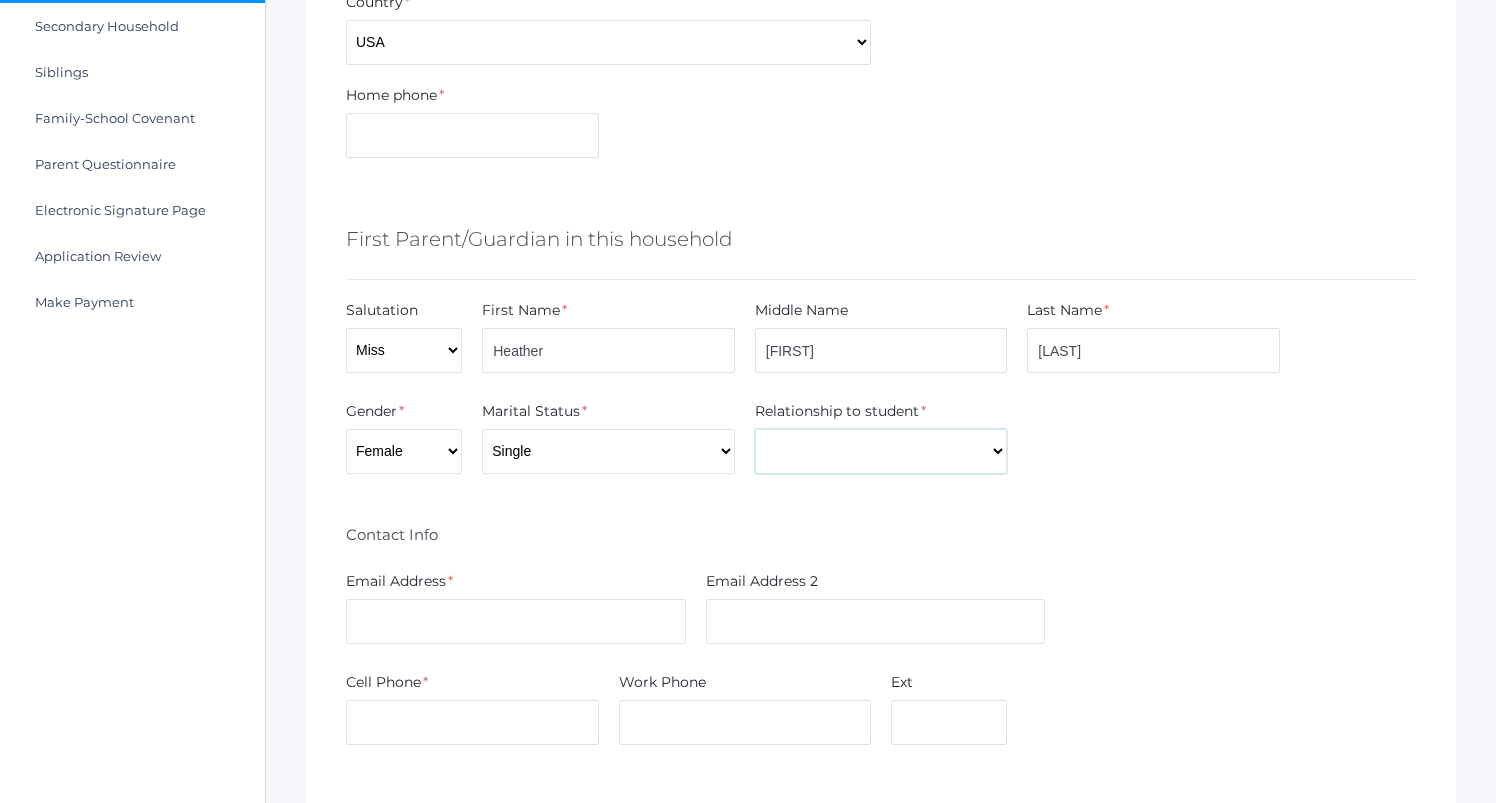 select on "Mother" 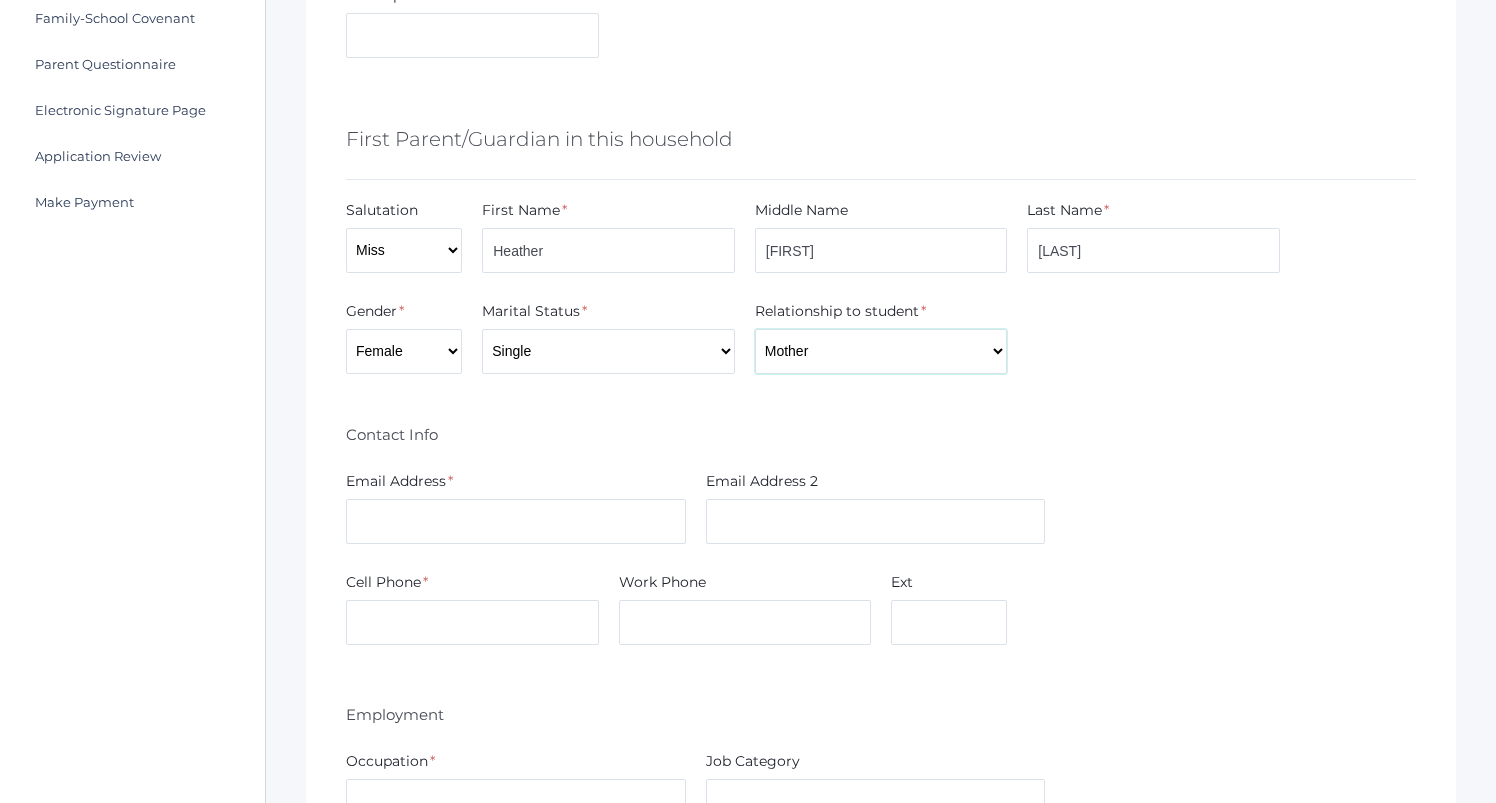 scroll, scrollTop: 603, scrollLeft: 0, axis: vertical 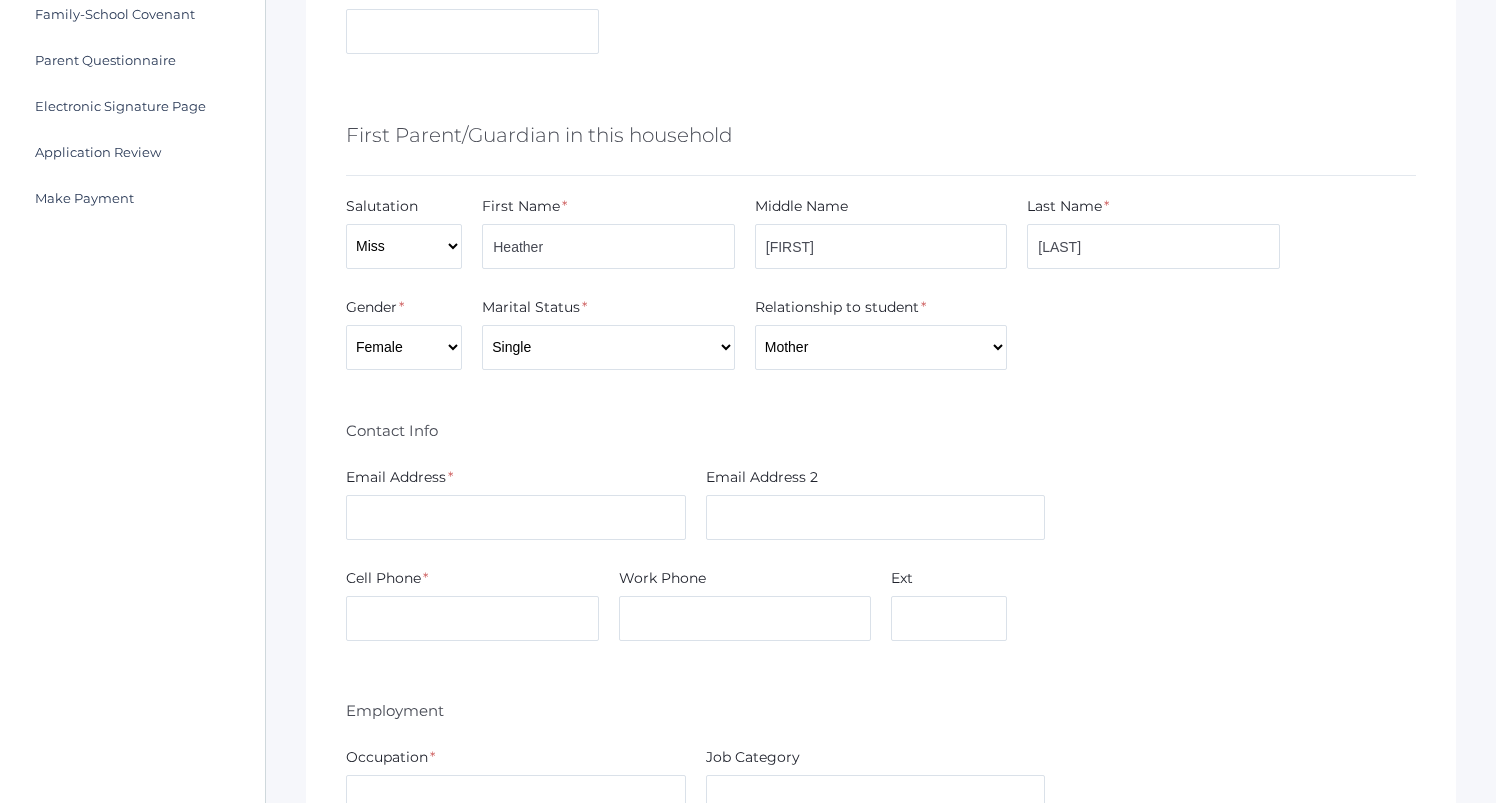 click on "Email Address
*" at bounding box center [516, 507] 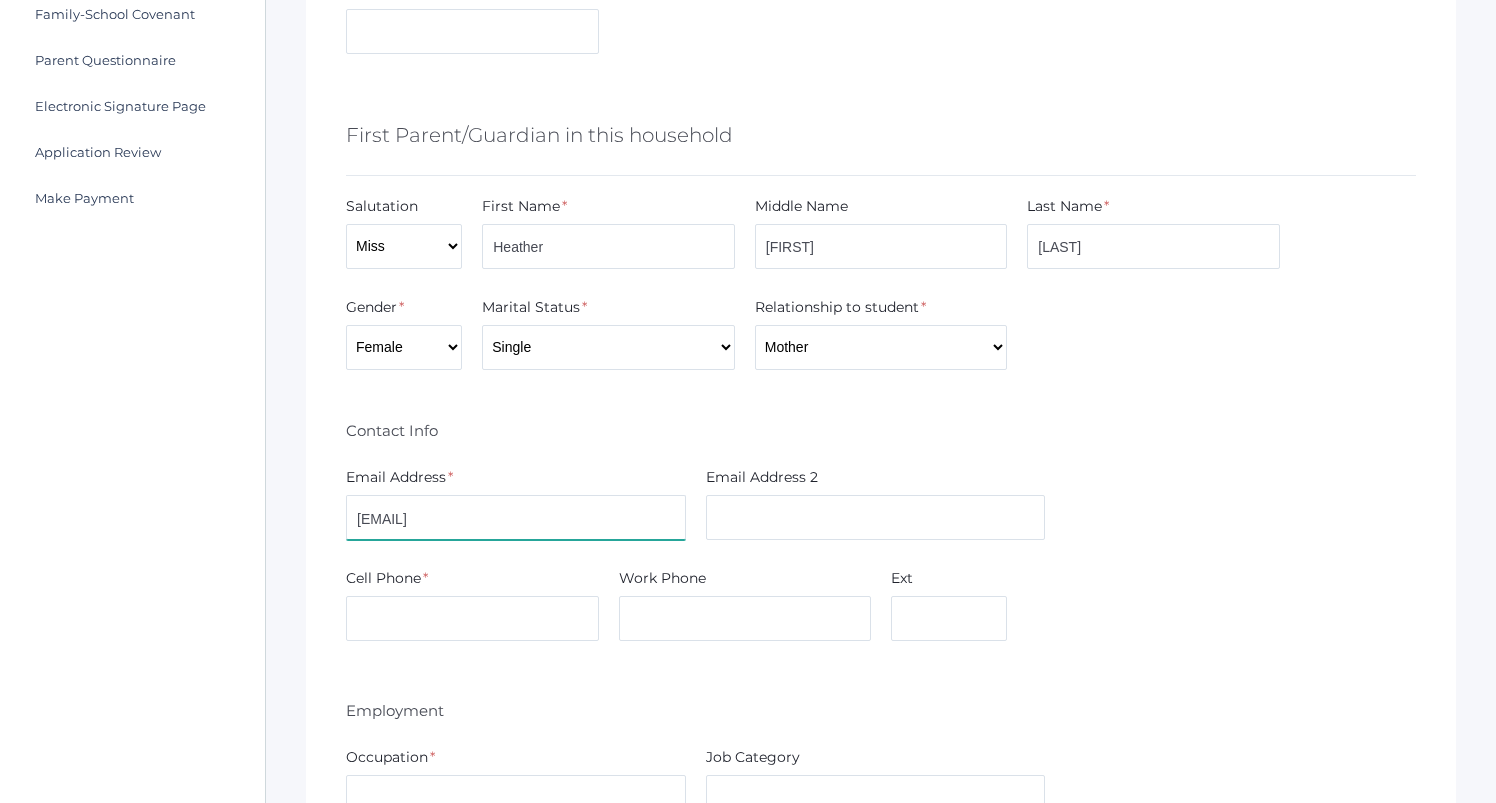 type on "[EMAIL]" 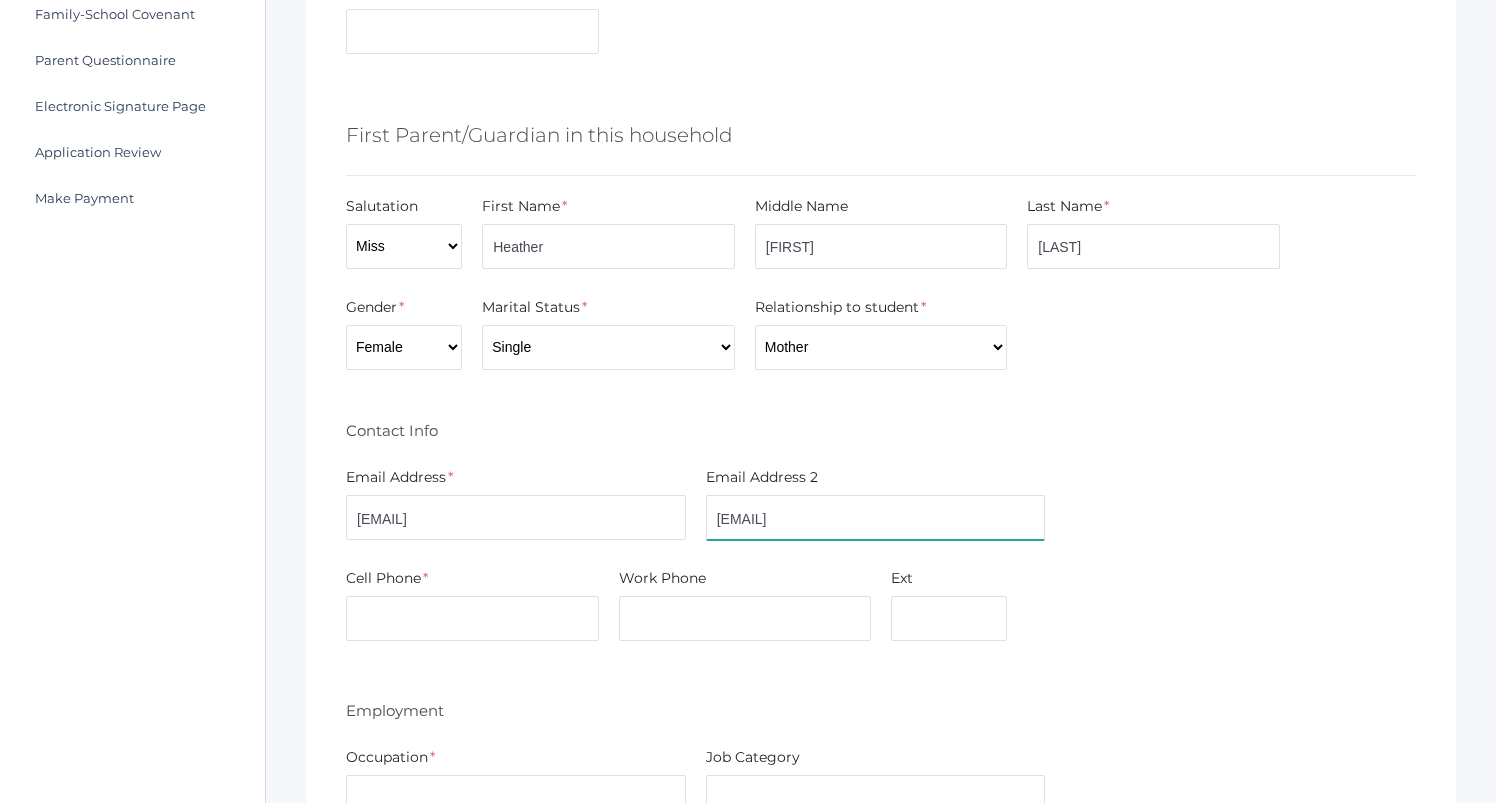 type on "[EMAIL]" 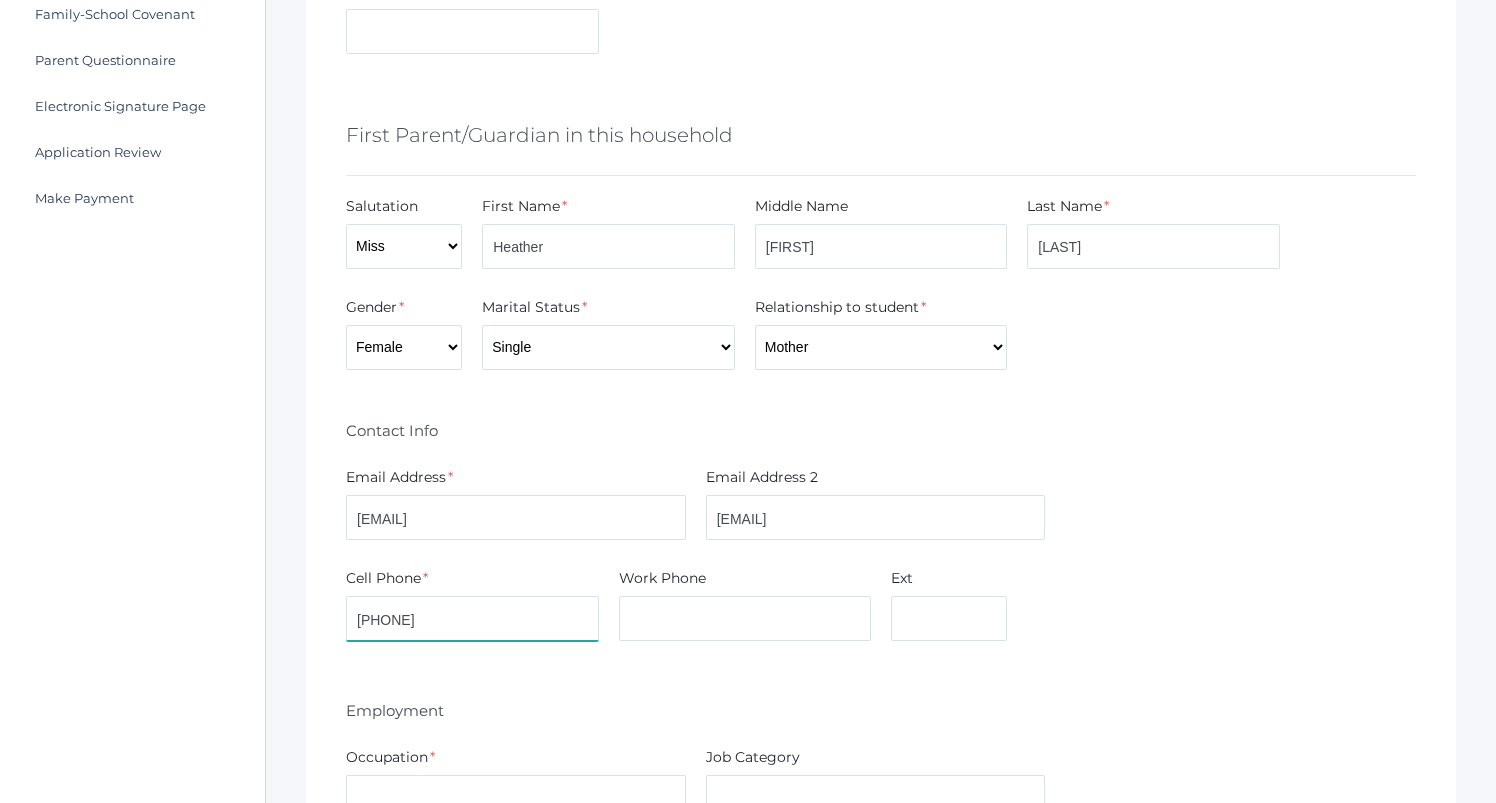 type on "[PHONE]" 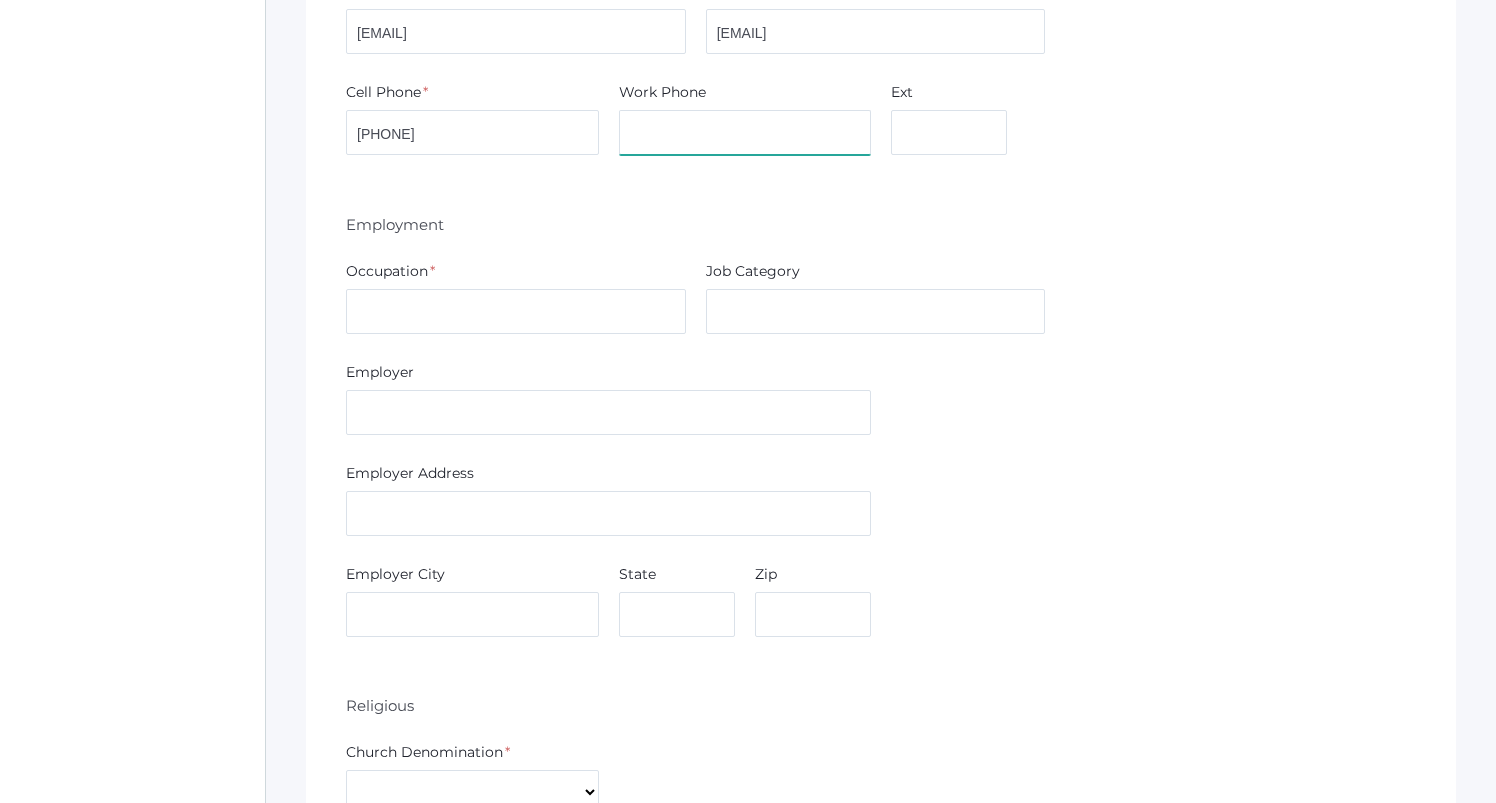 scroll, scrollTop: 1093, scrollLeft: 0, axis: vertical 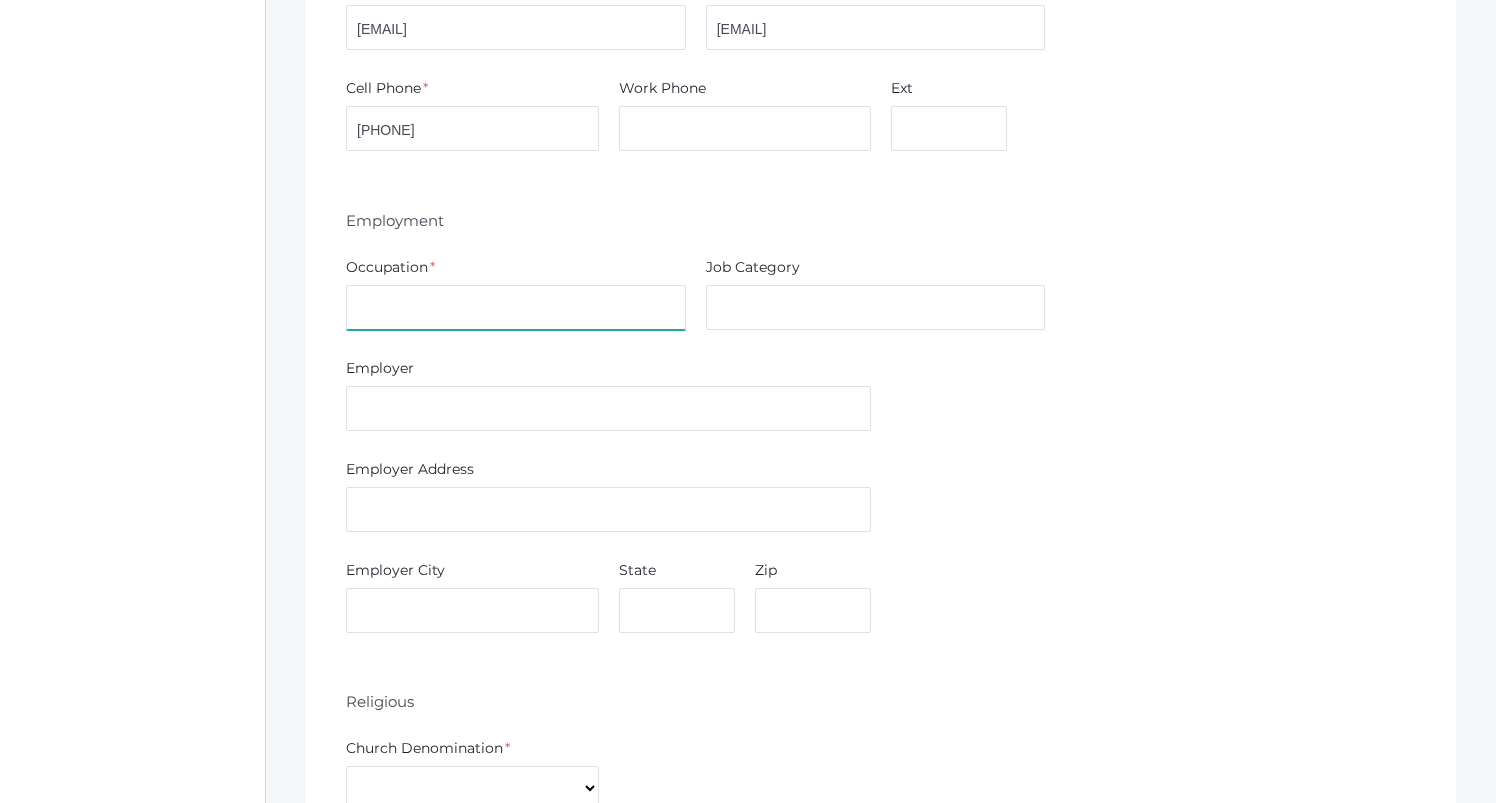 click at bounding box center [516, 307] 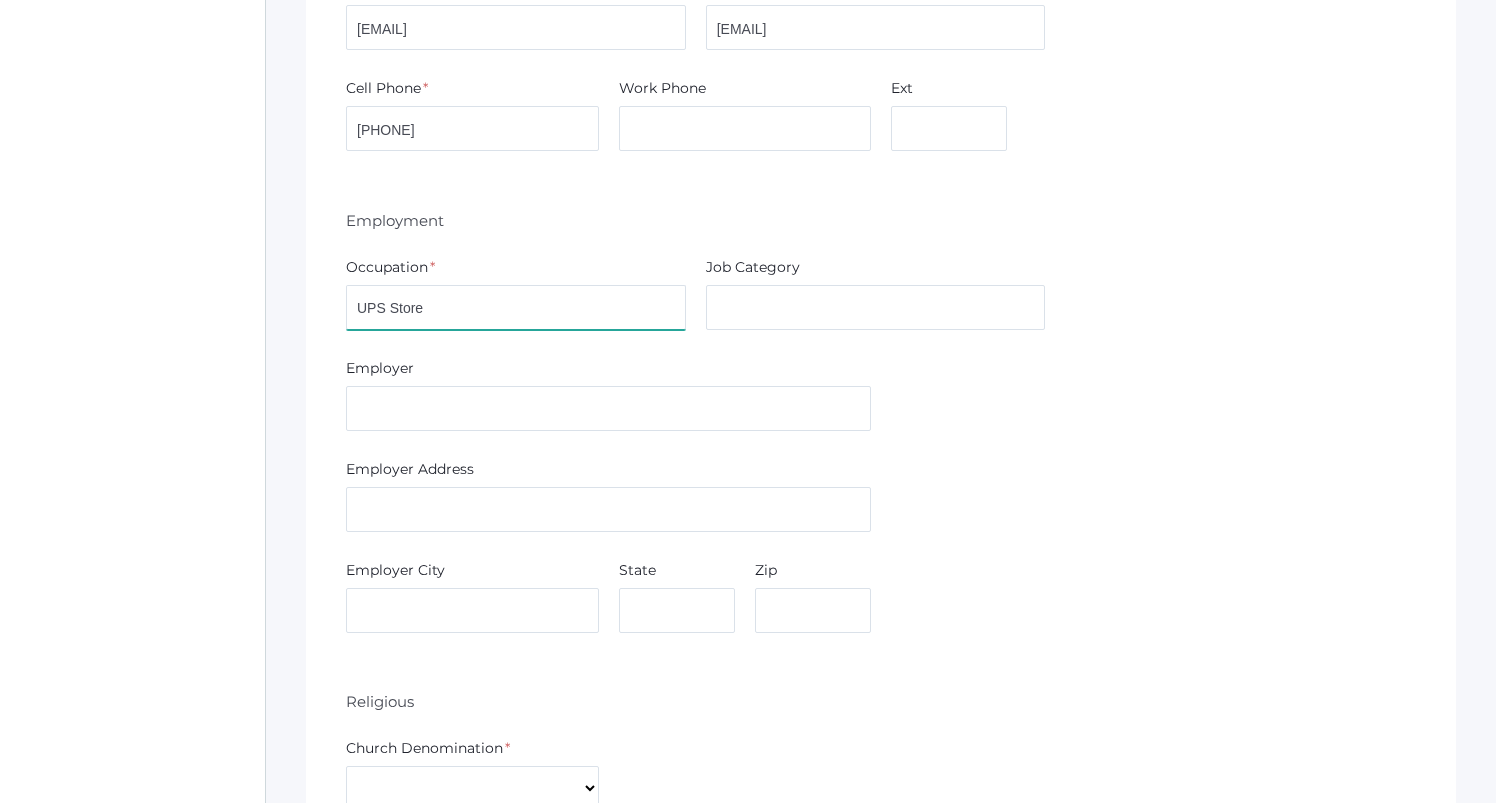 type on "UPS Store" 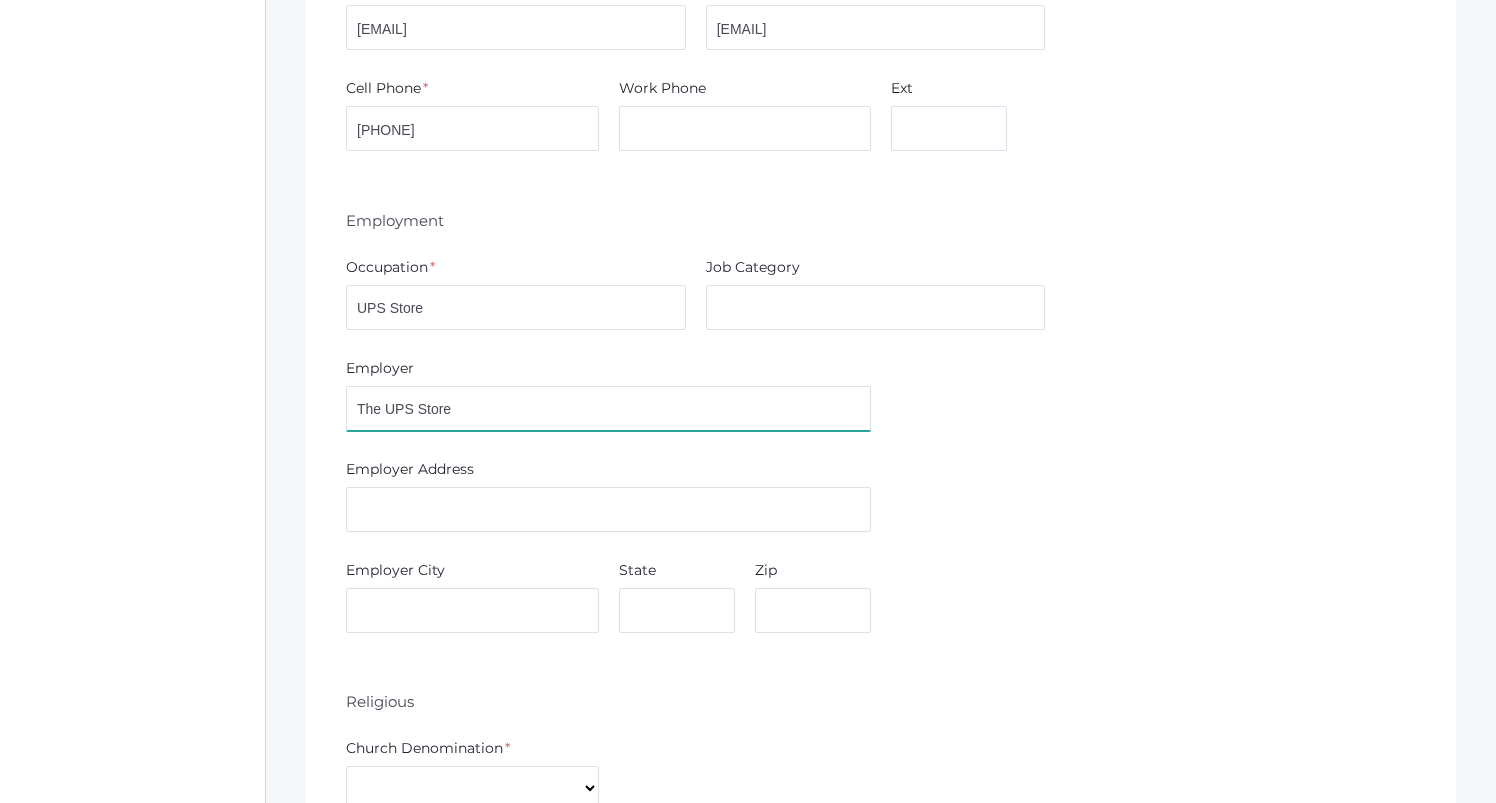 type on "The UPS Store" 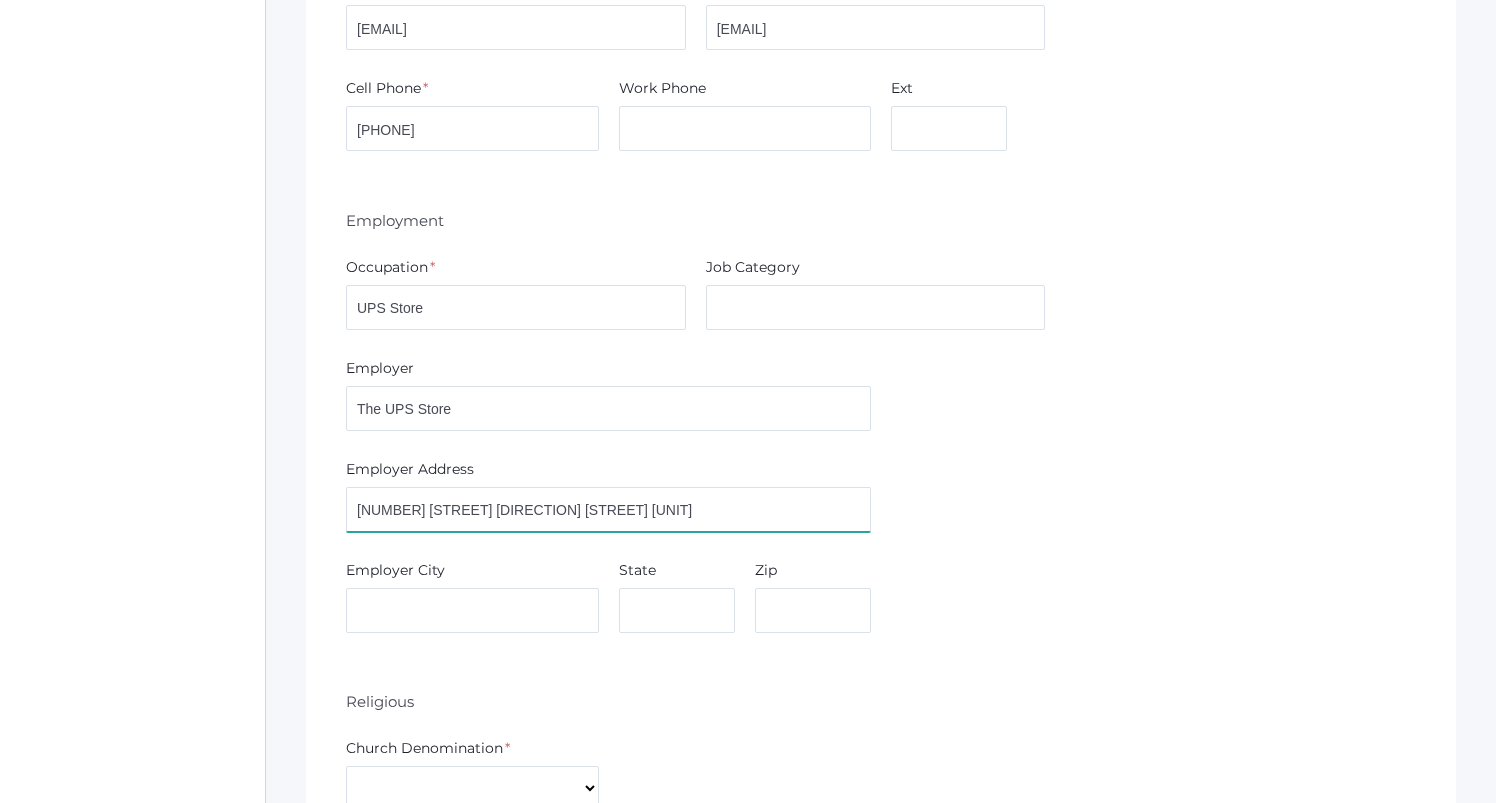 type on "[NUMBER] [STREET] [CITY]" 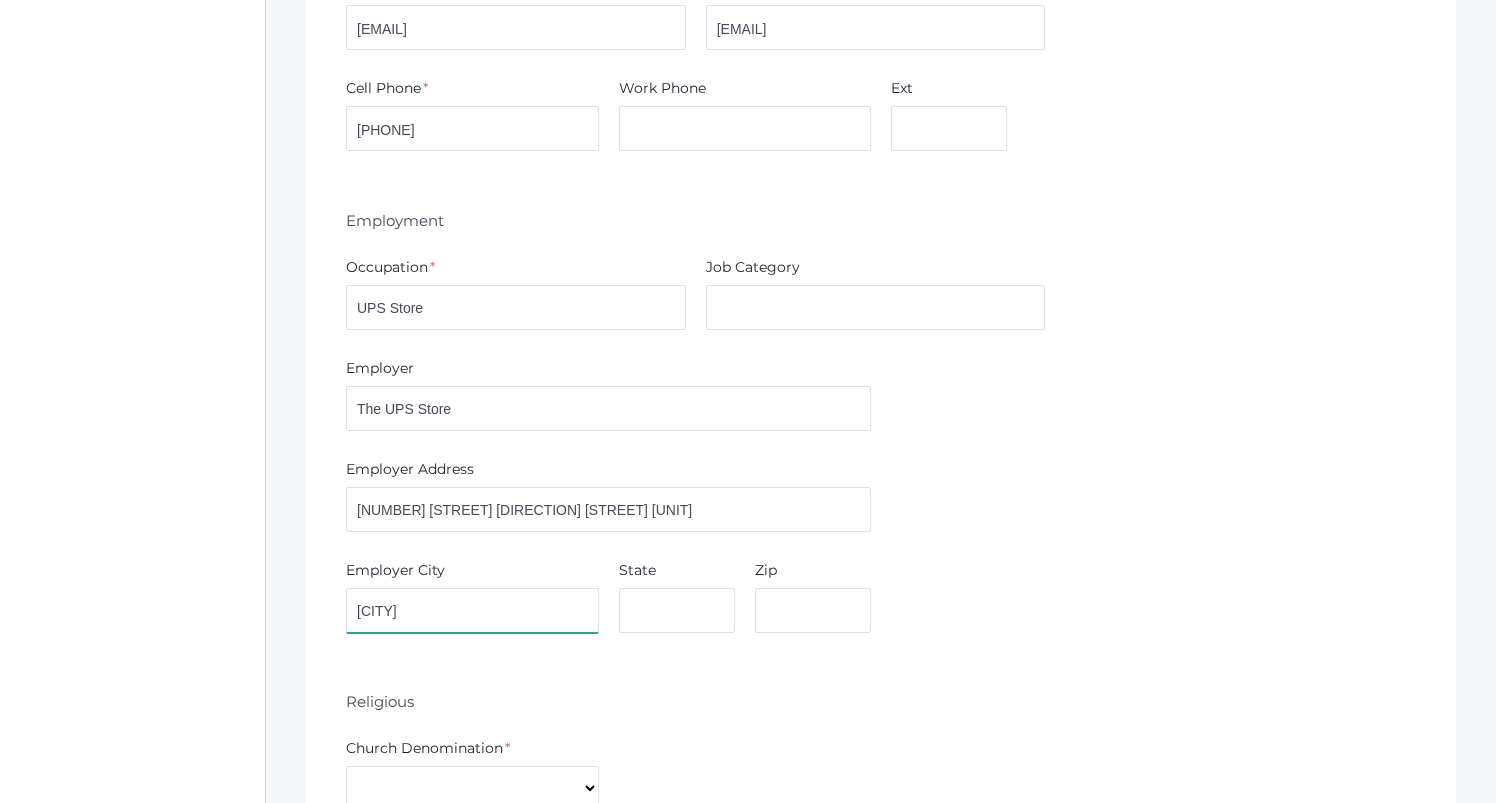 type on "Lake Havasu City" 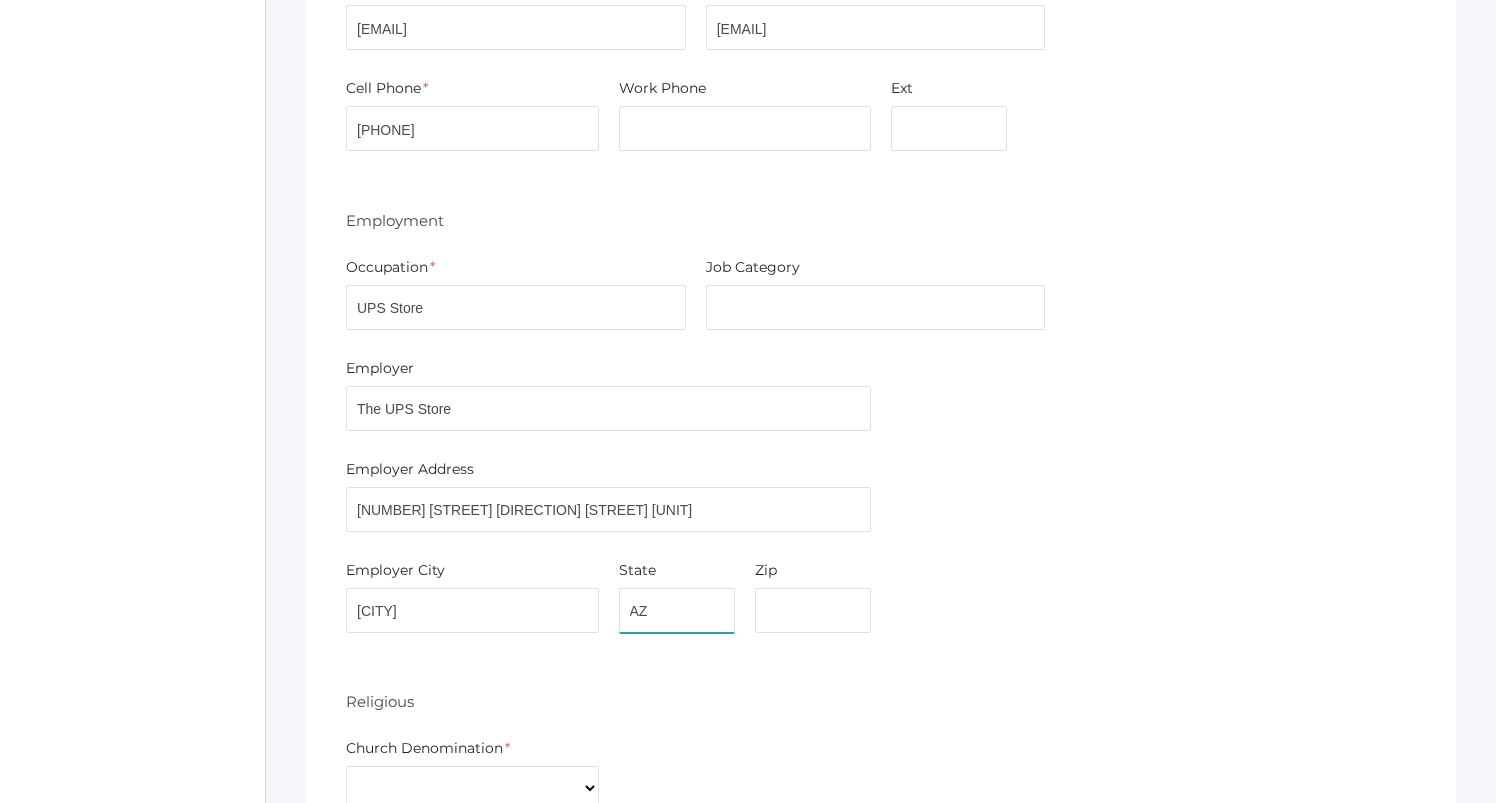 type on "AZ" 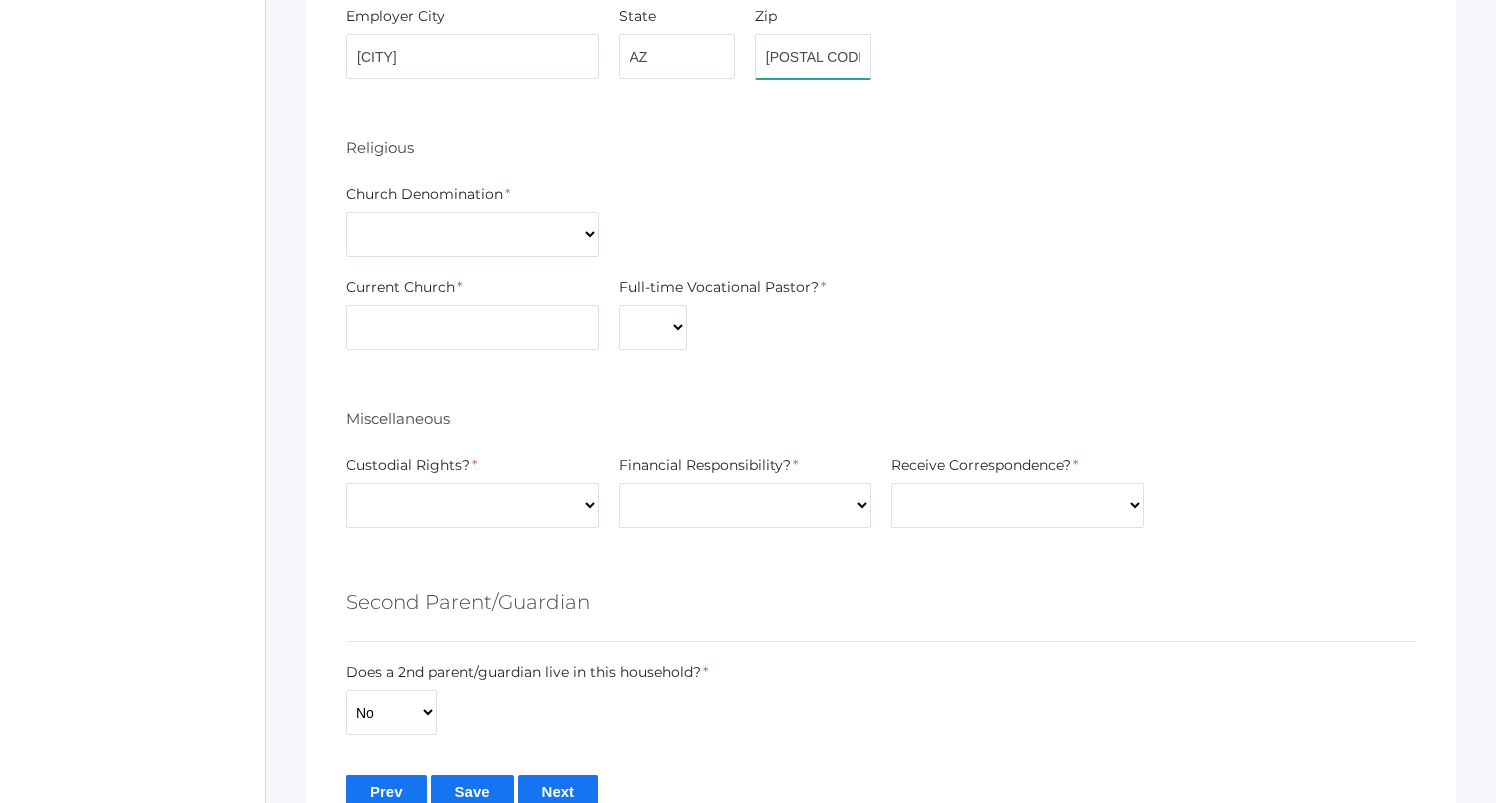 scroll, scrollTop: 1733, scrollLeft: 0, axis: vertical 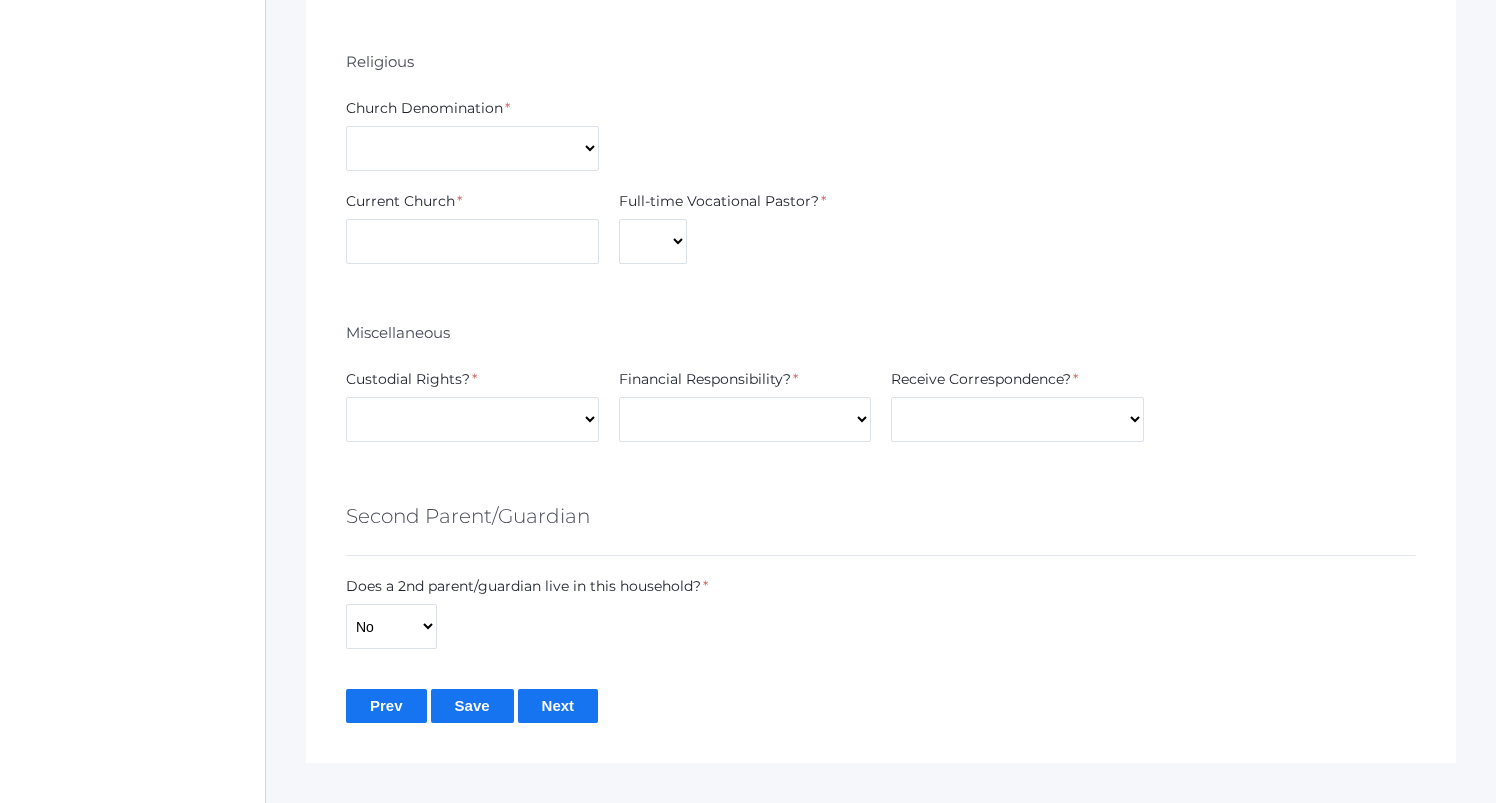 type on "86403" 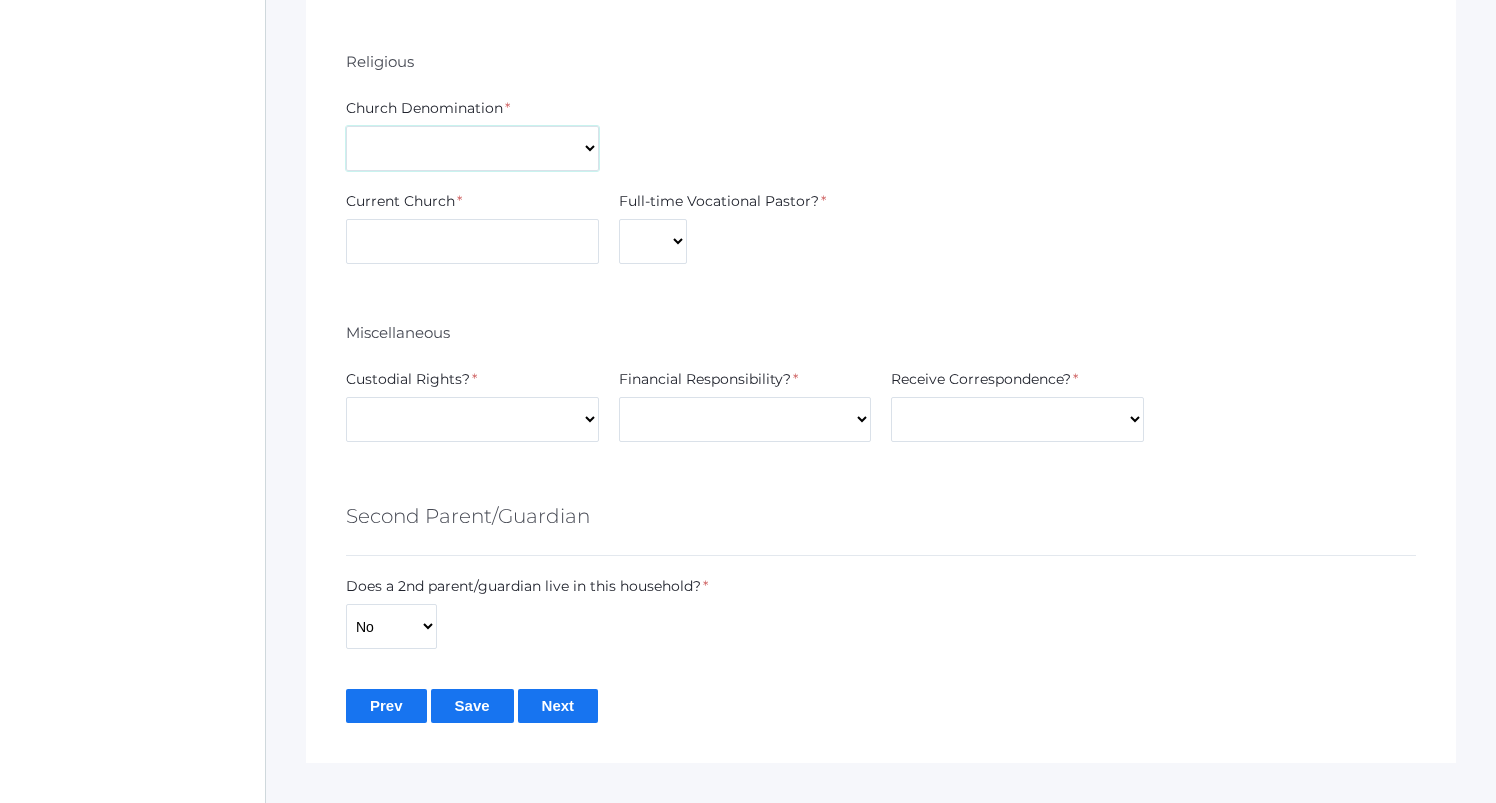 select on "Christian" 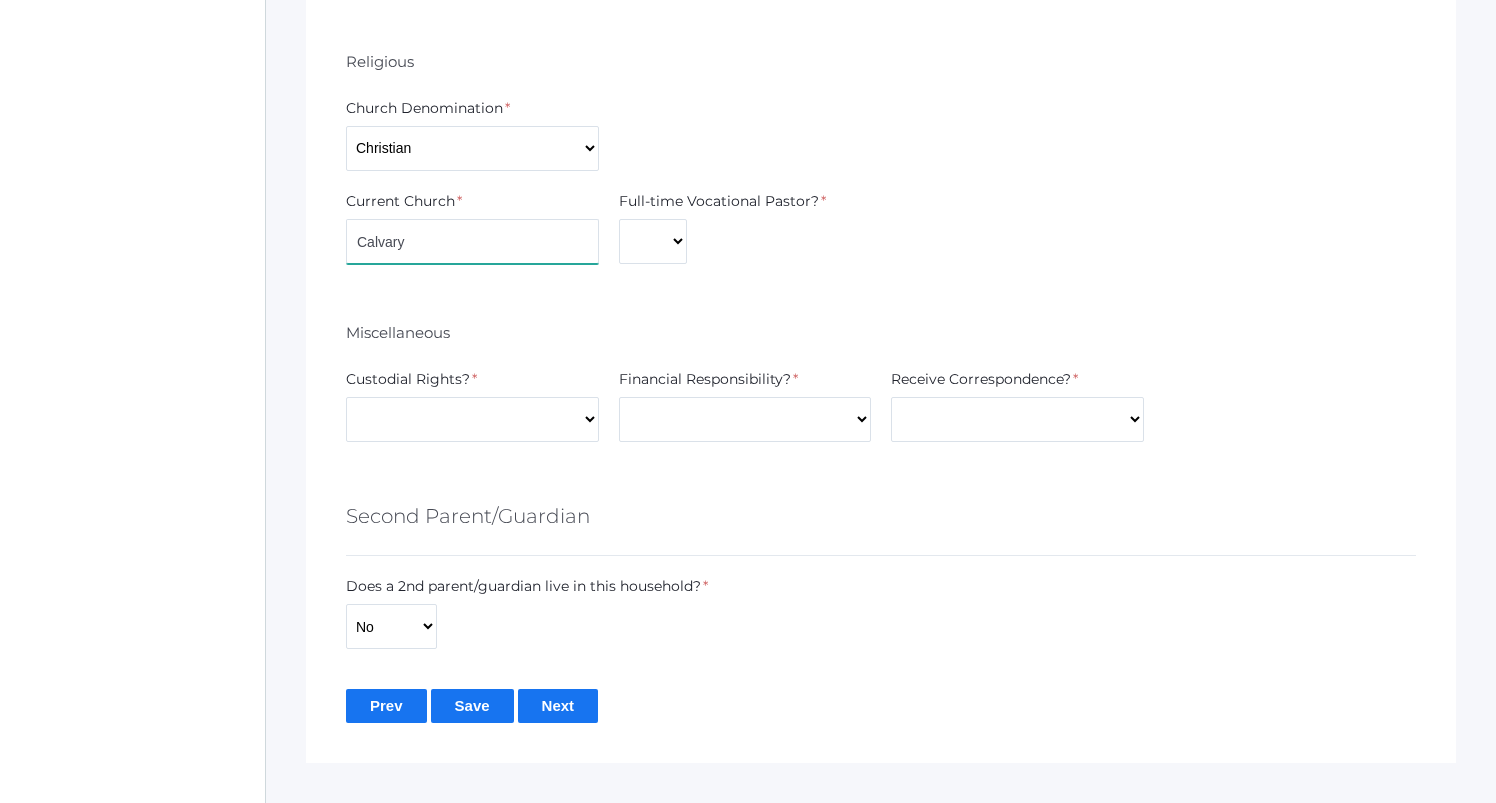 type on "Calvary" 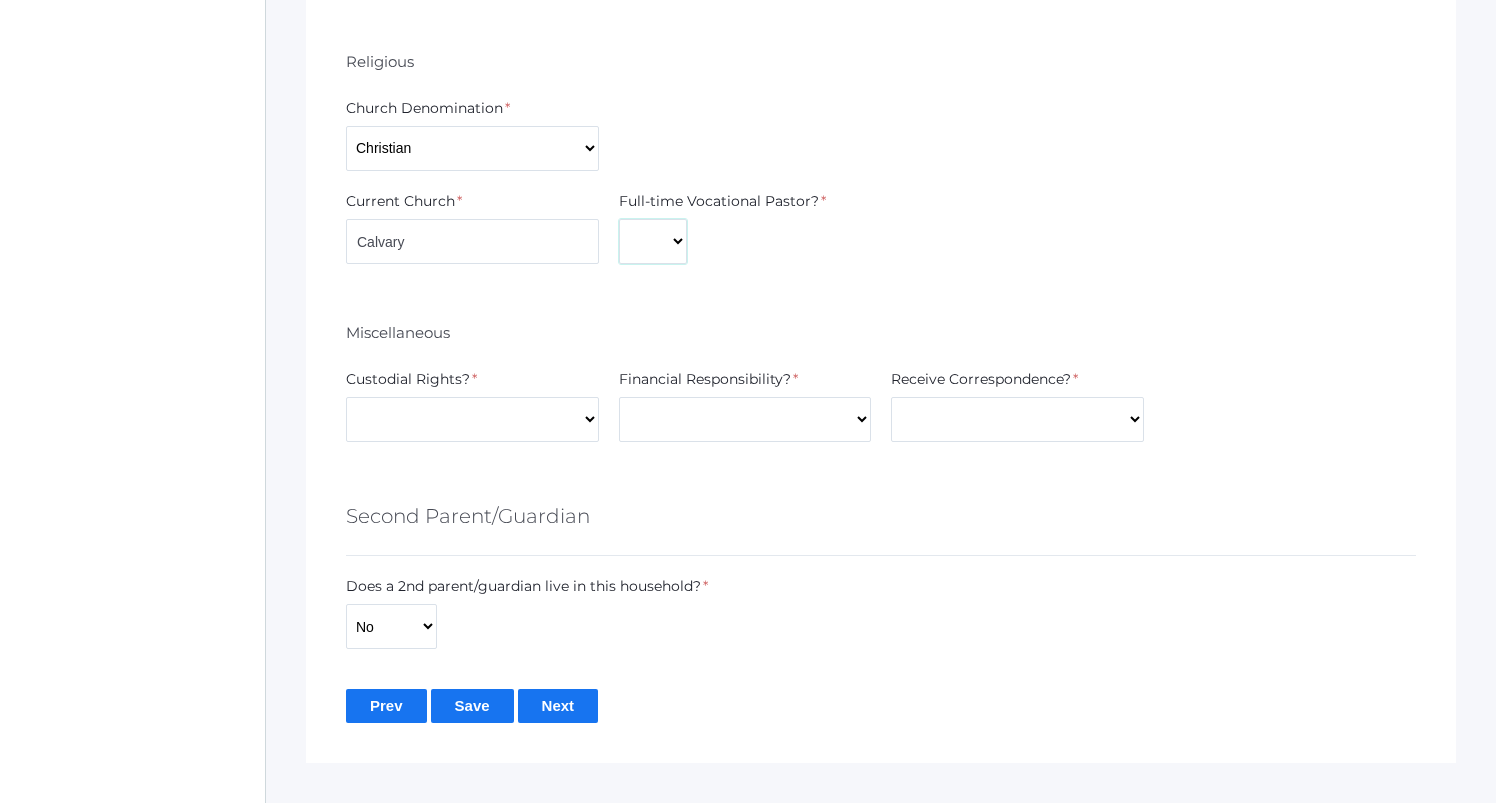 select on "No" 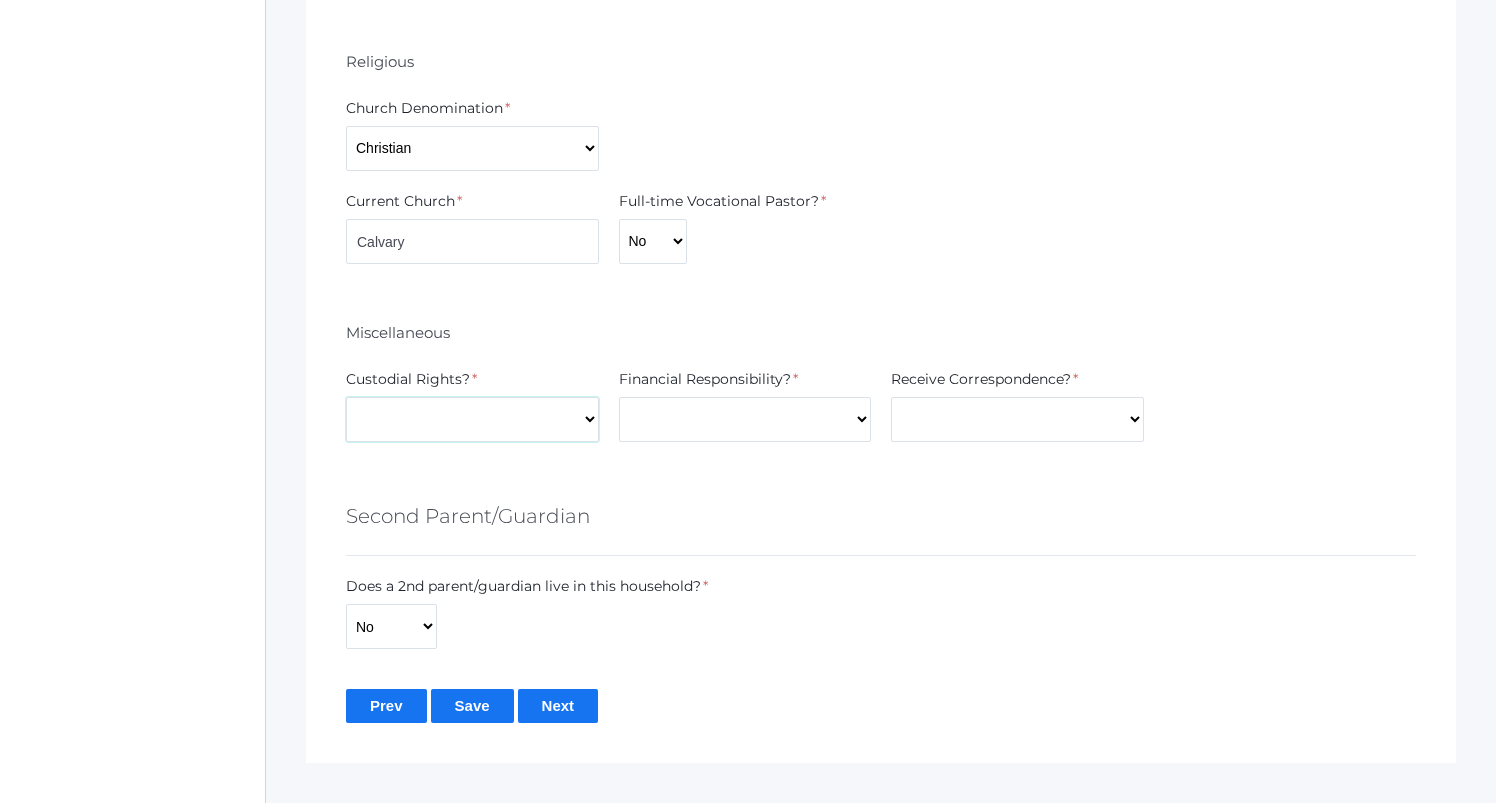 select on "Yes" 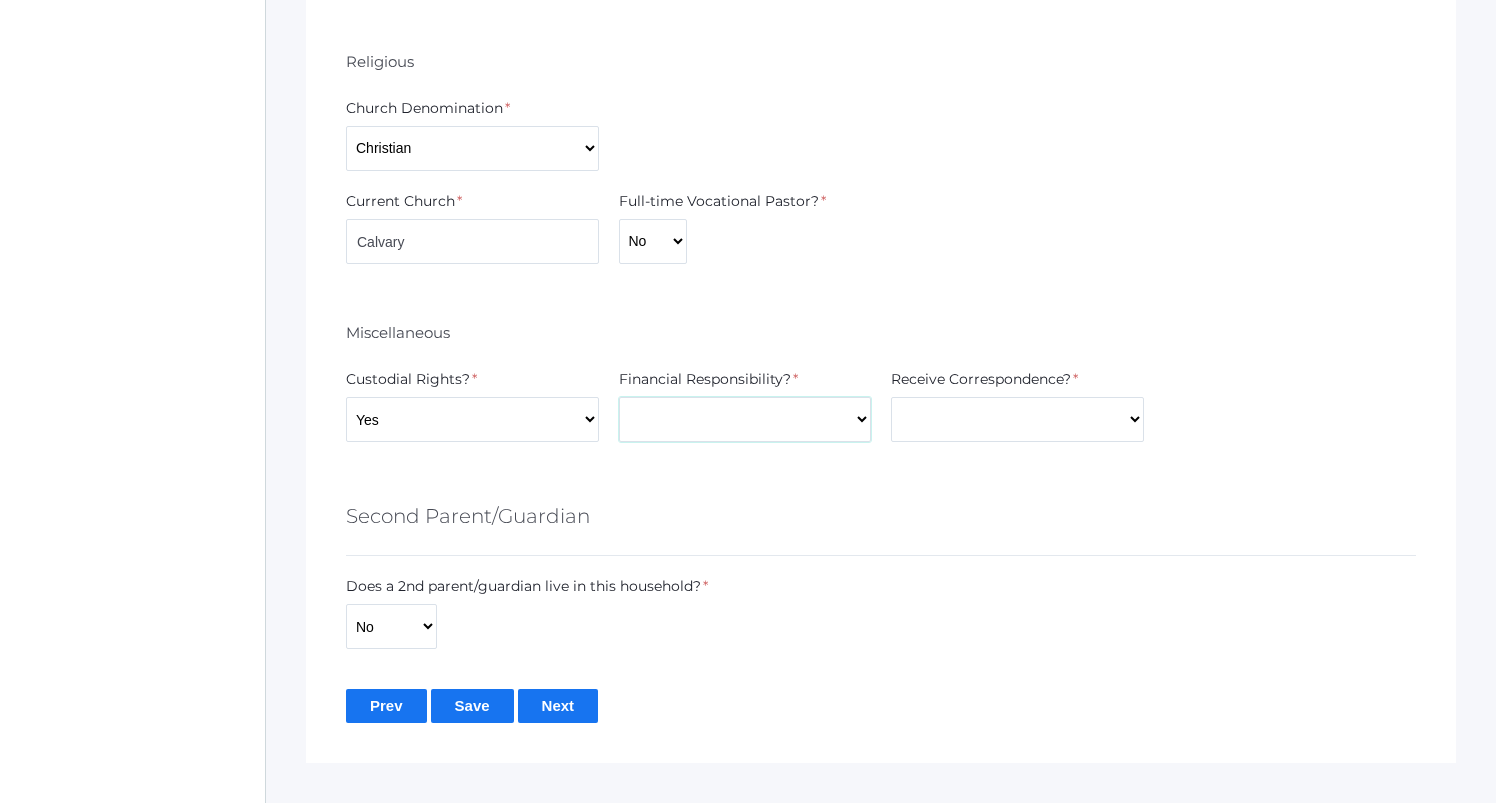 select on "Yes" 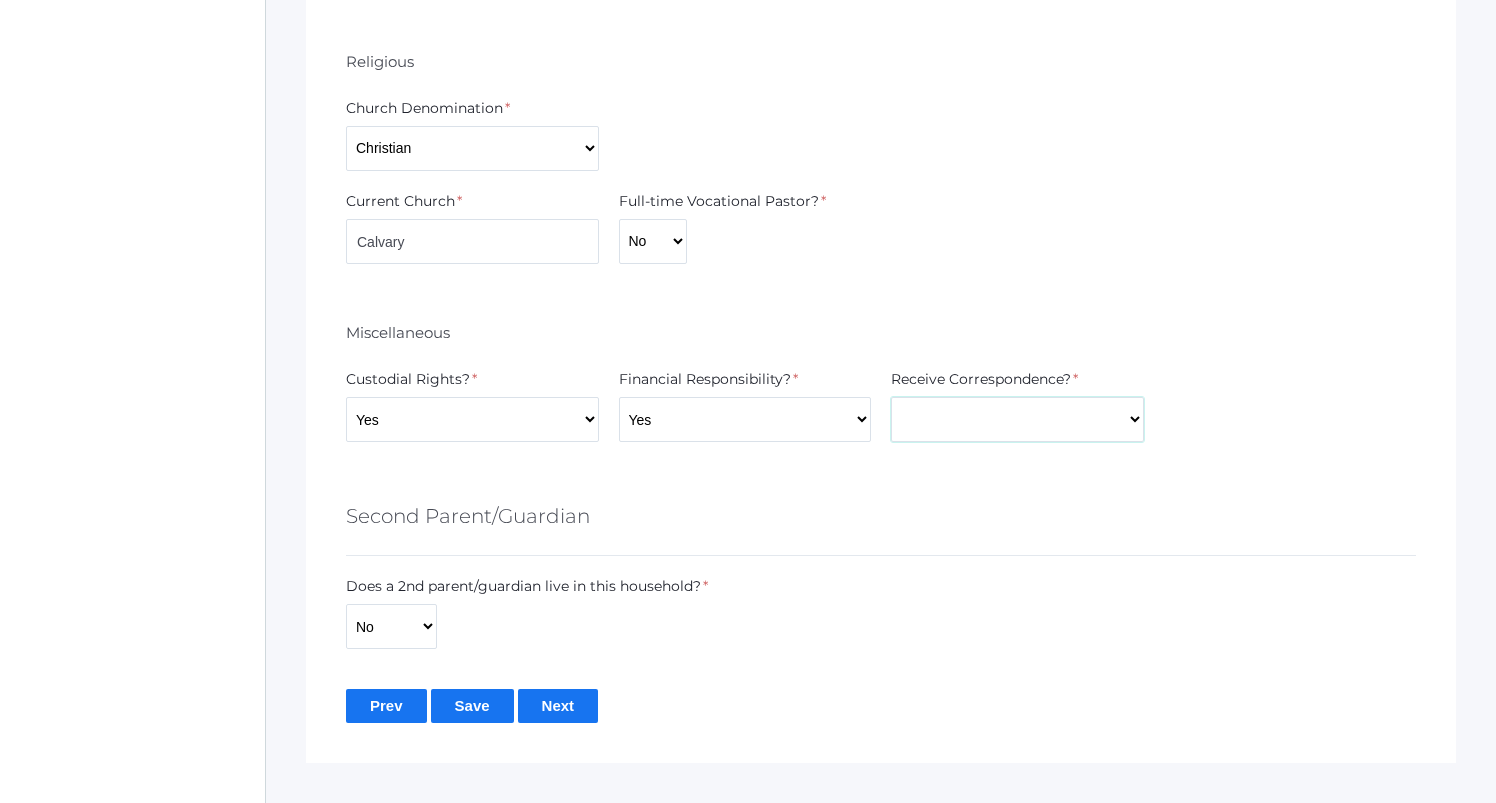 select on "Yes" 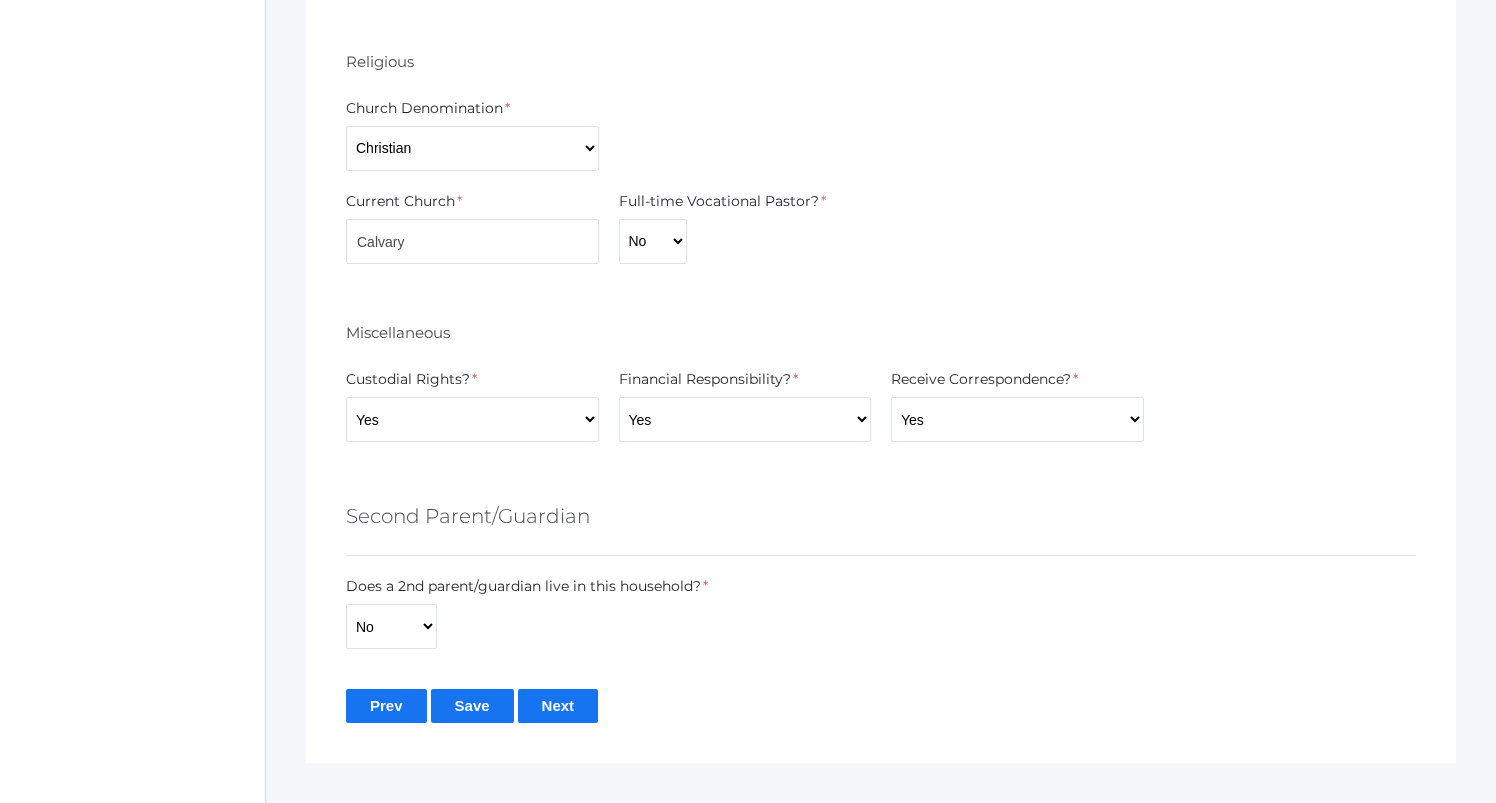 click on "Second Parent/Guardian" at bounding box center [881, 519] 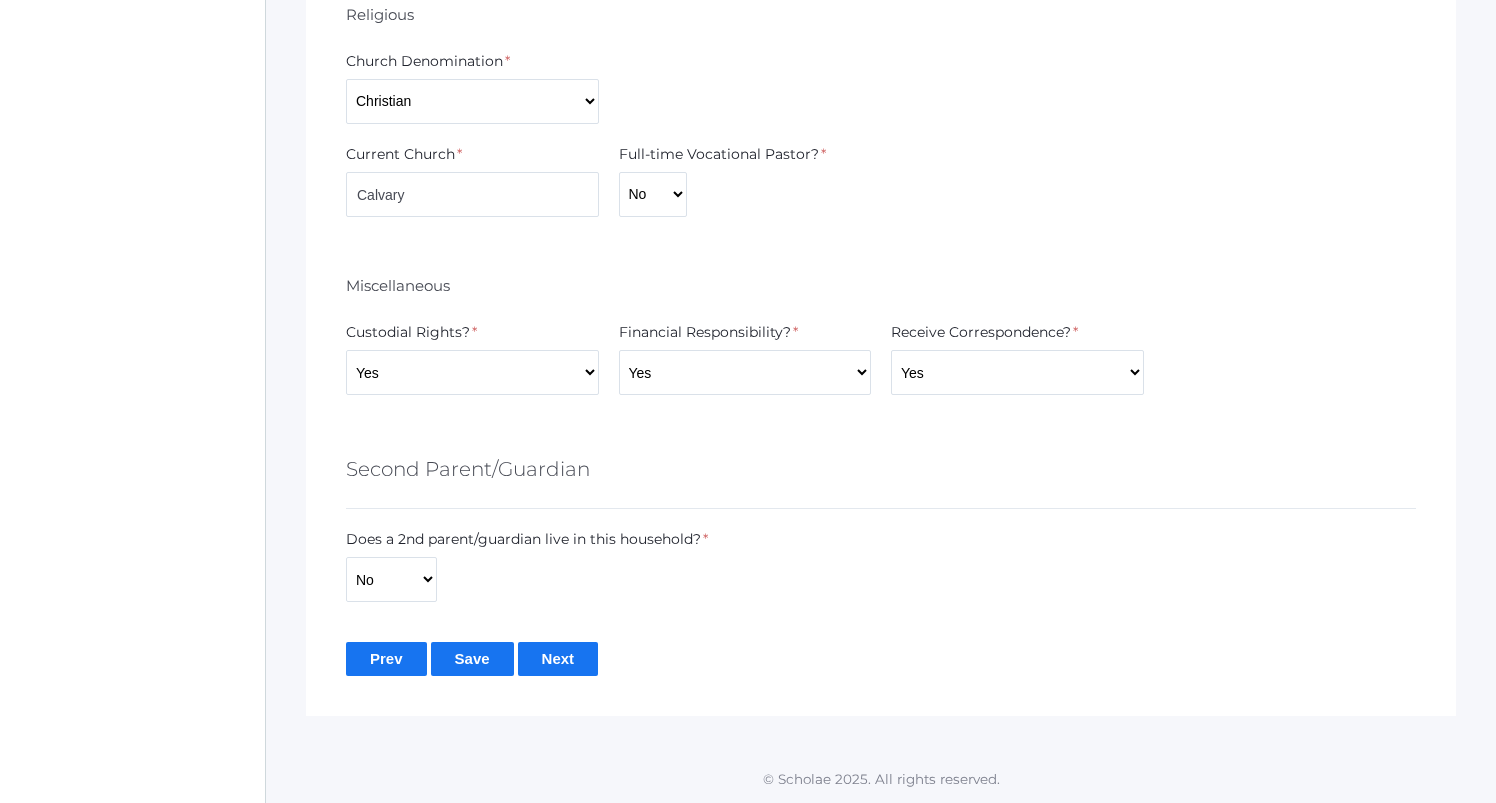 scroll, scrollTop: 1779, scrollLeft: 0, axis: vertical 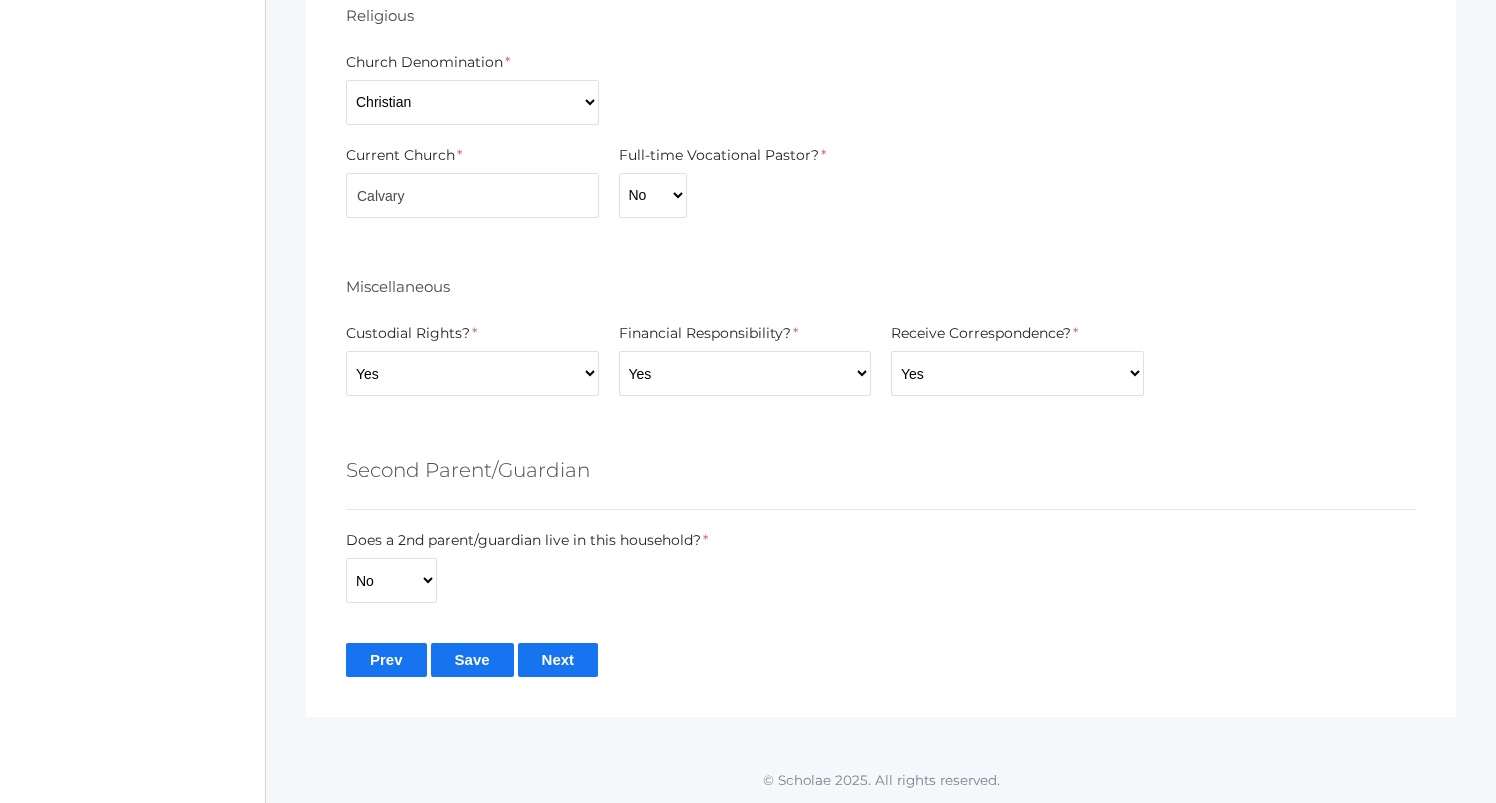 click on "Save" at bounding box center (472, 659) 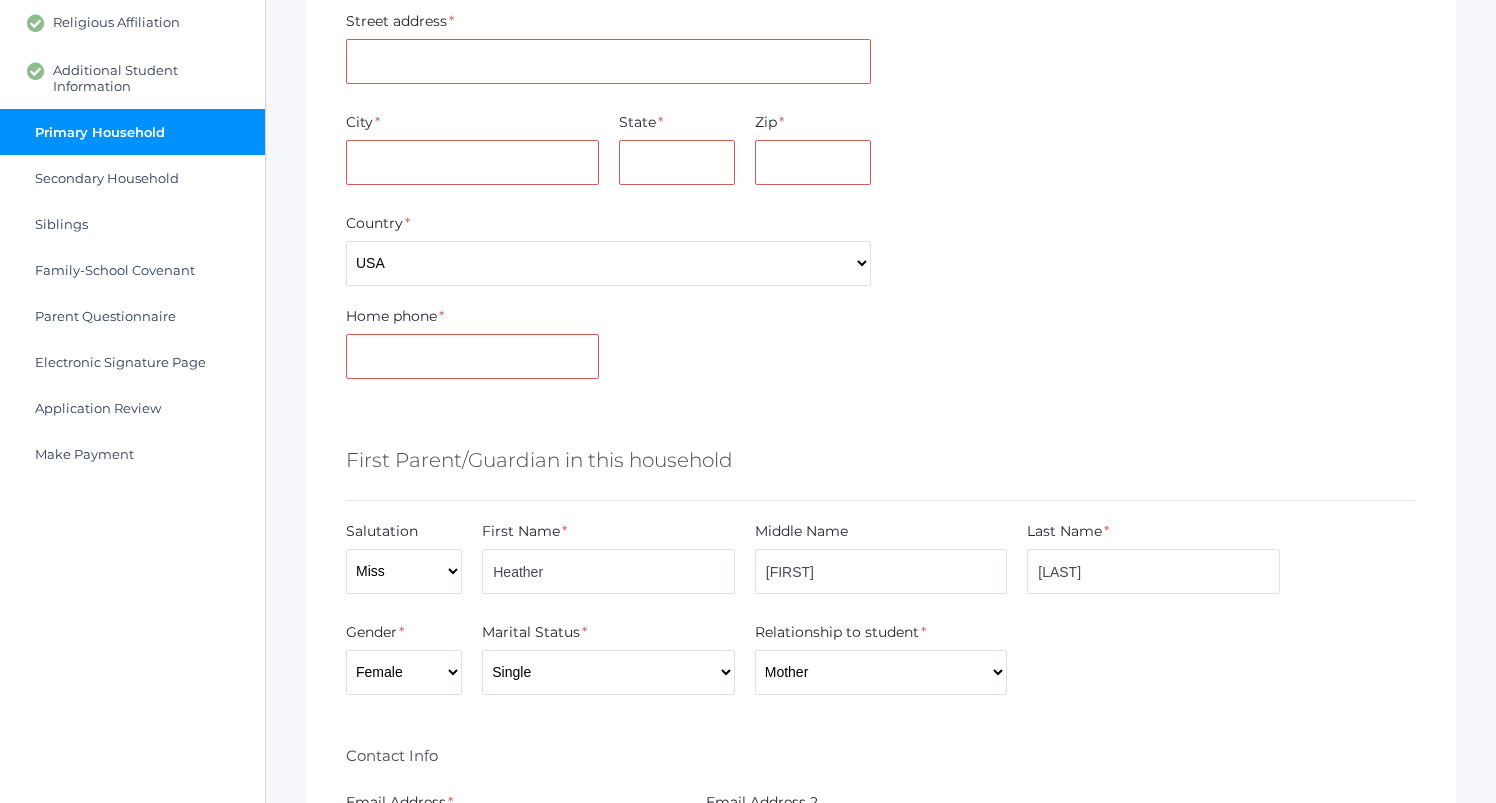 scroll, scrollTop: 348, scrollLeft: 0, axis: vertical 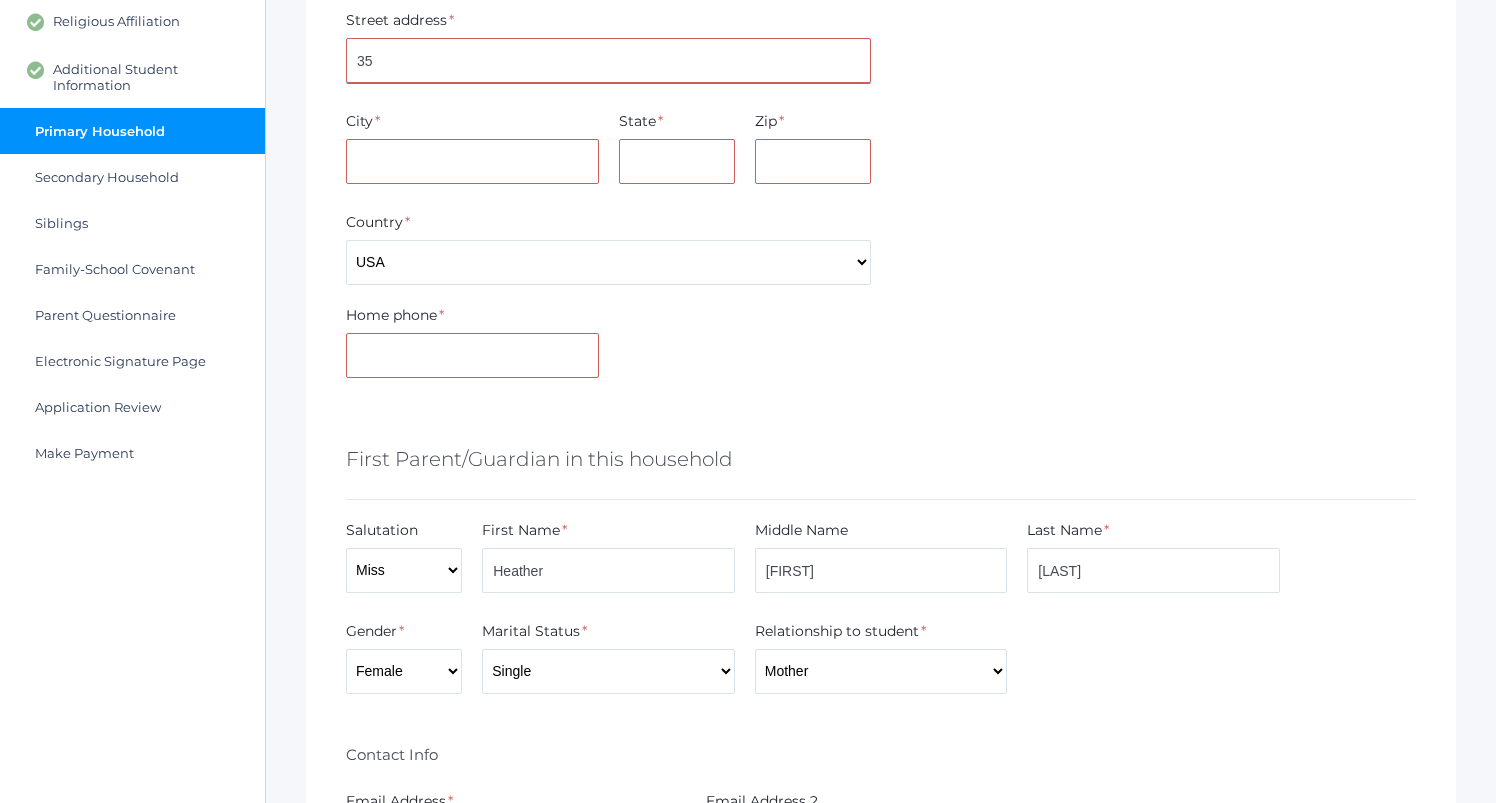 type on "3" 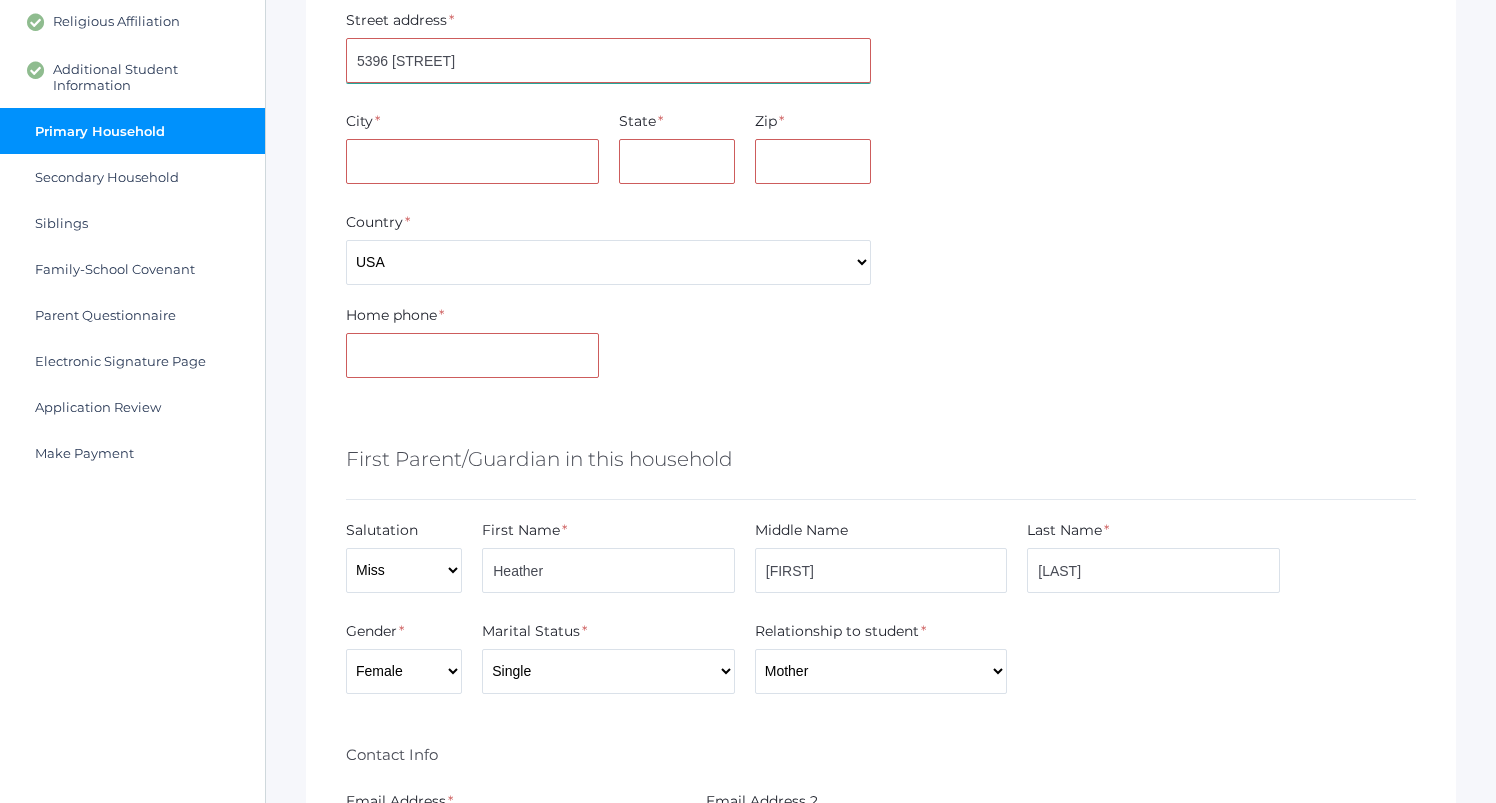 type on "5396 [STREET]" 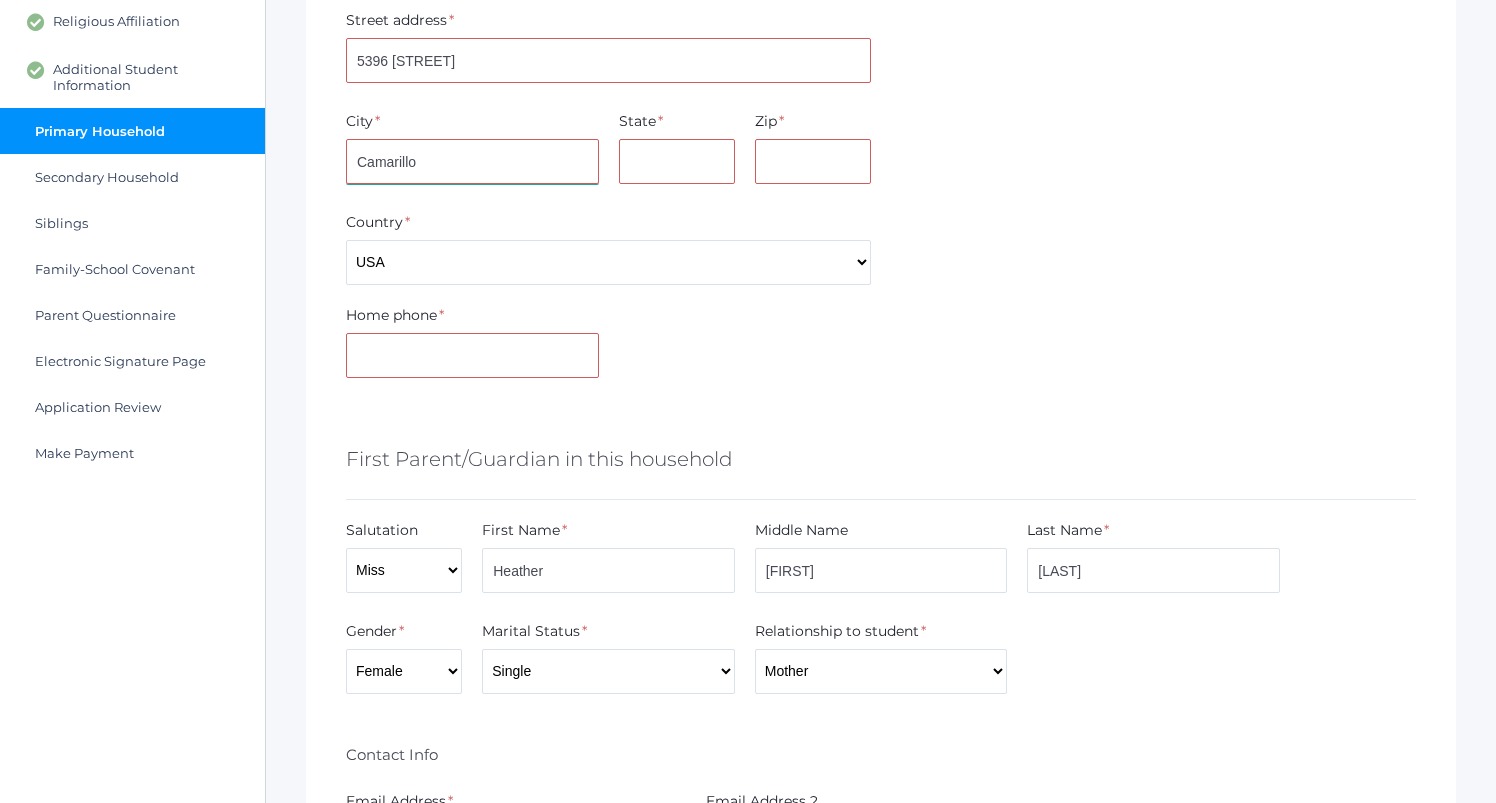 type on "Camarillo" 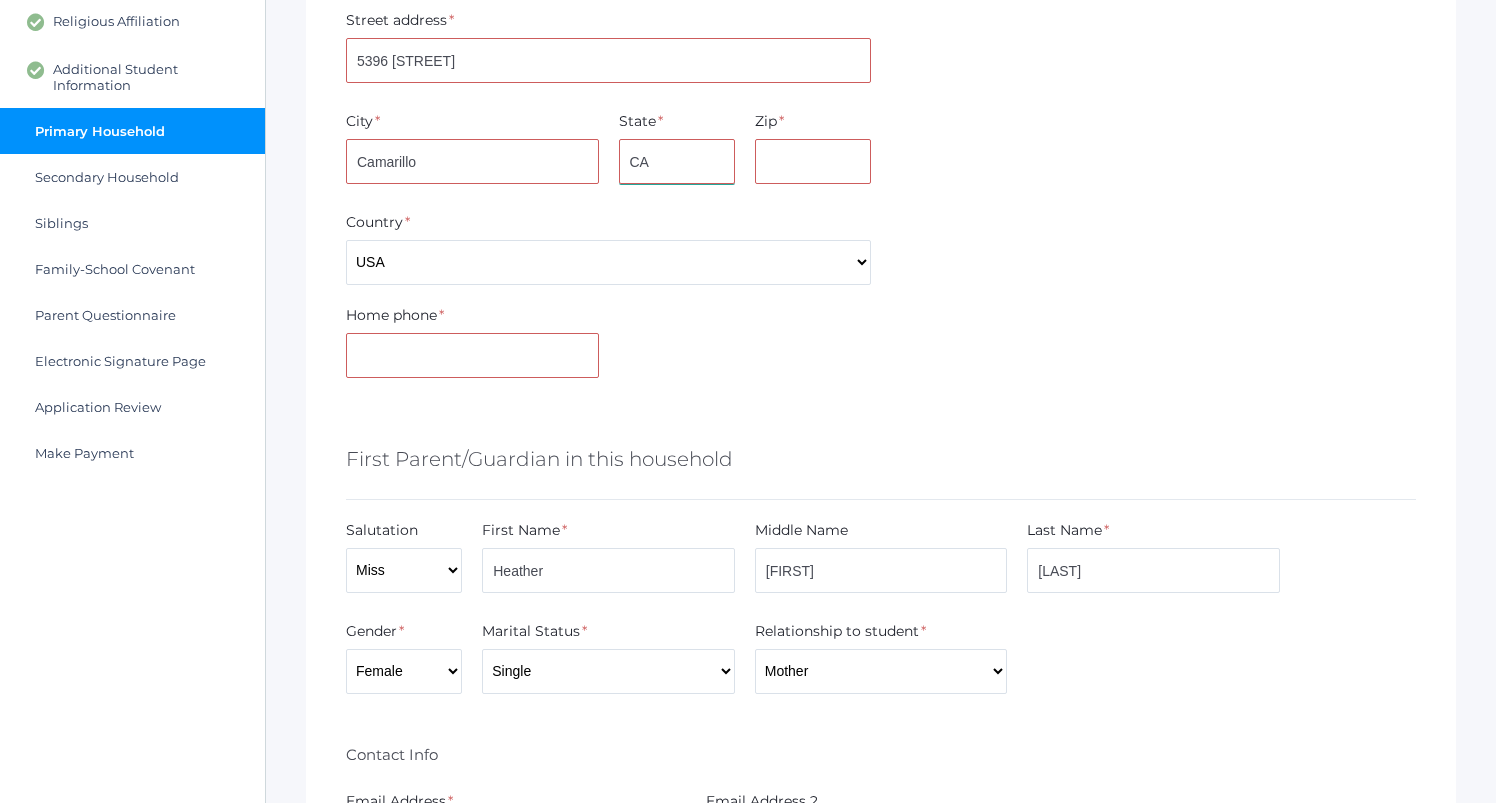 type on "CA" 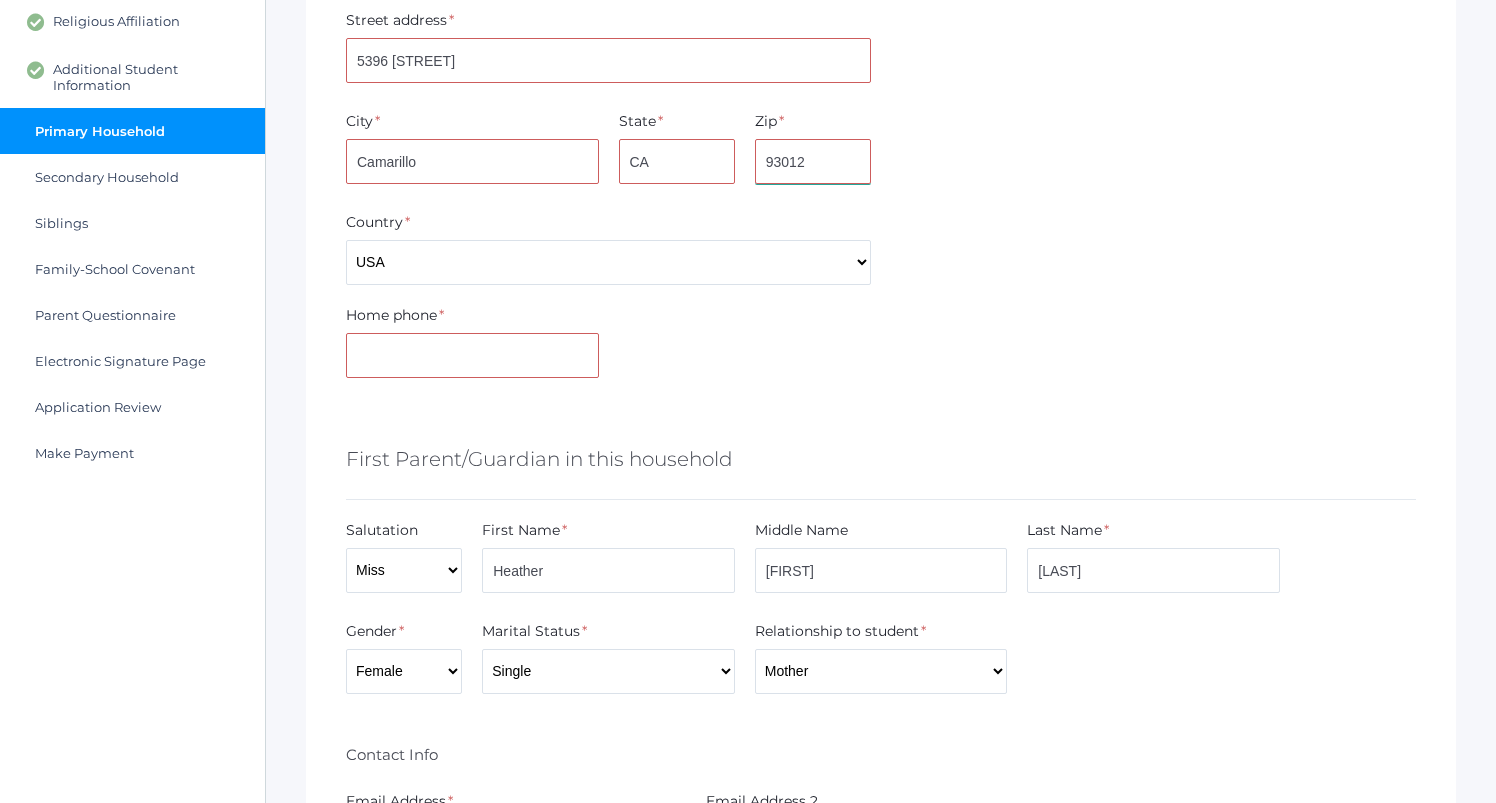 type on "93012" 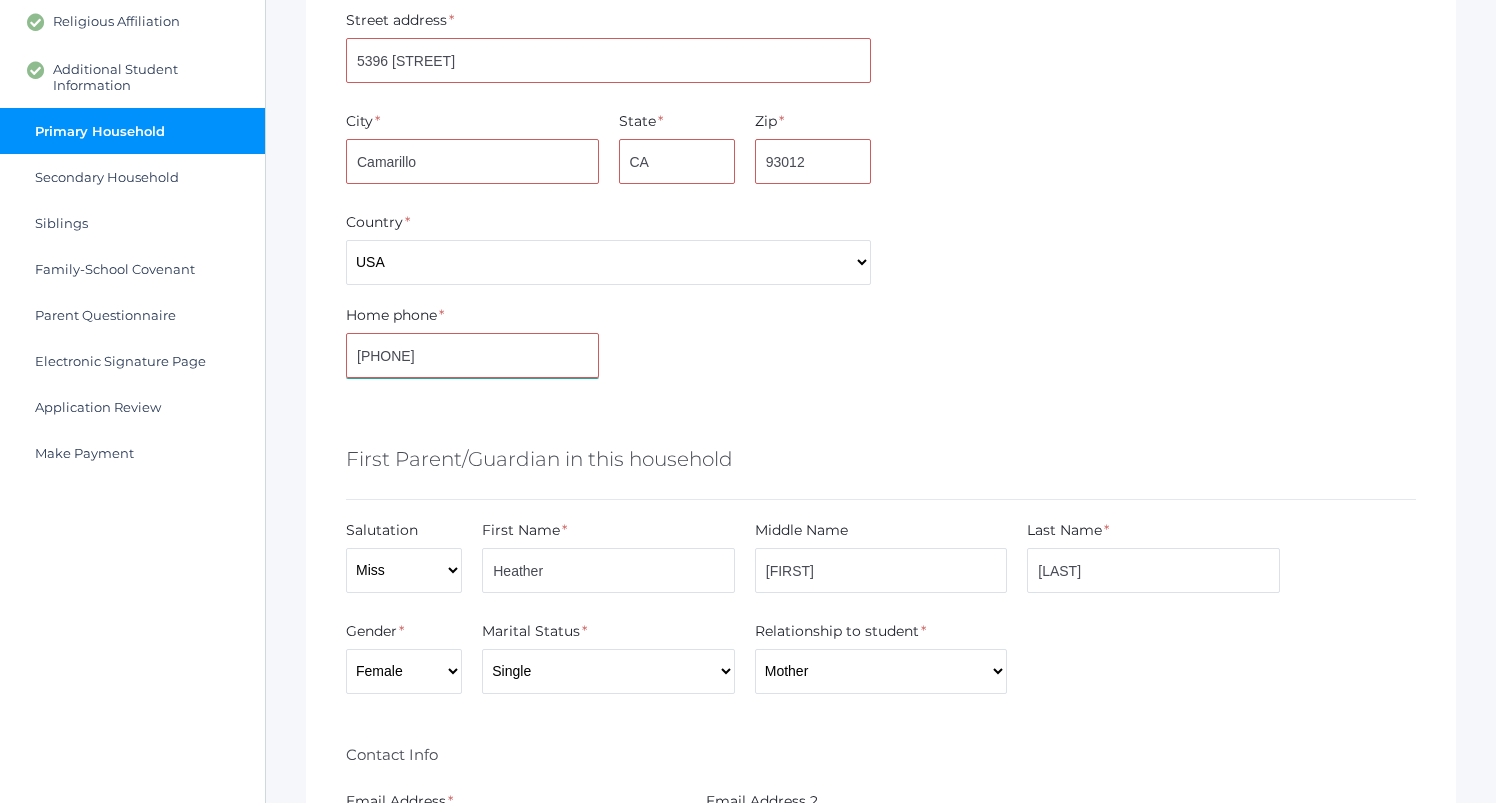 type on "[PHONE]" 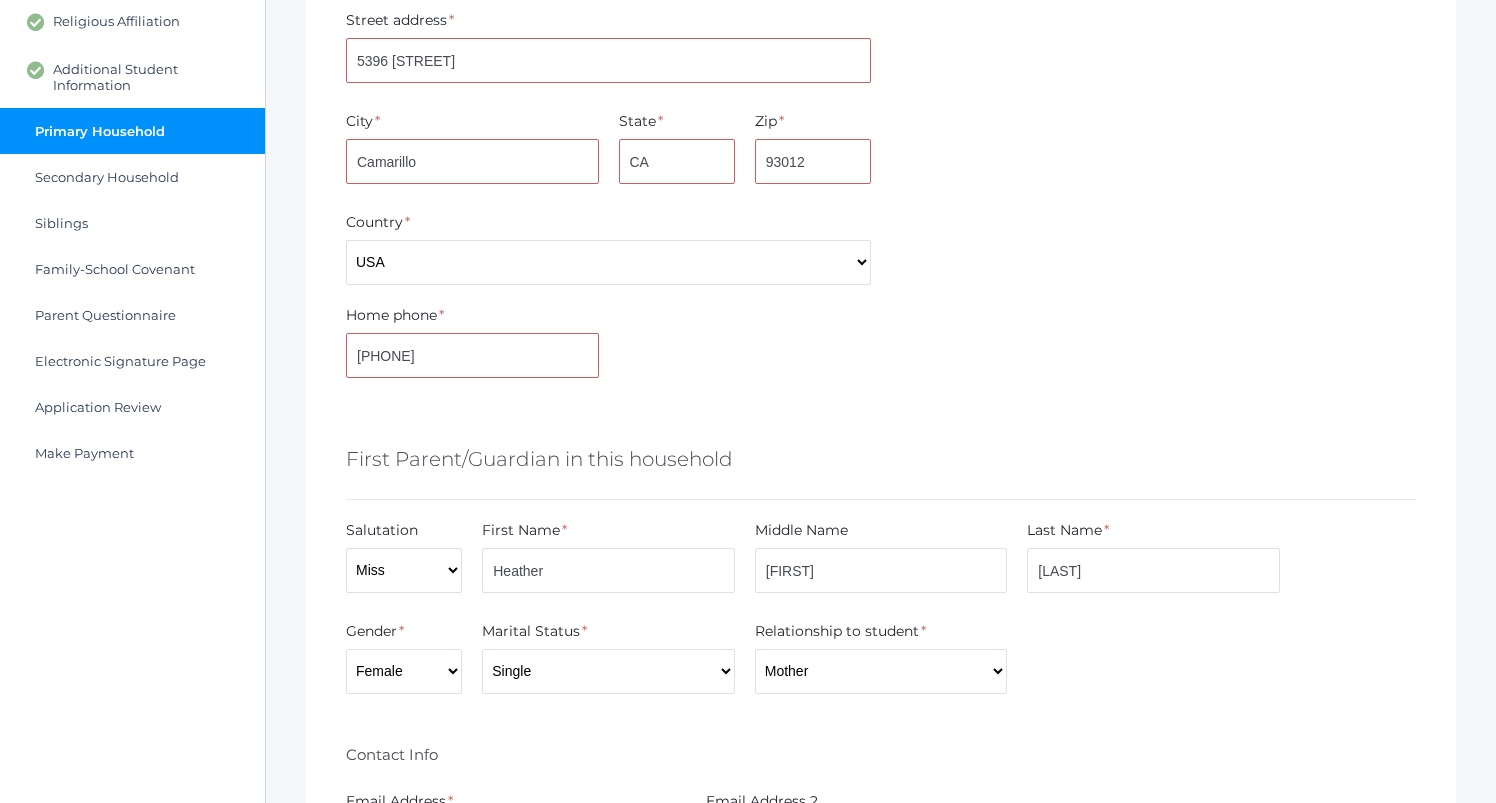 click on "First Parent/Guardian in this household" at bounding box center [881, 463] 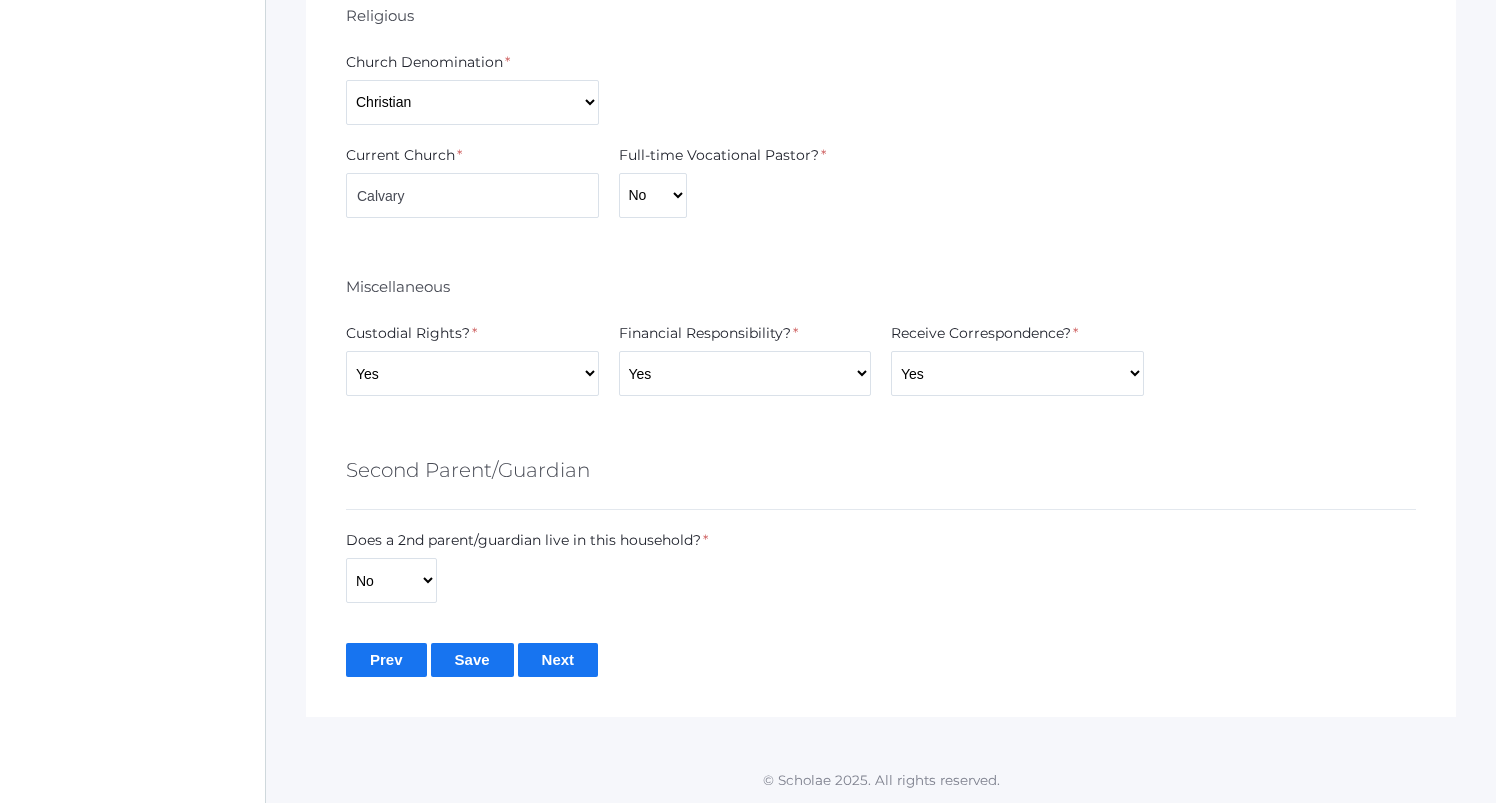 scroll, scrollTop: 1847, scrollLeft: 0, axis: vertical 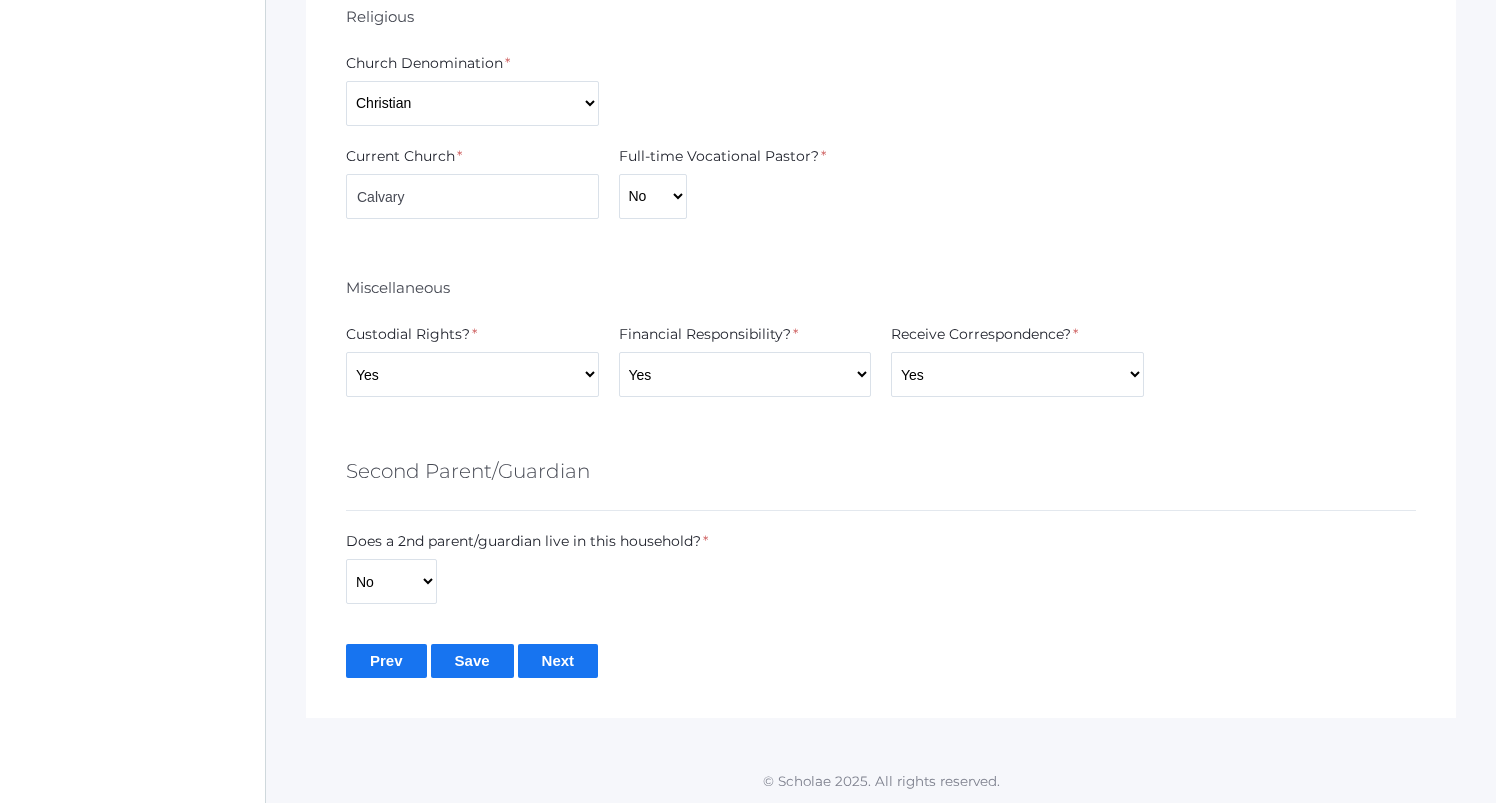 click on "Save" at bounding box center [472, 660] 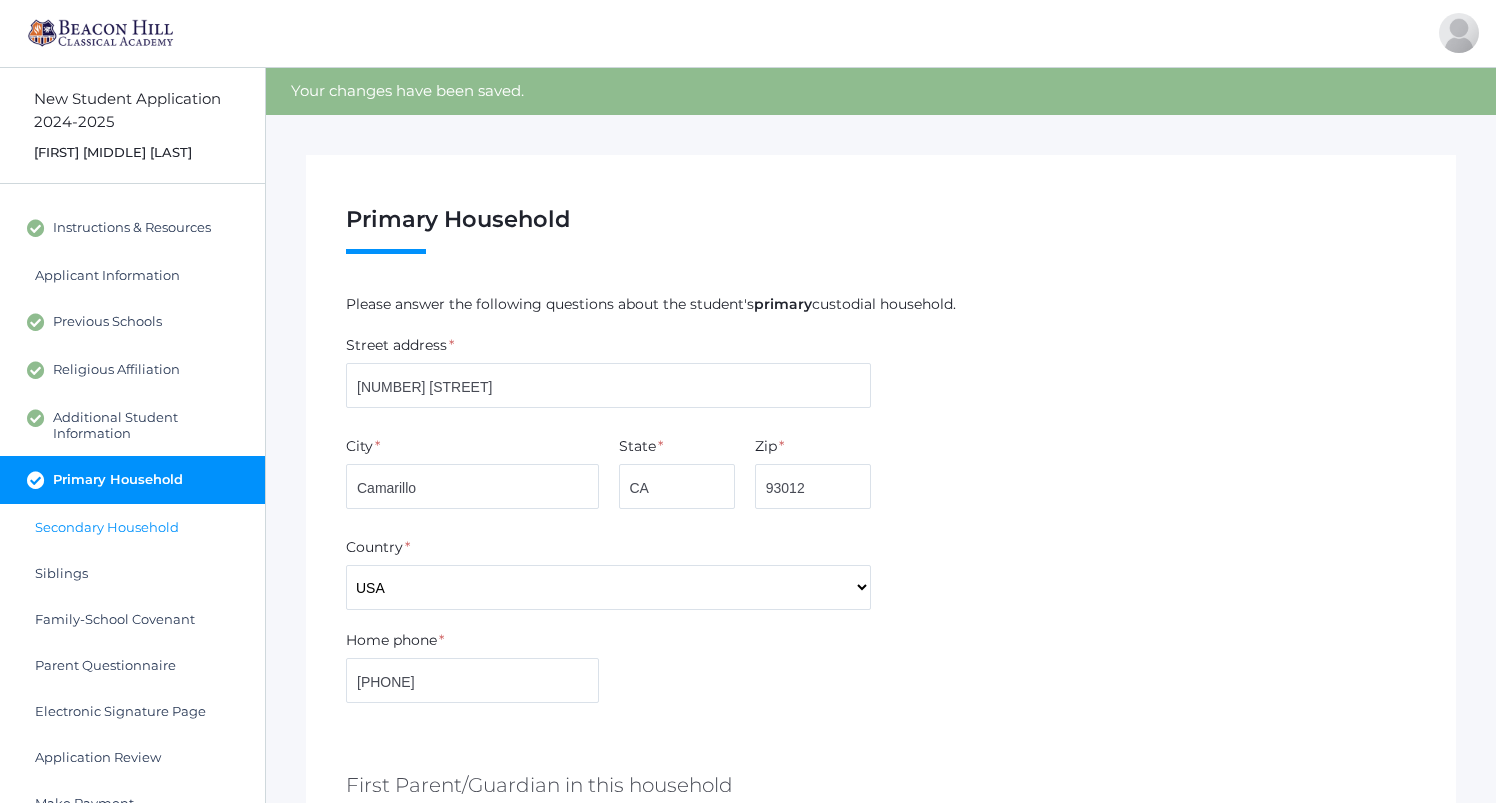 scroll, scrollTop: 0, scrollLeft: 0, axis: both 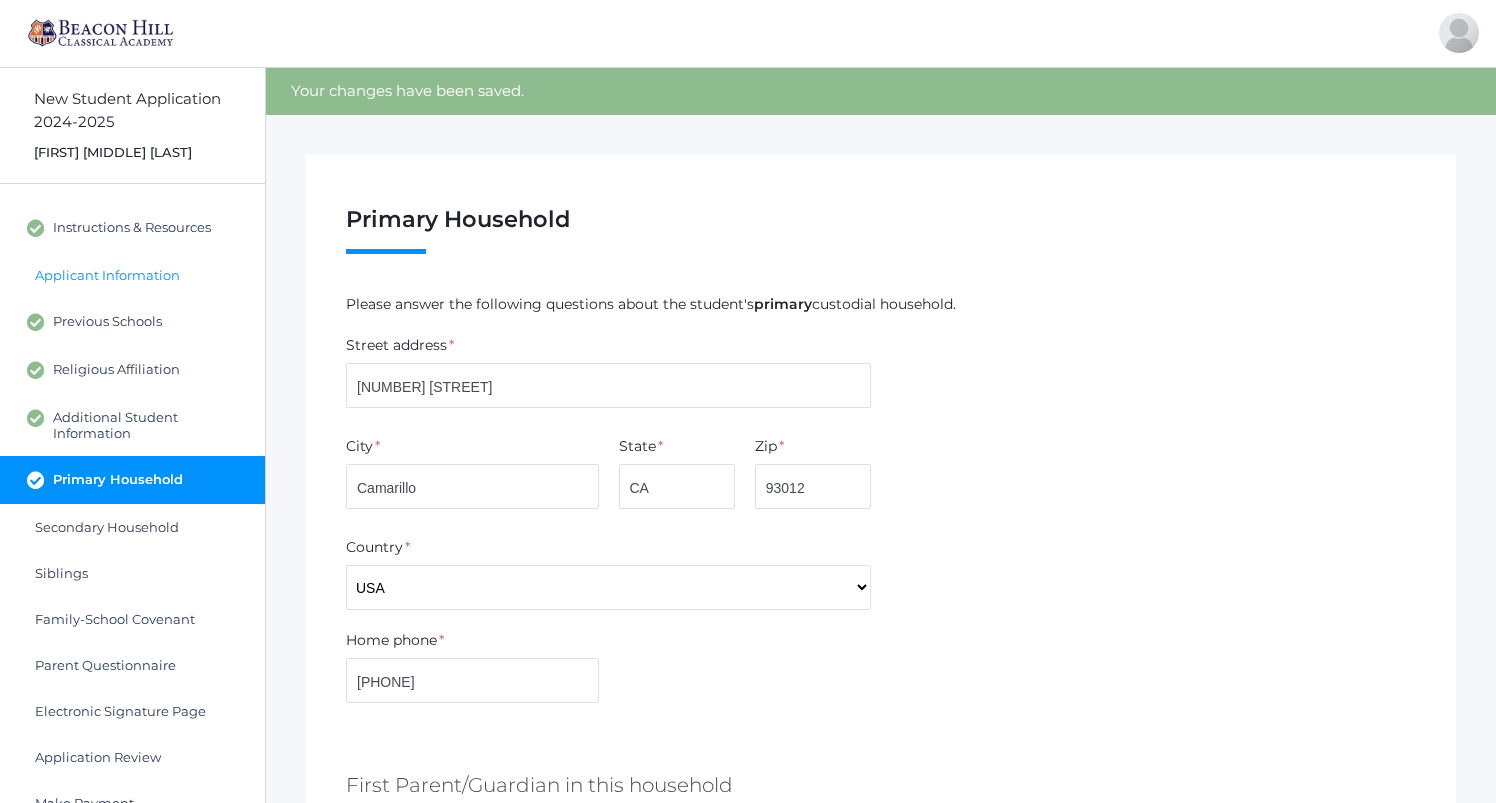 click on "Applicant Information" at bounding box center (107, 275) 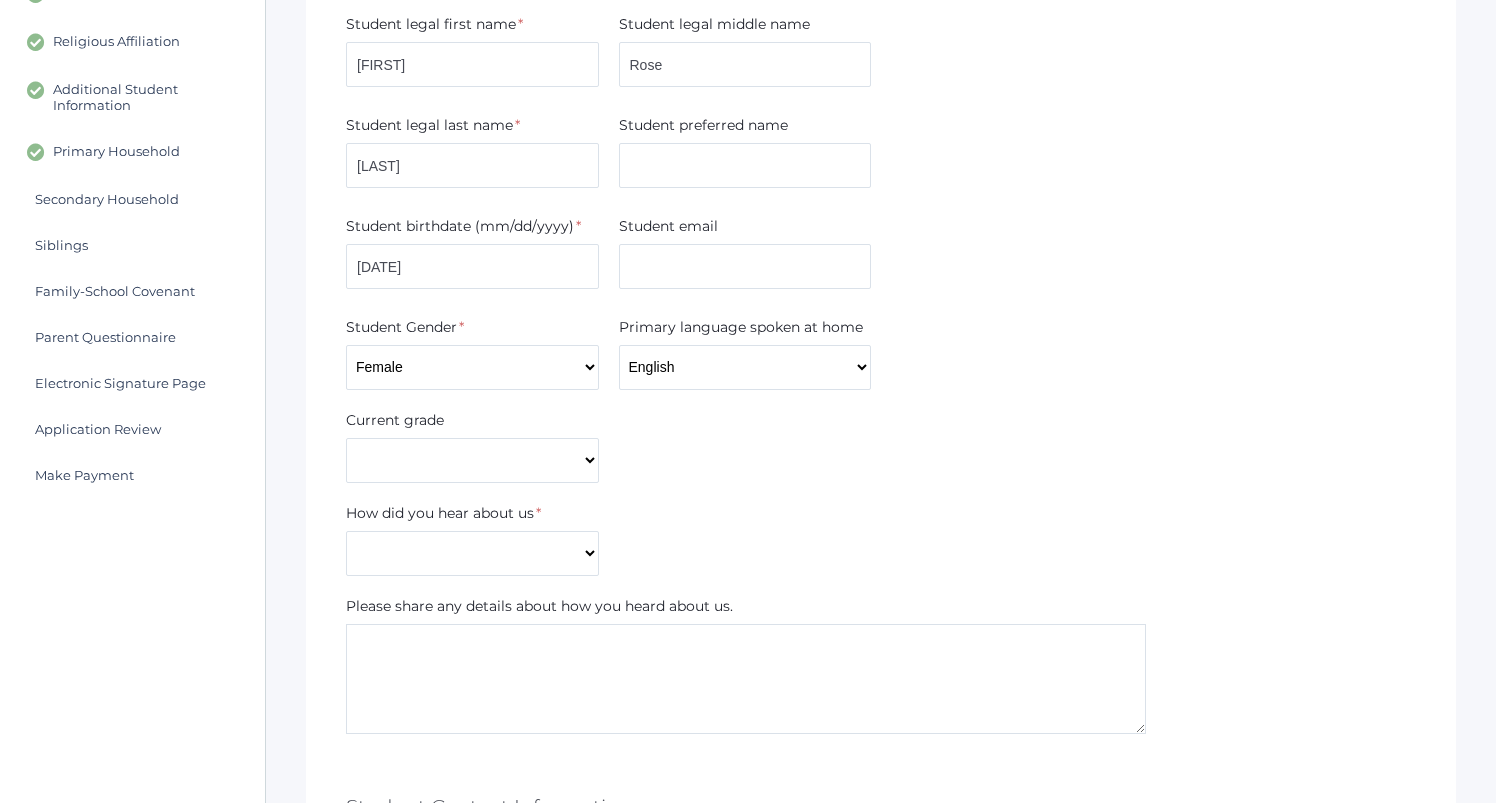 scroll, scrollTop: 365, scrollLeft: 0, axis: vertical 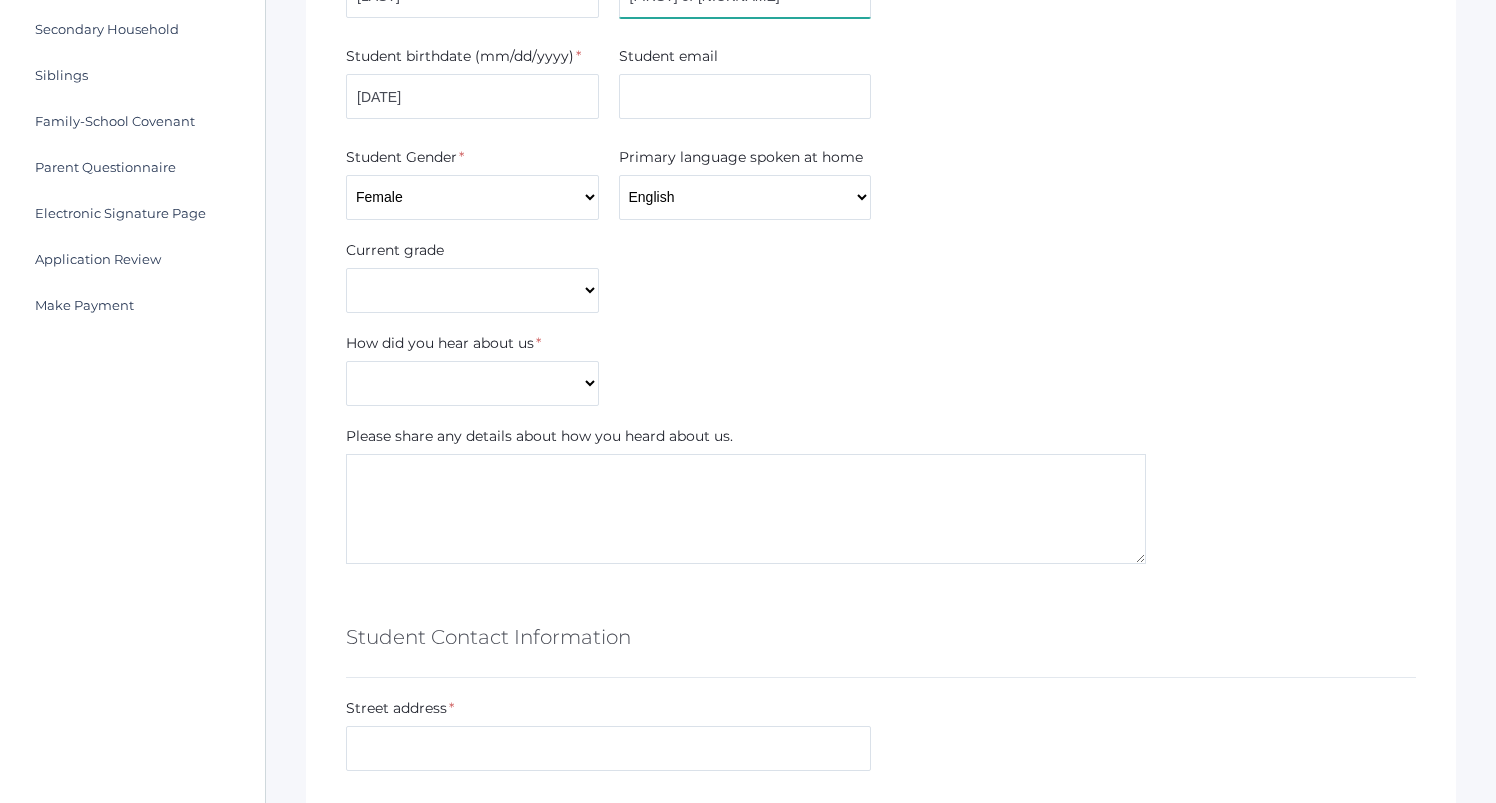 type on "[FIRST] or [NICKNAME]" 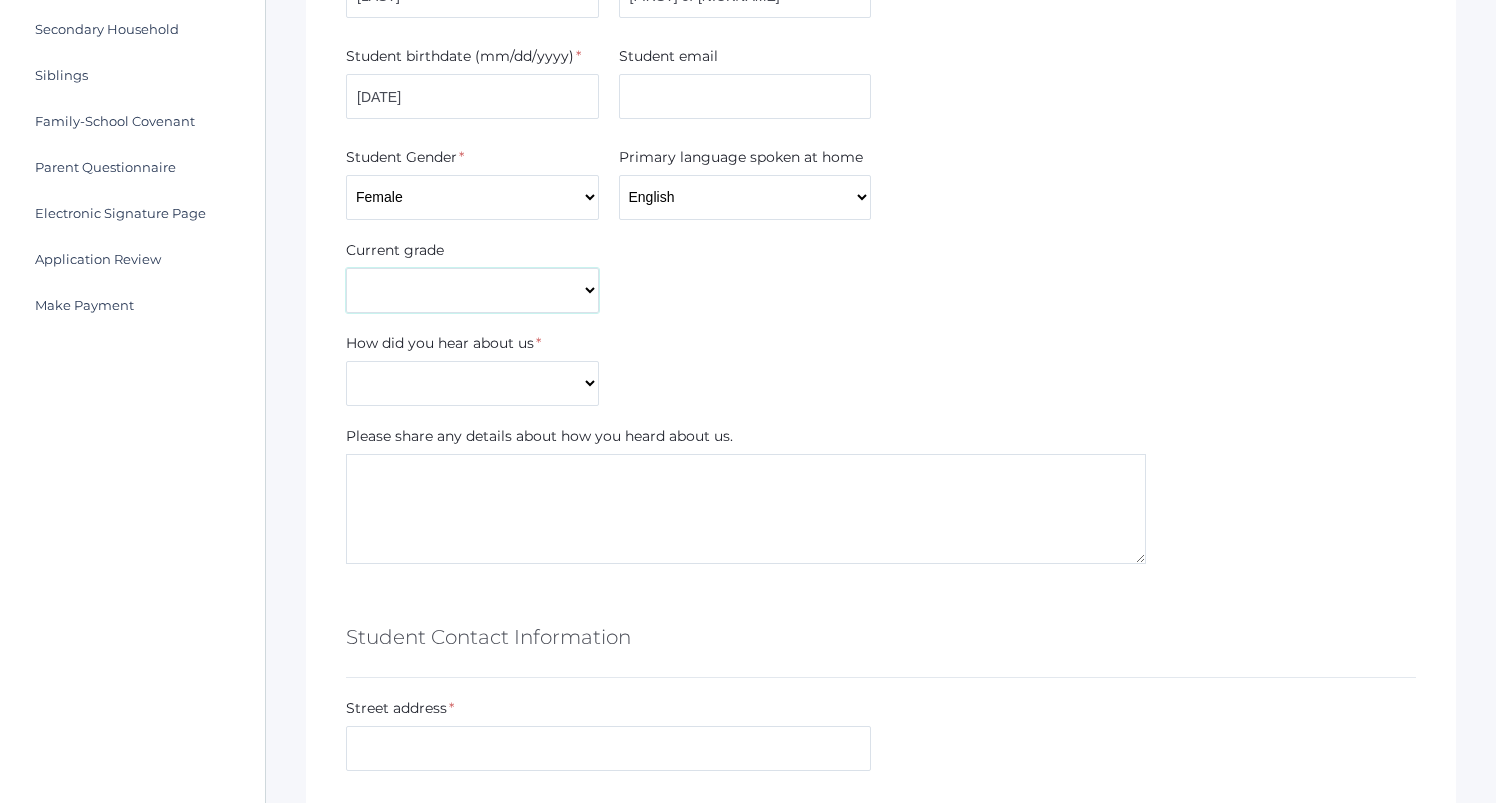 select on "2nd Grade" 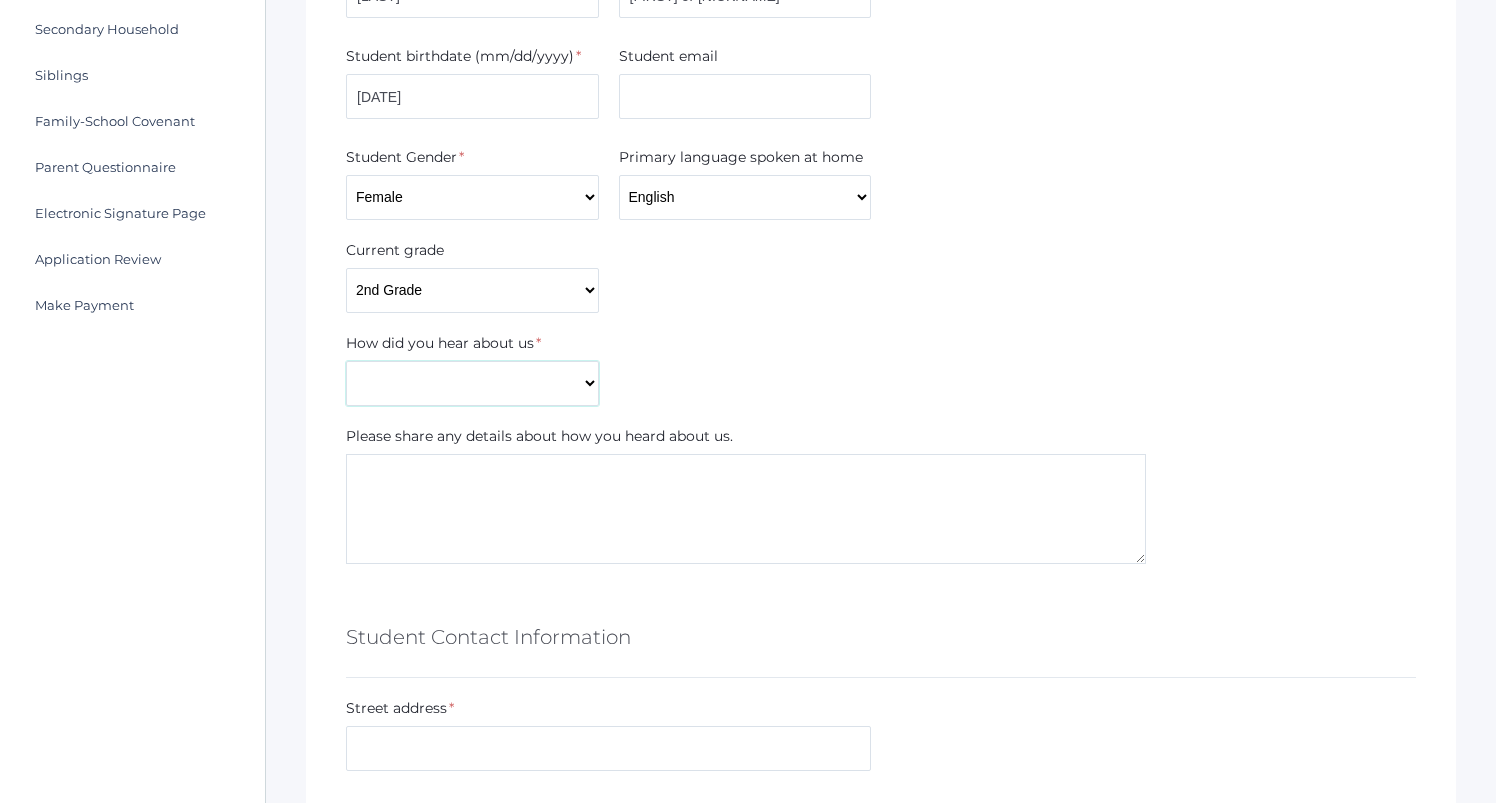 select on "Internet" 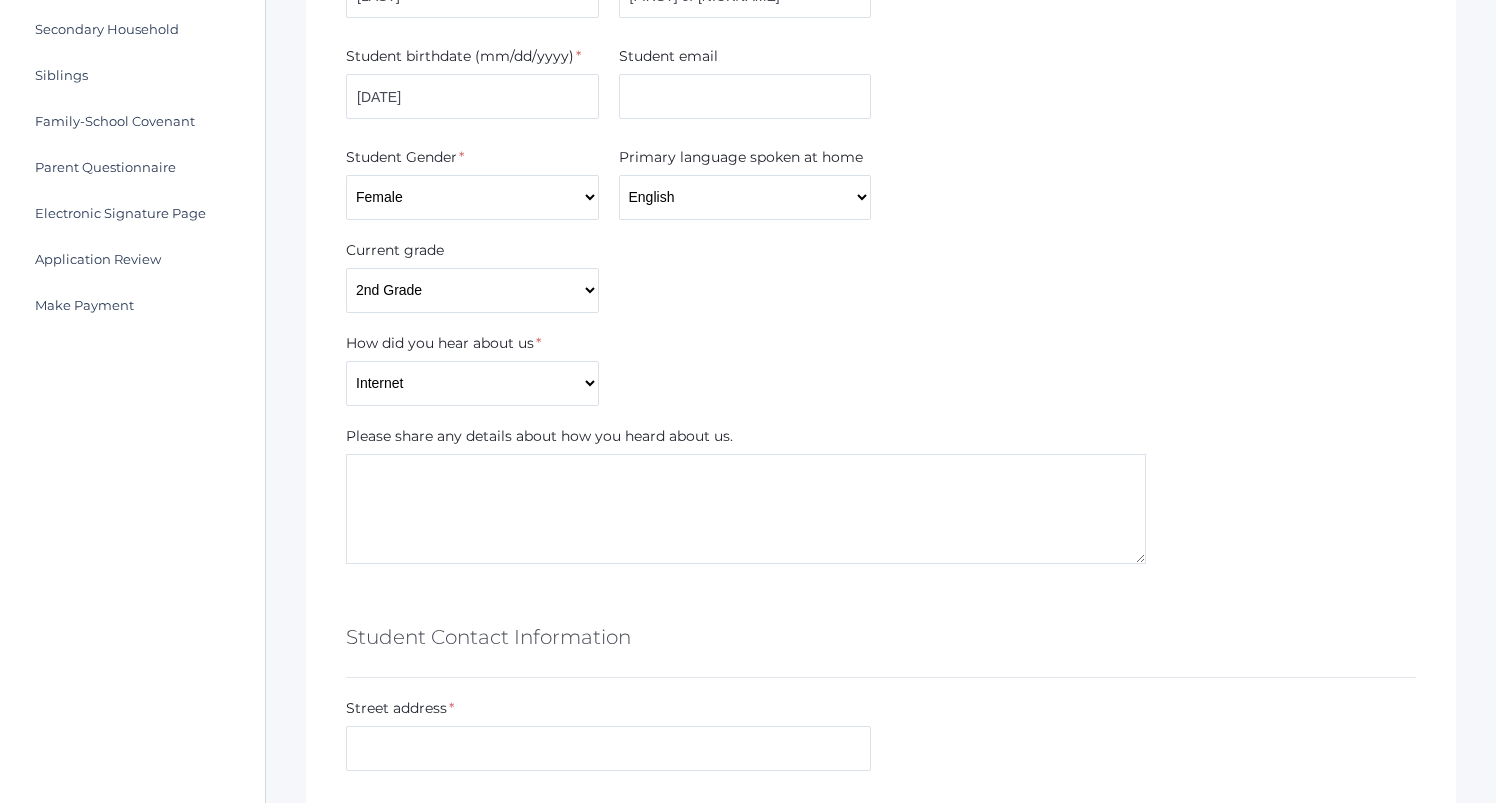 click on "Basic Information
Student legal first name
*
Savannah
Student legal middle name
Rose
Student legal last name
*
Schwochow
Student preferred name
Savannah or Savvy
Student birthdate (mm/dd/yyyy)
*
04/18/2017
Student email
Student Gender
*
Male
Female
Primary language spoken at home
English
Chinese
French
German
Hebrew
Japanese
Russian
Spanish
Vietnamese
Other
Current grade
Kindergarten
1st Grade
2nd Grade
3rd Grade
4th Grade
5th Grade
6th Grade
7th Grade
8th Grade
9th Grade
10th Grade
11th Grade" at bounding box center [881, 598] 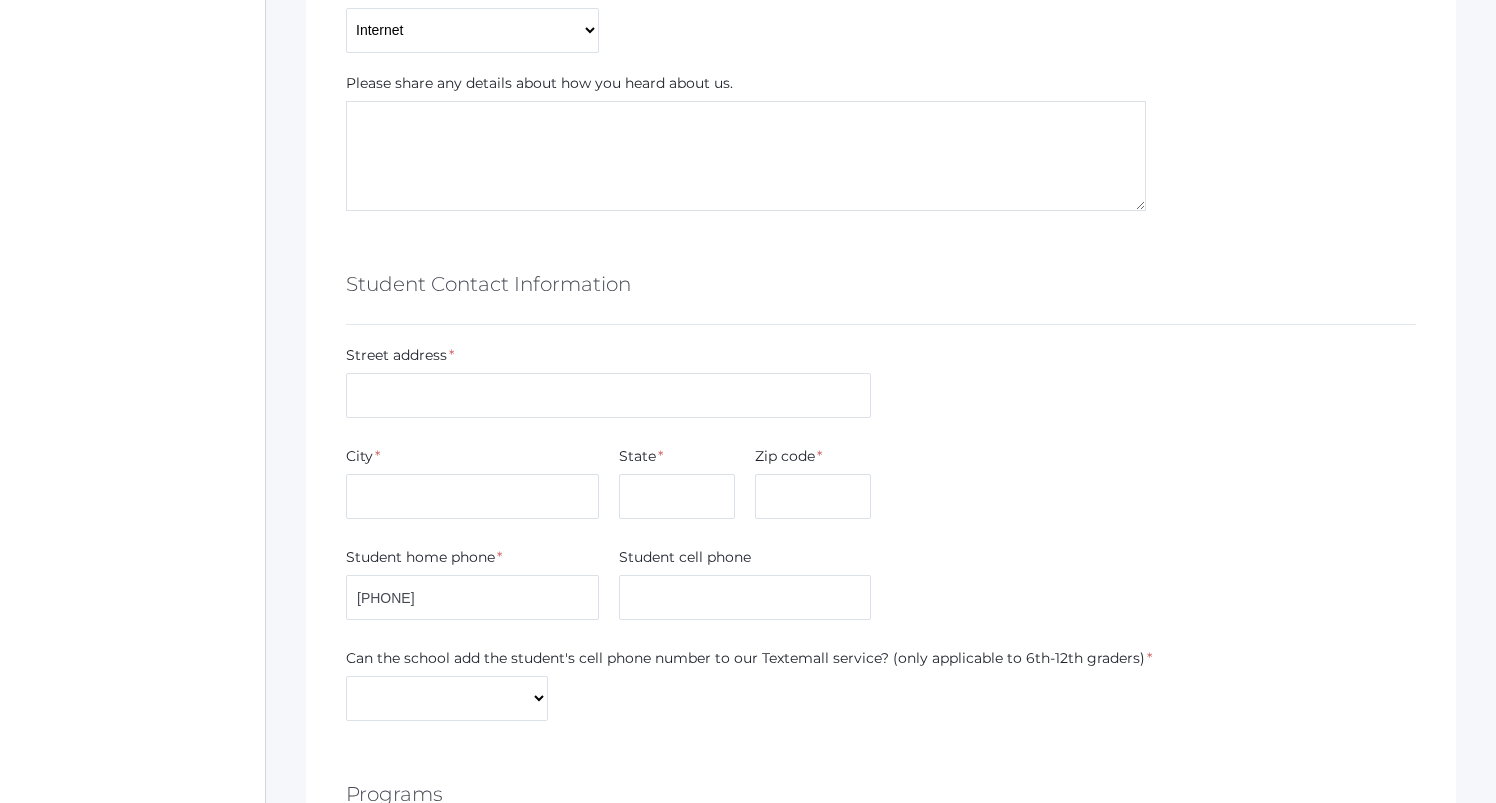 scroll, scrollTop: 922, scrollLeft: 0, axis: vertical 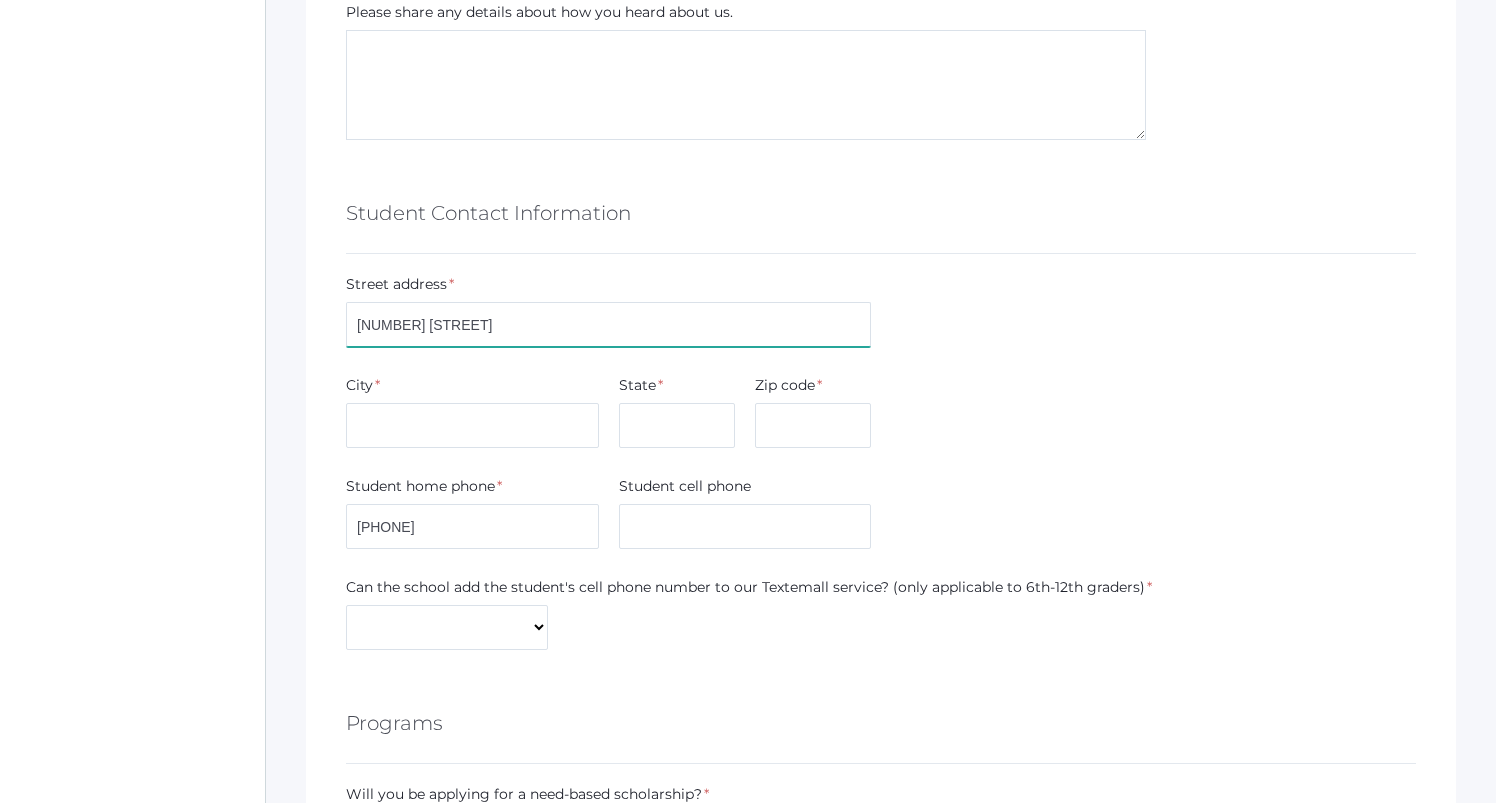 type on "[NUMBER] [STREET]" 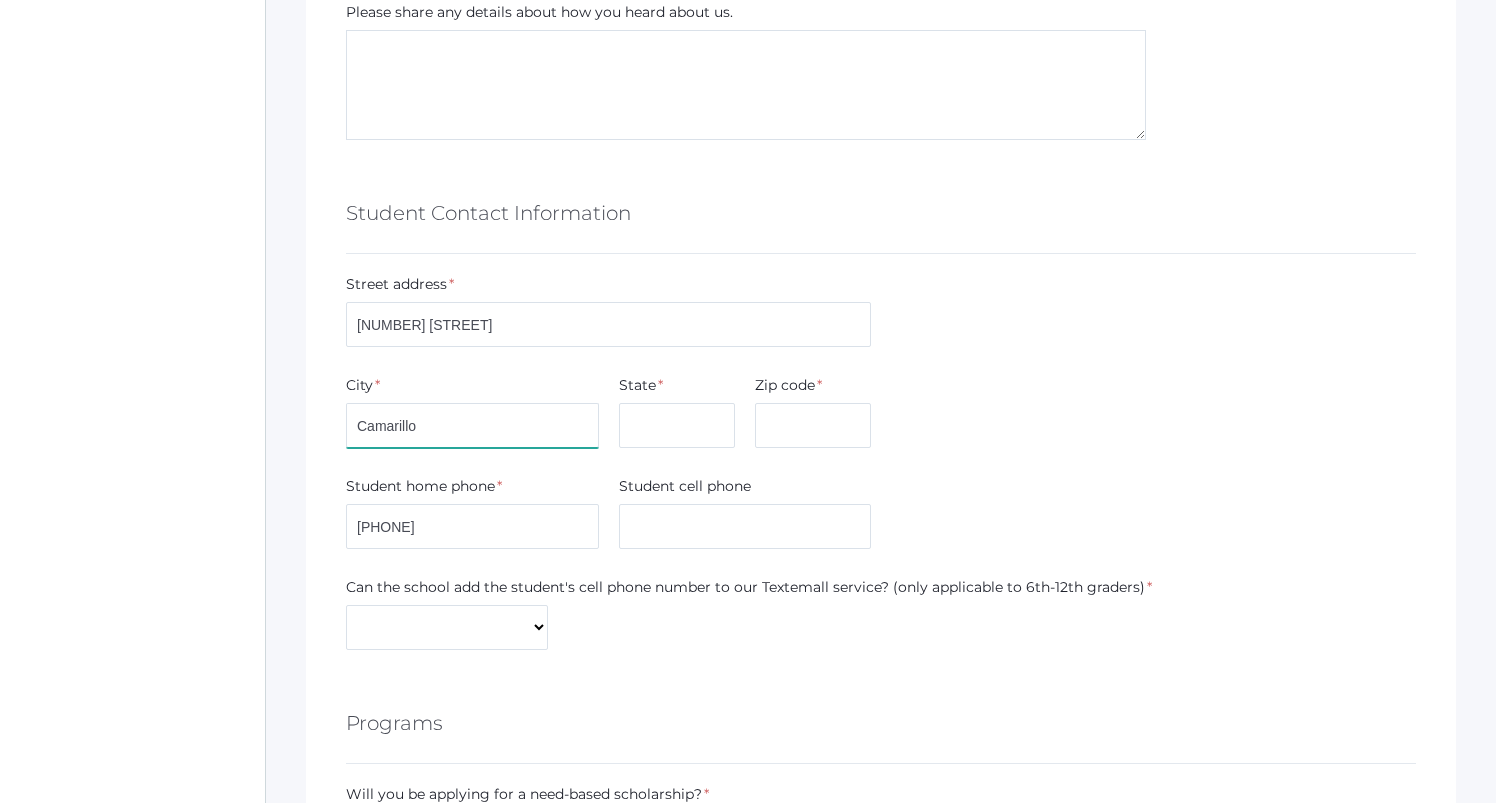type on "Camarillo" 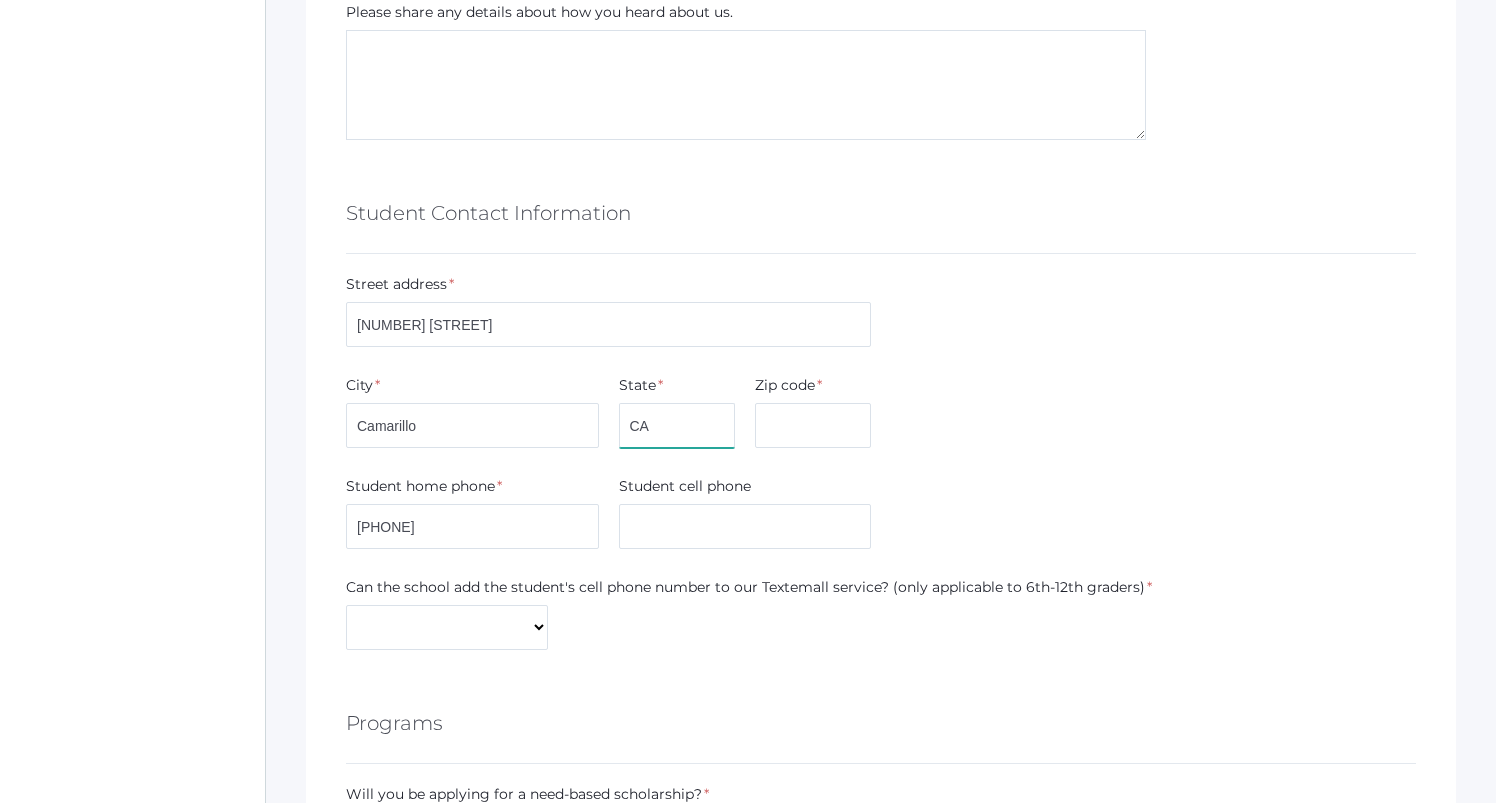 type on "CA" 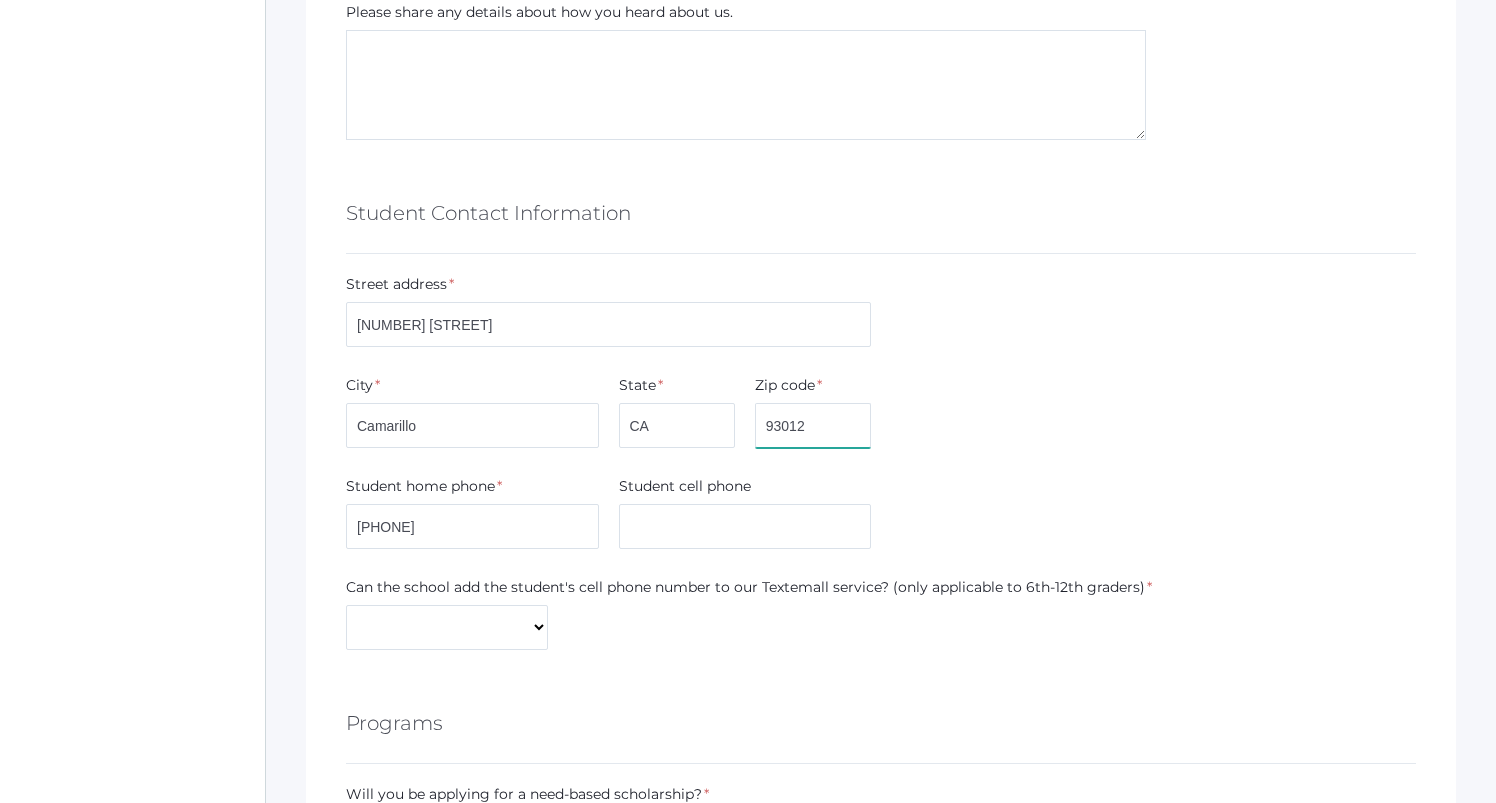type on "93012" 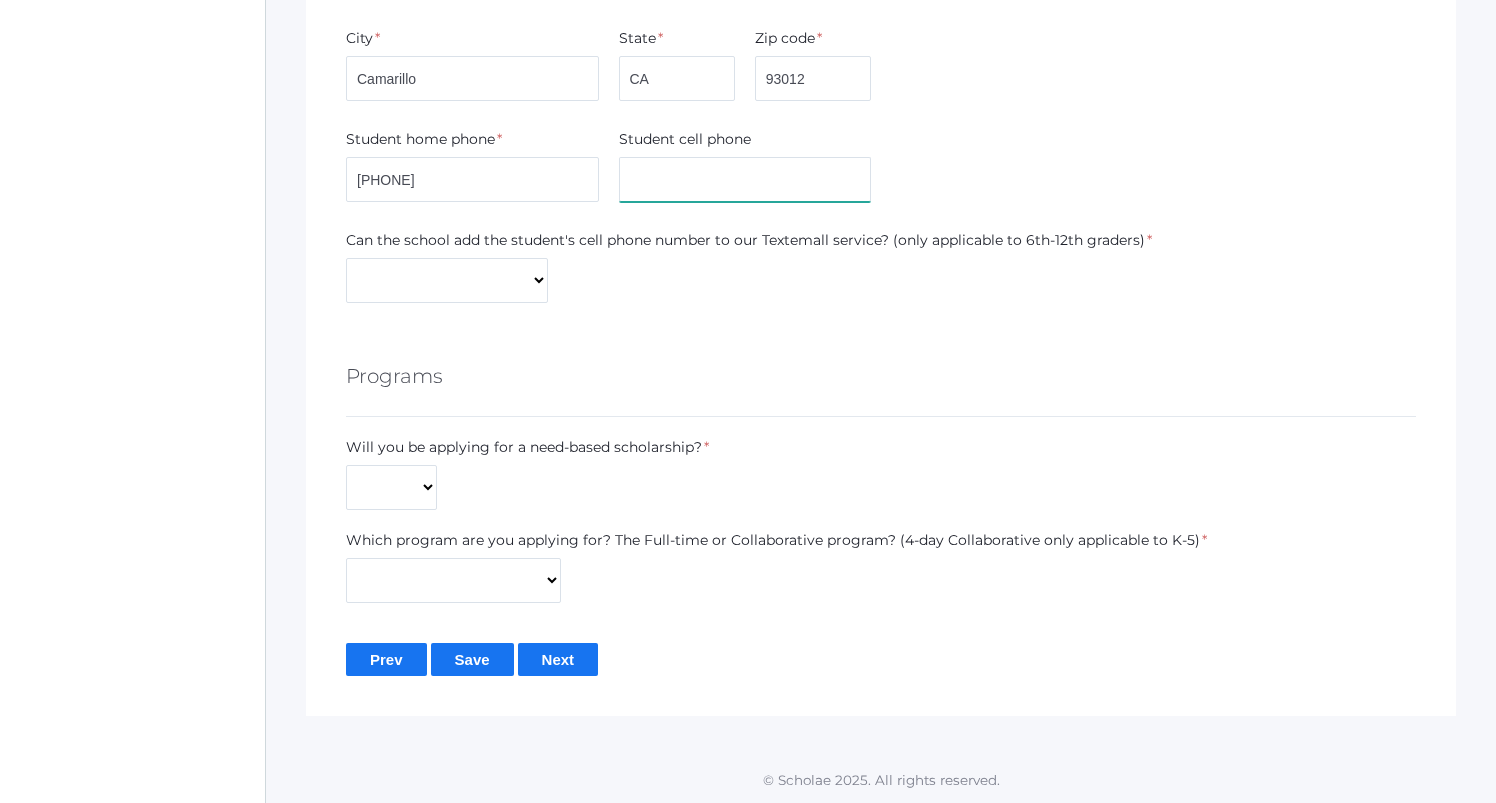 scroll, scrollTop: 1268, scrollLeft: 0, axis: vertical 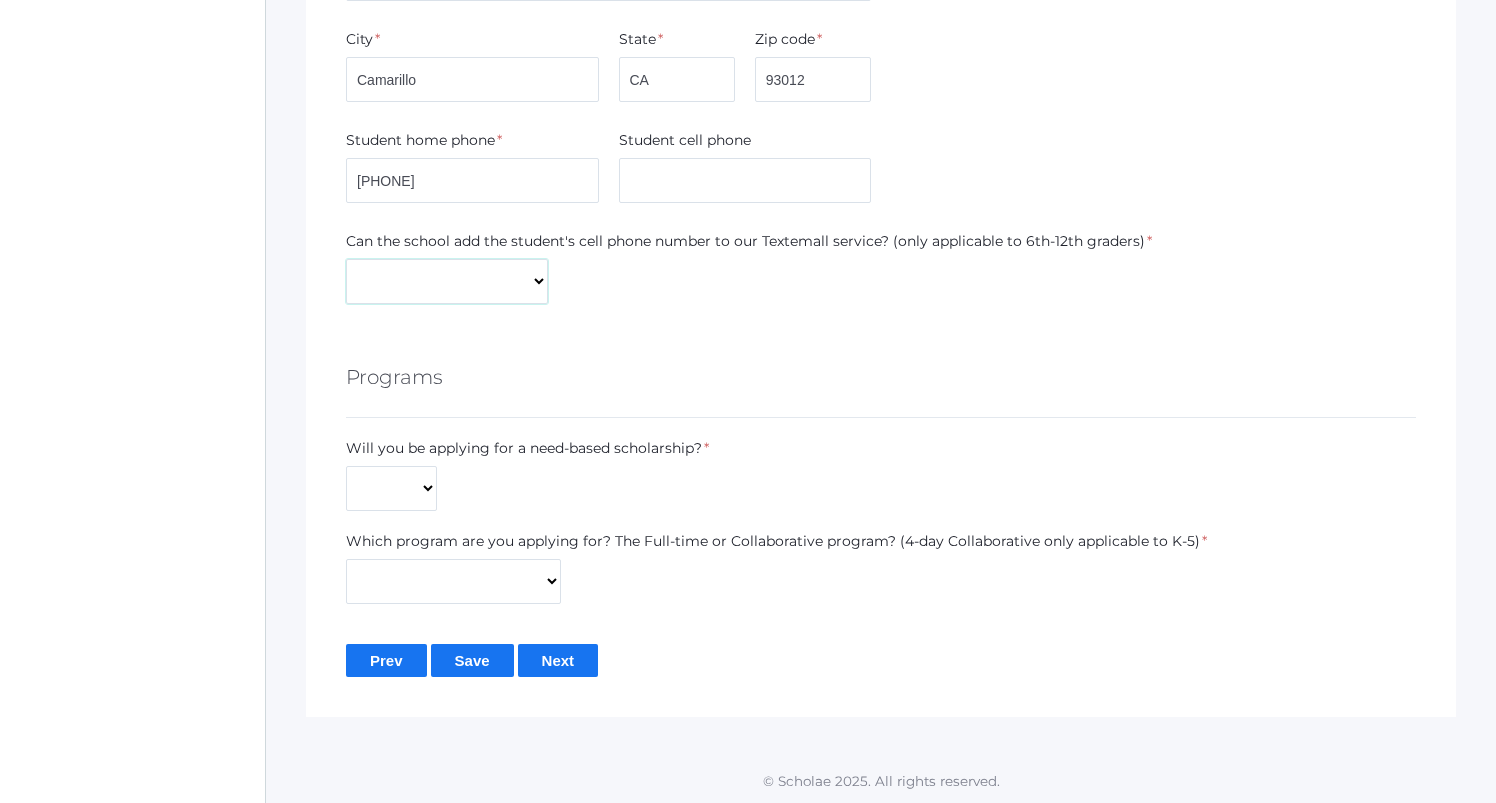 select on "Yes" 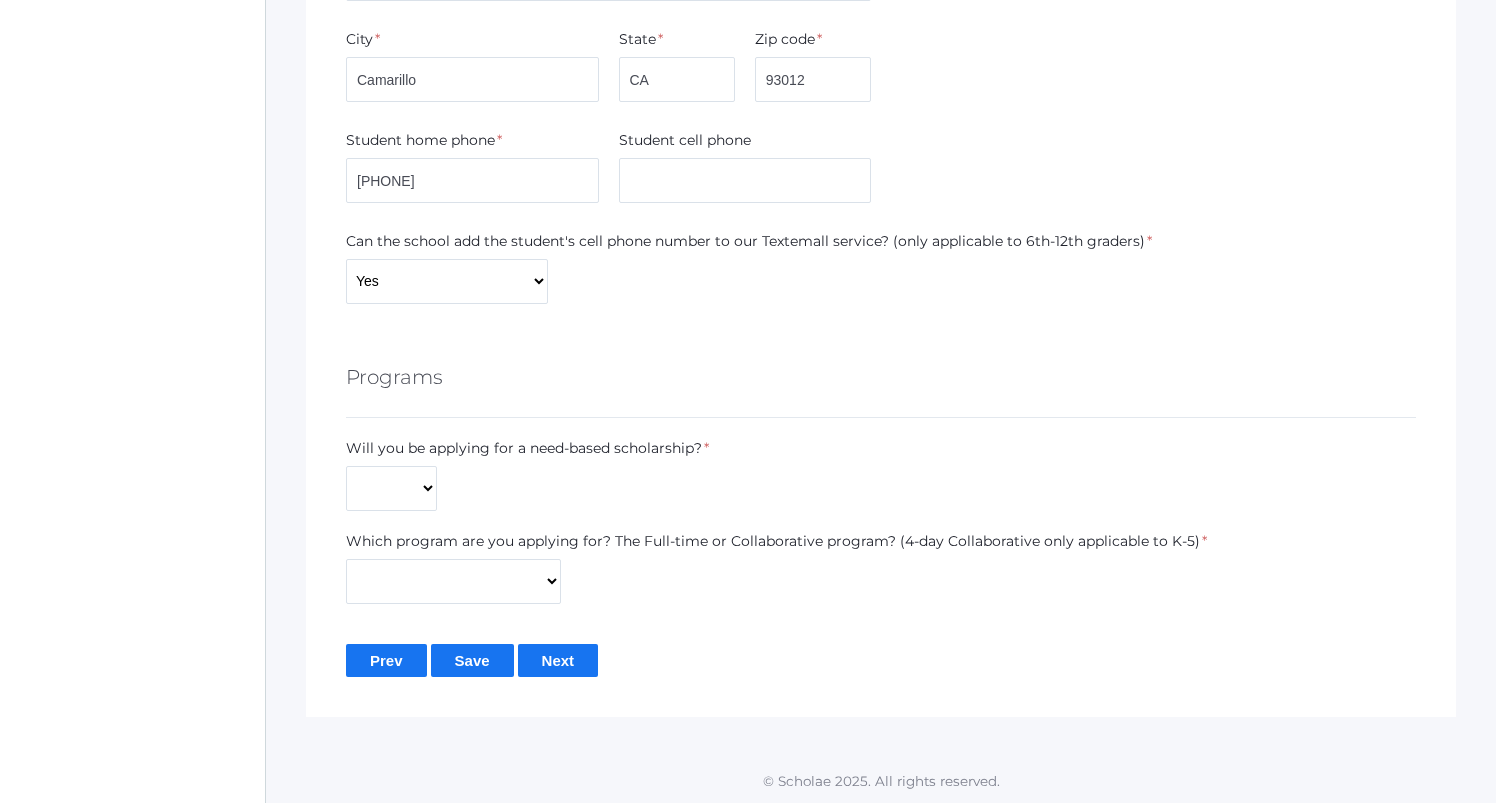 click on "Programs" at bounding box center [881, 381] 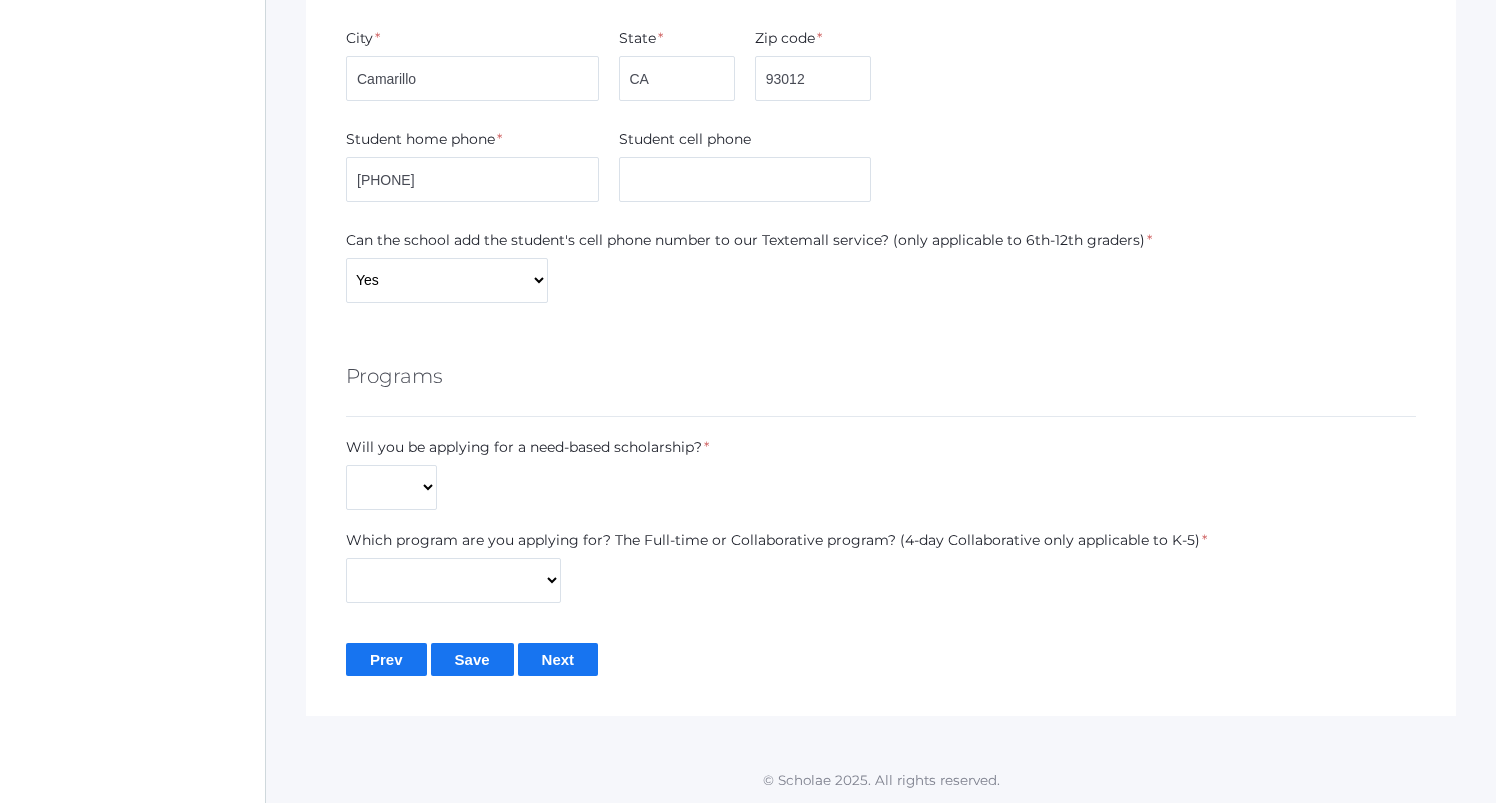scroll, scrollTop: 1268, scrollLeft: 0, axis: vertical 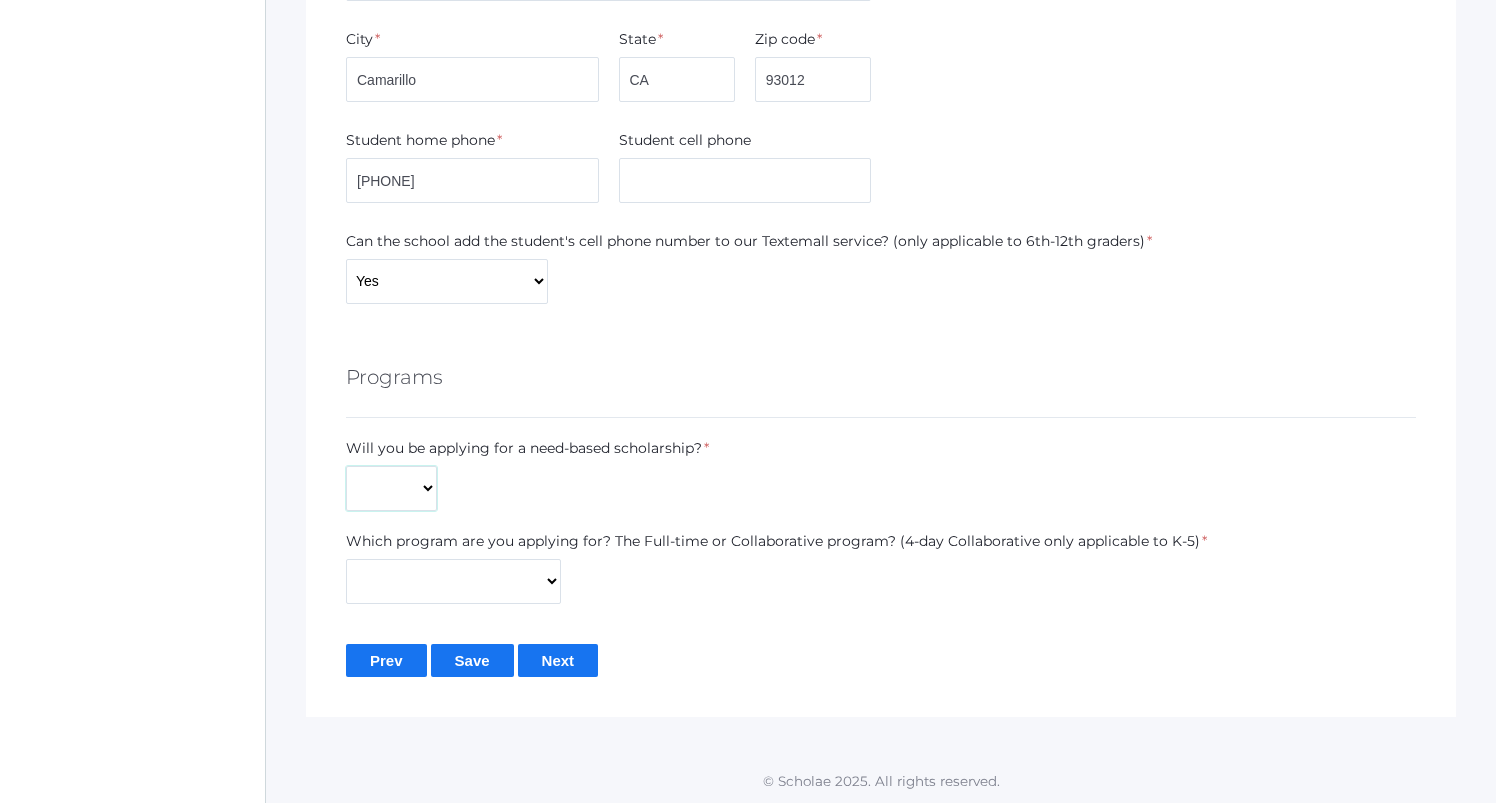 select on "Yes" 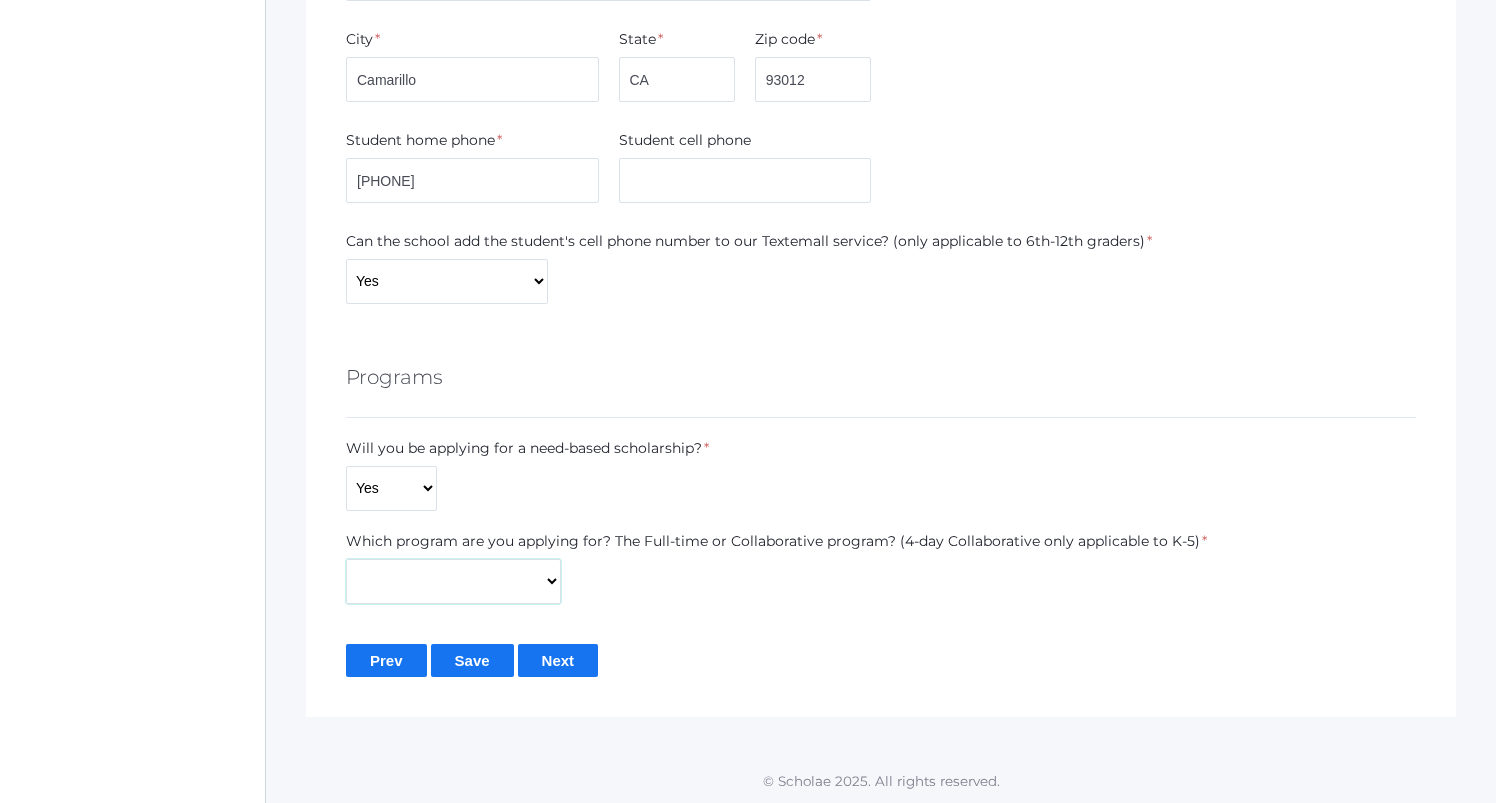 select on "Collaborative" 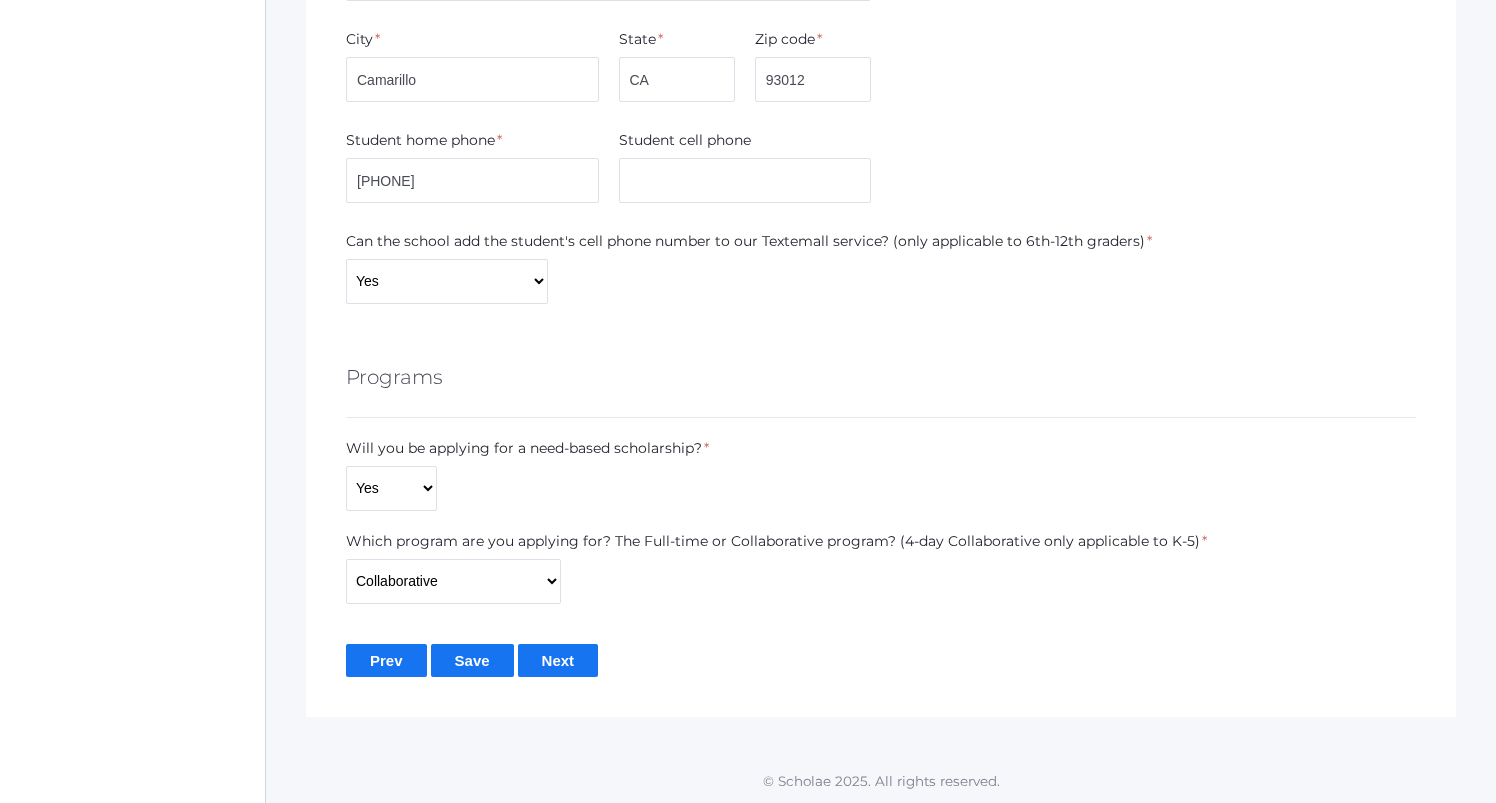click on "Which program are you applying for? The Full-time or Collaborative program? (4-day Collaborative only applicable to K-5)
*
Full-Time
4-Day Collaborative
Collaborative
Unknown" at bounding box center [776, 567] 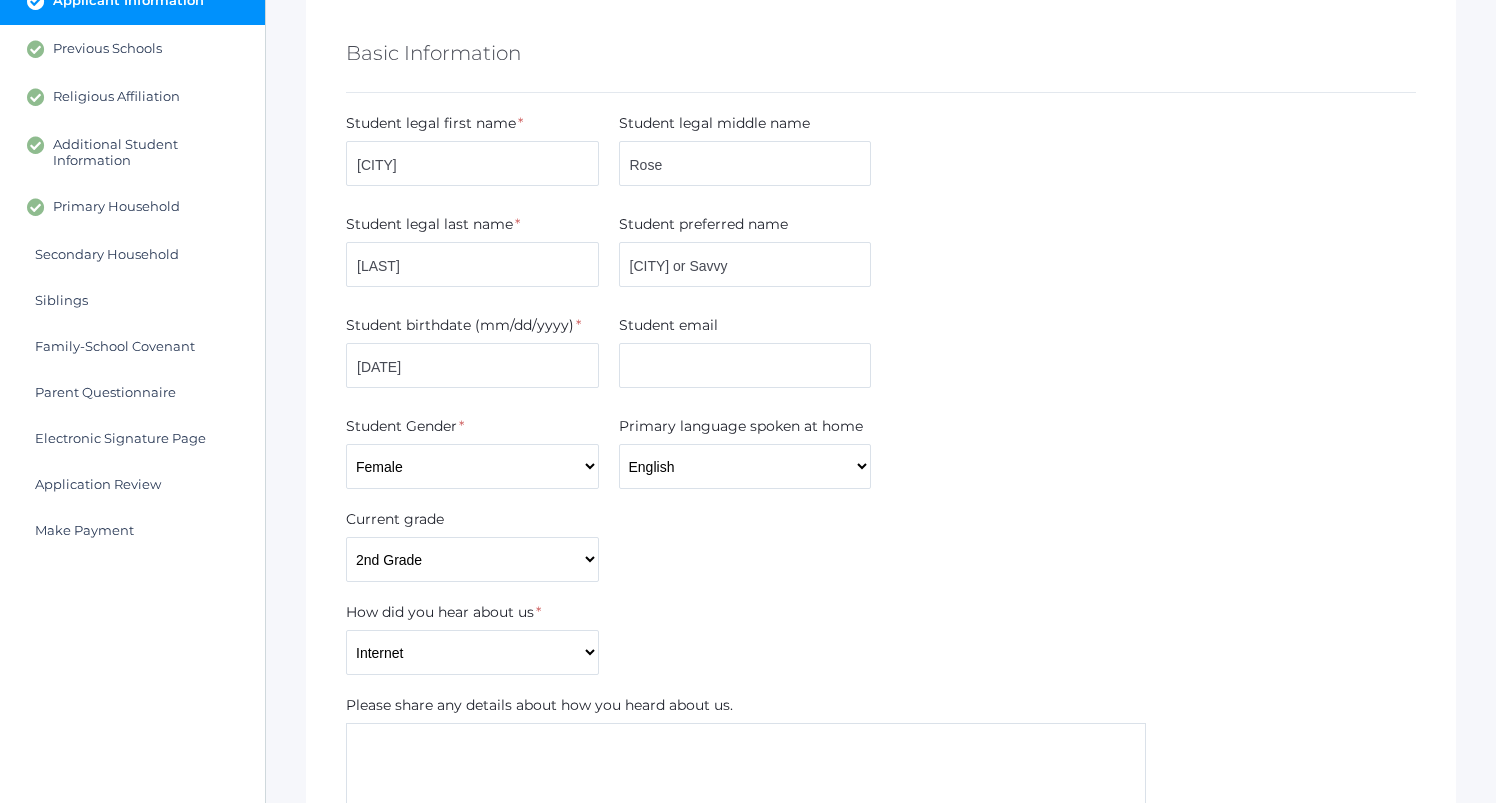 scroll, scrollTop: 281, scrollLeft: 0, axis: vertical 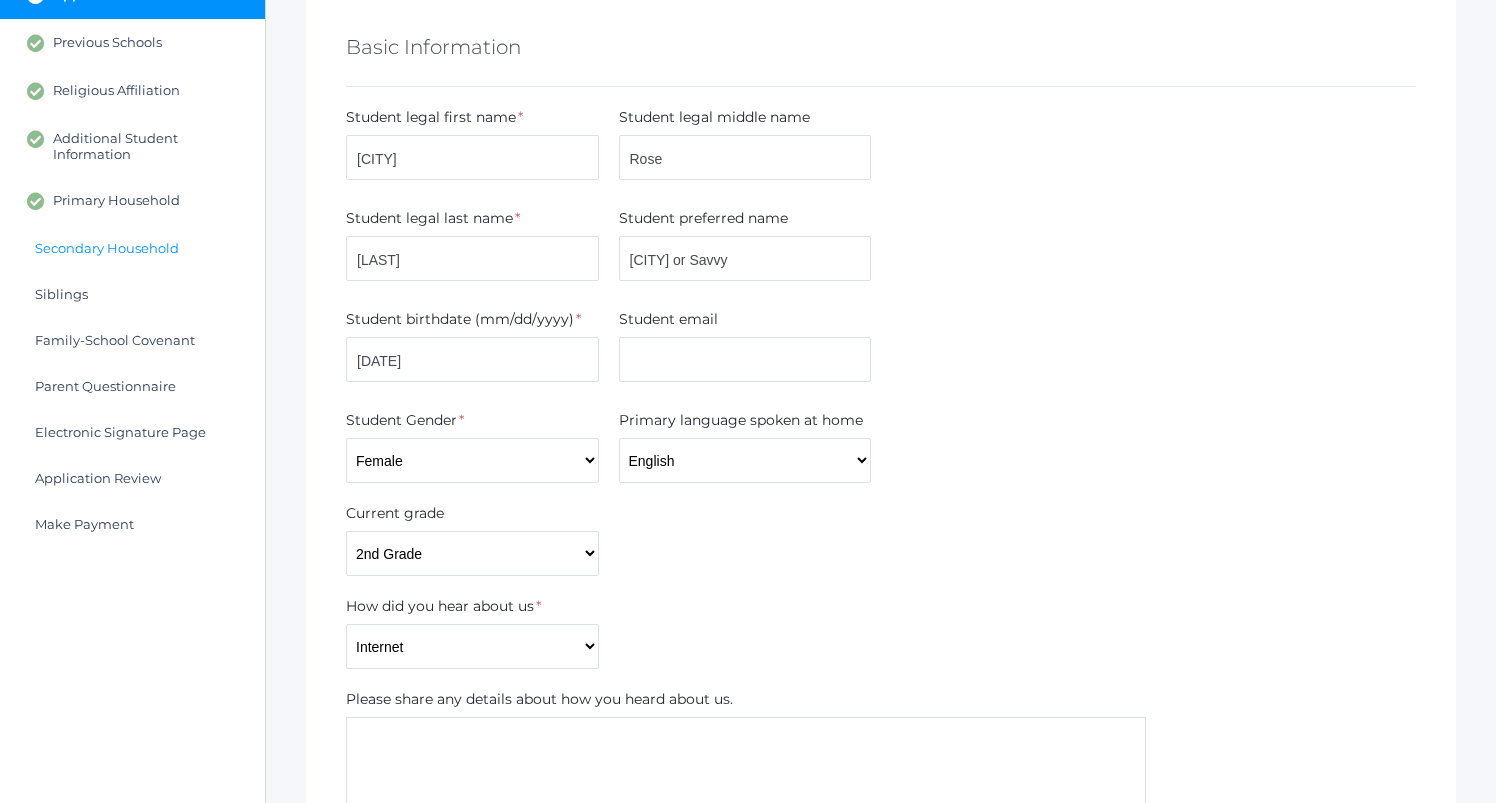 click on "Secondary Household" at bounding box center [107, 248] 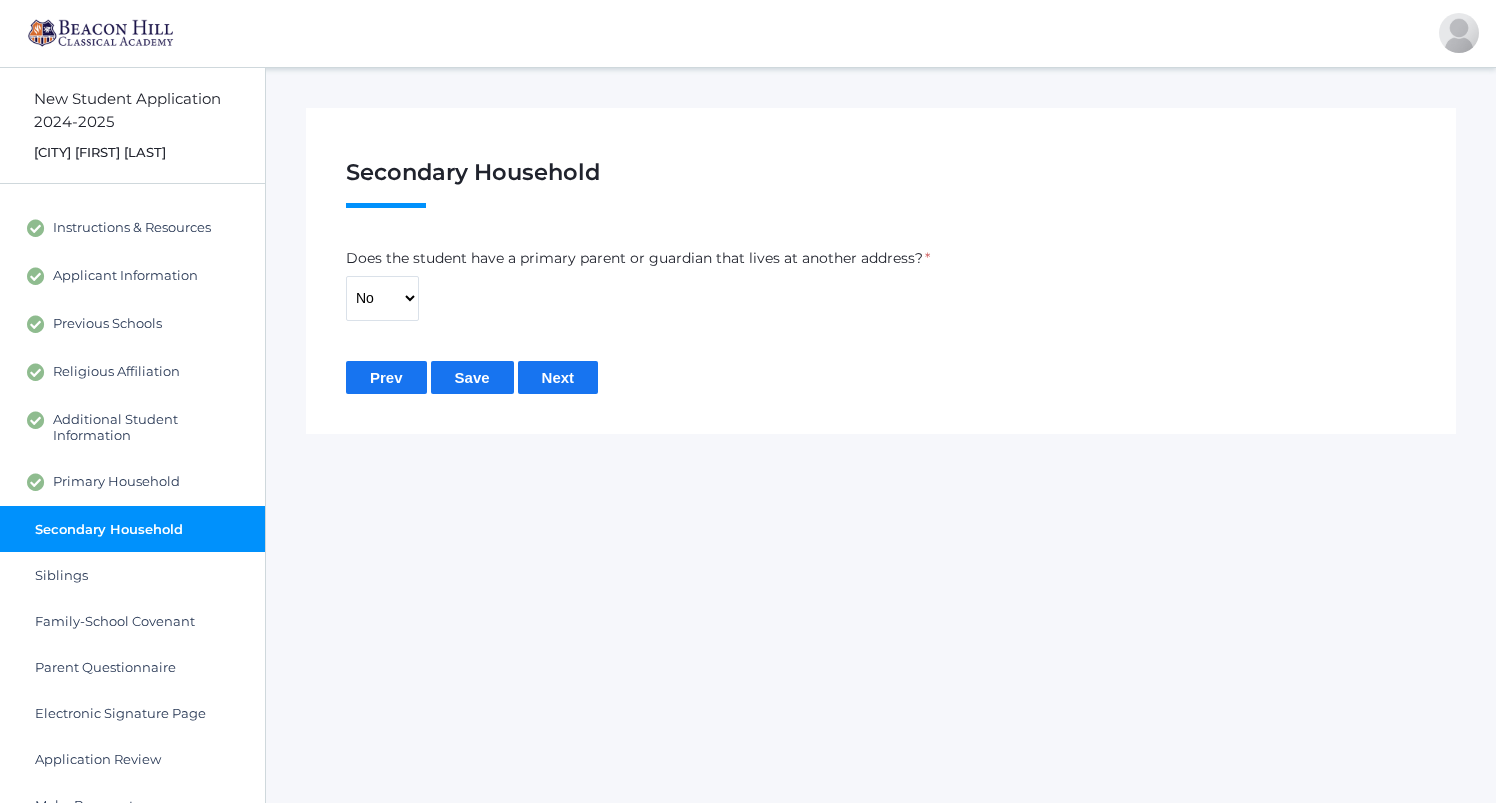 click on "Save" at bounding box center (472, 377) 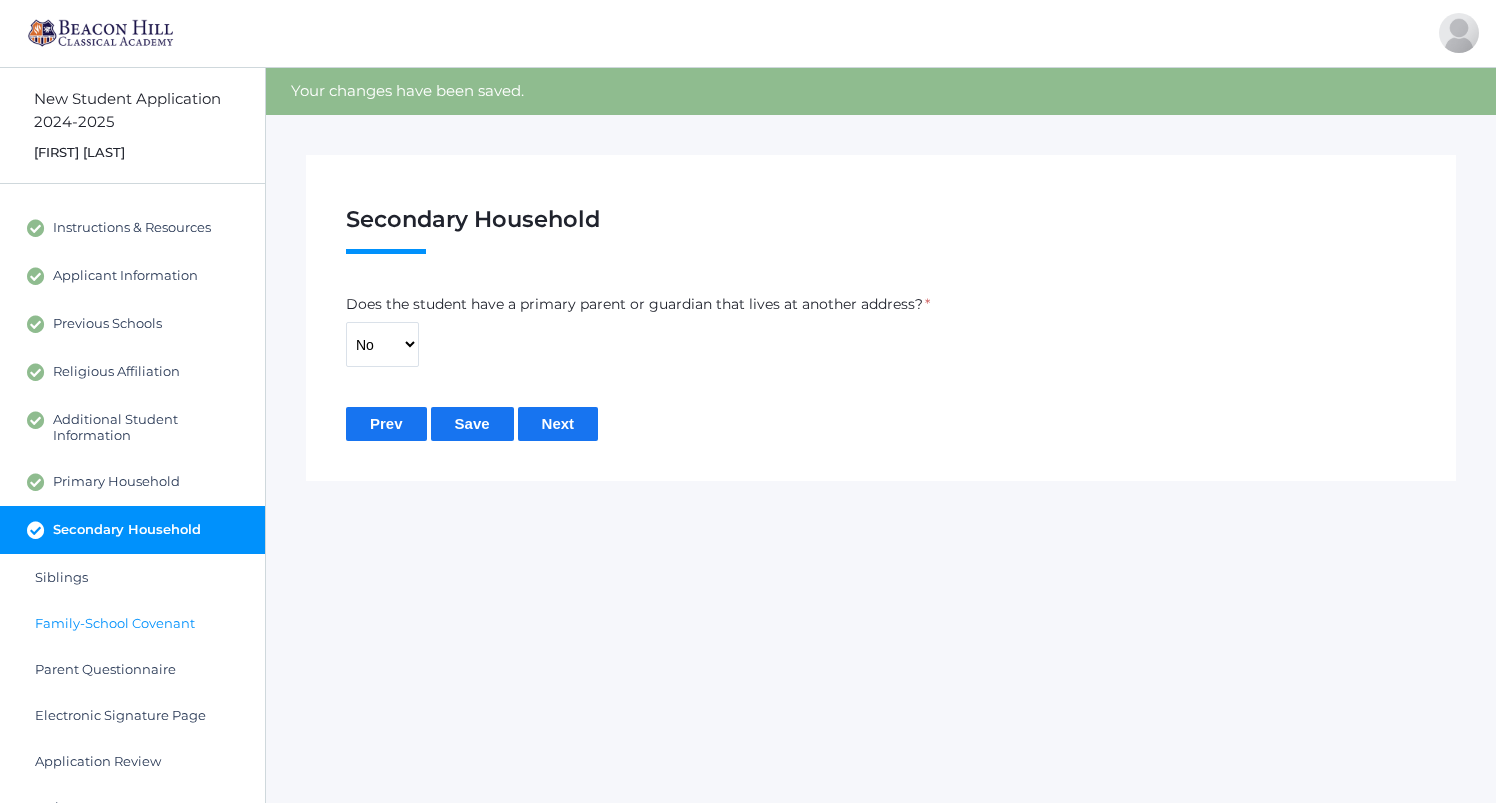 scroll, scrollTop: 0, scrollLeft: 0, axis: both 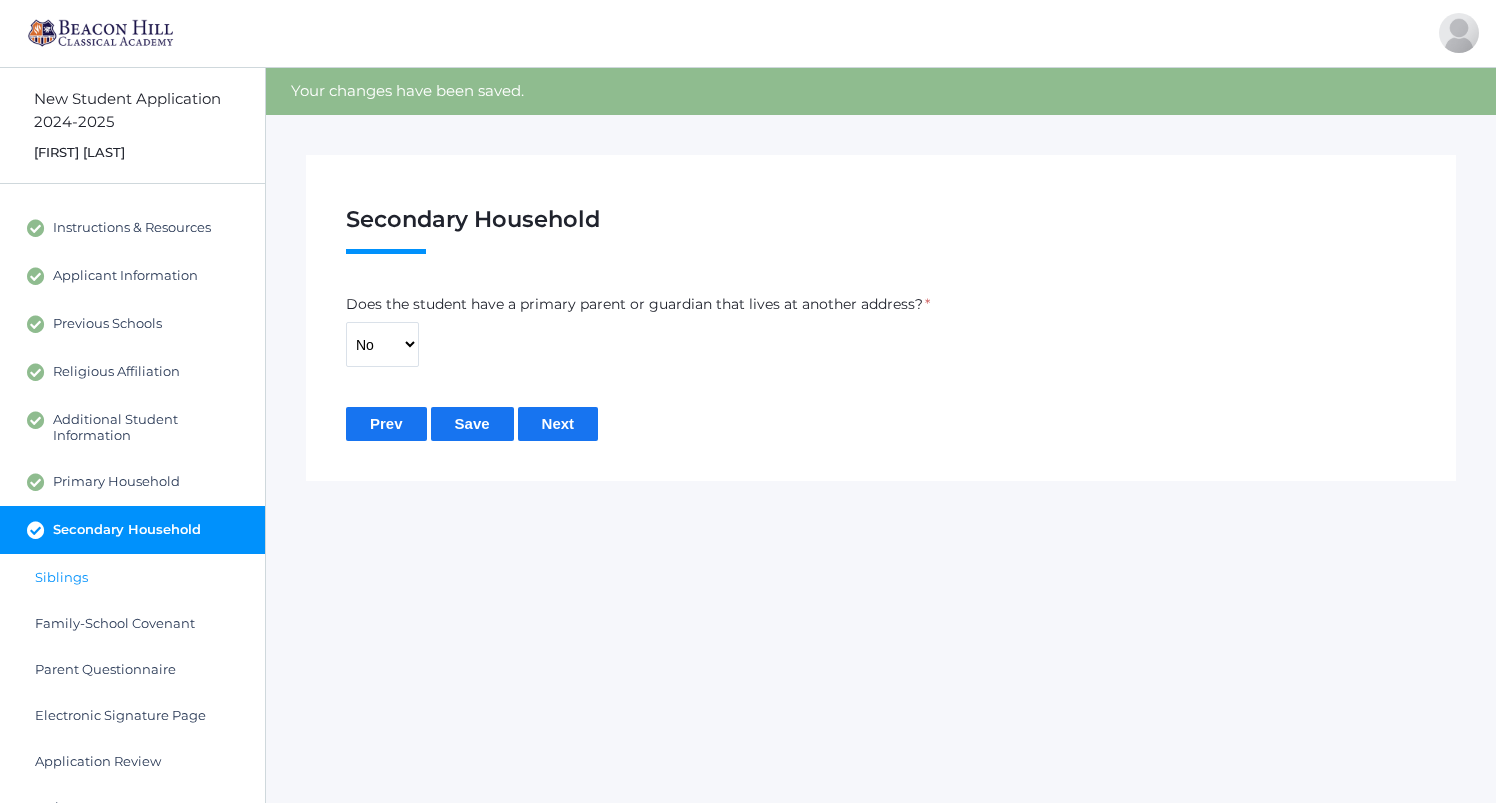 click on "Siblings" at bounding box center [61, 577] 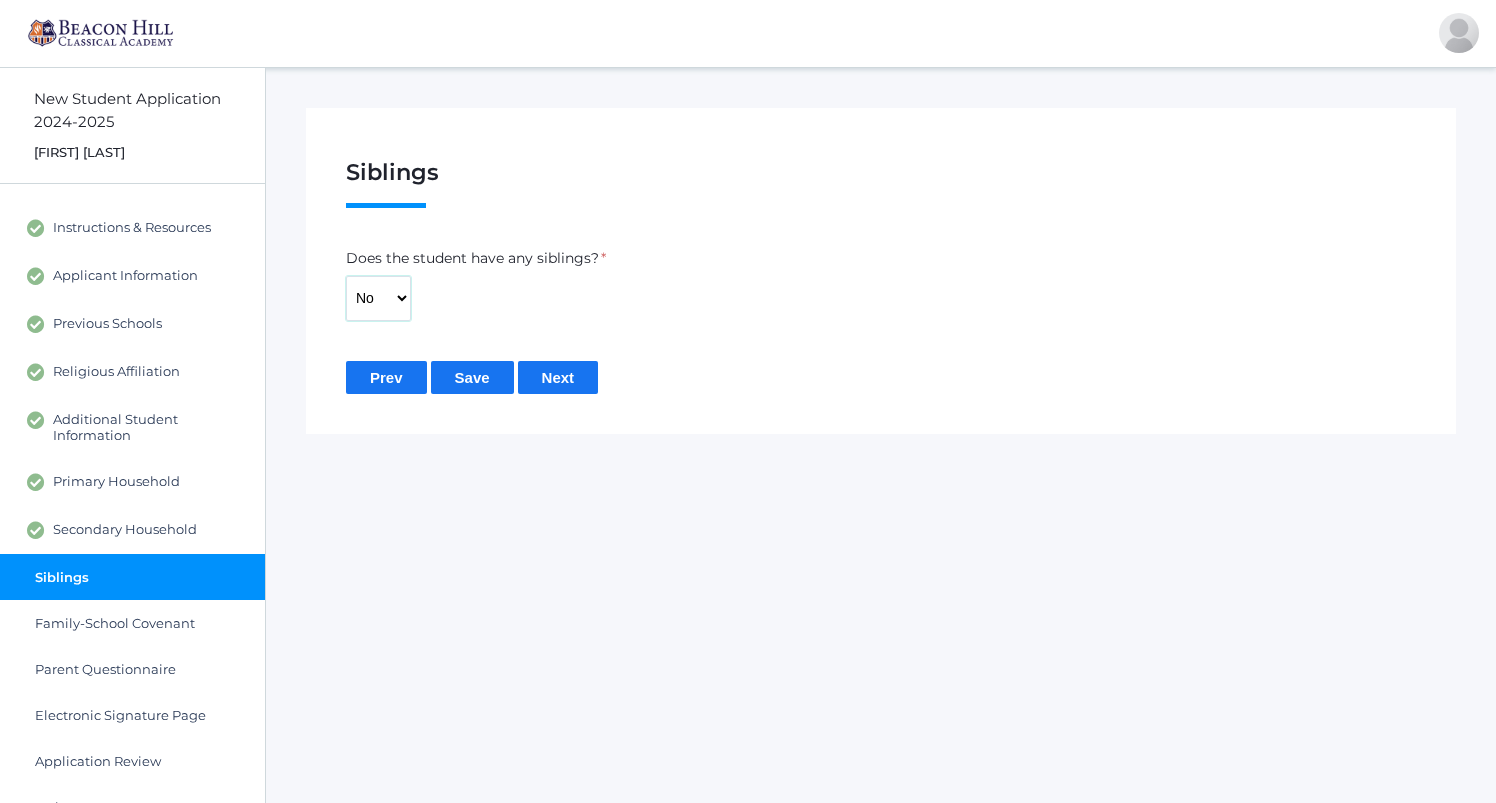 select on "Yes" 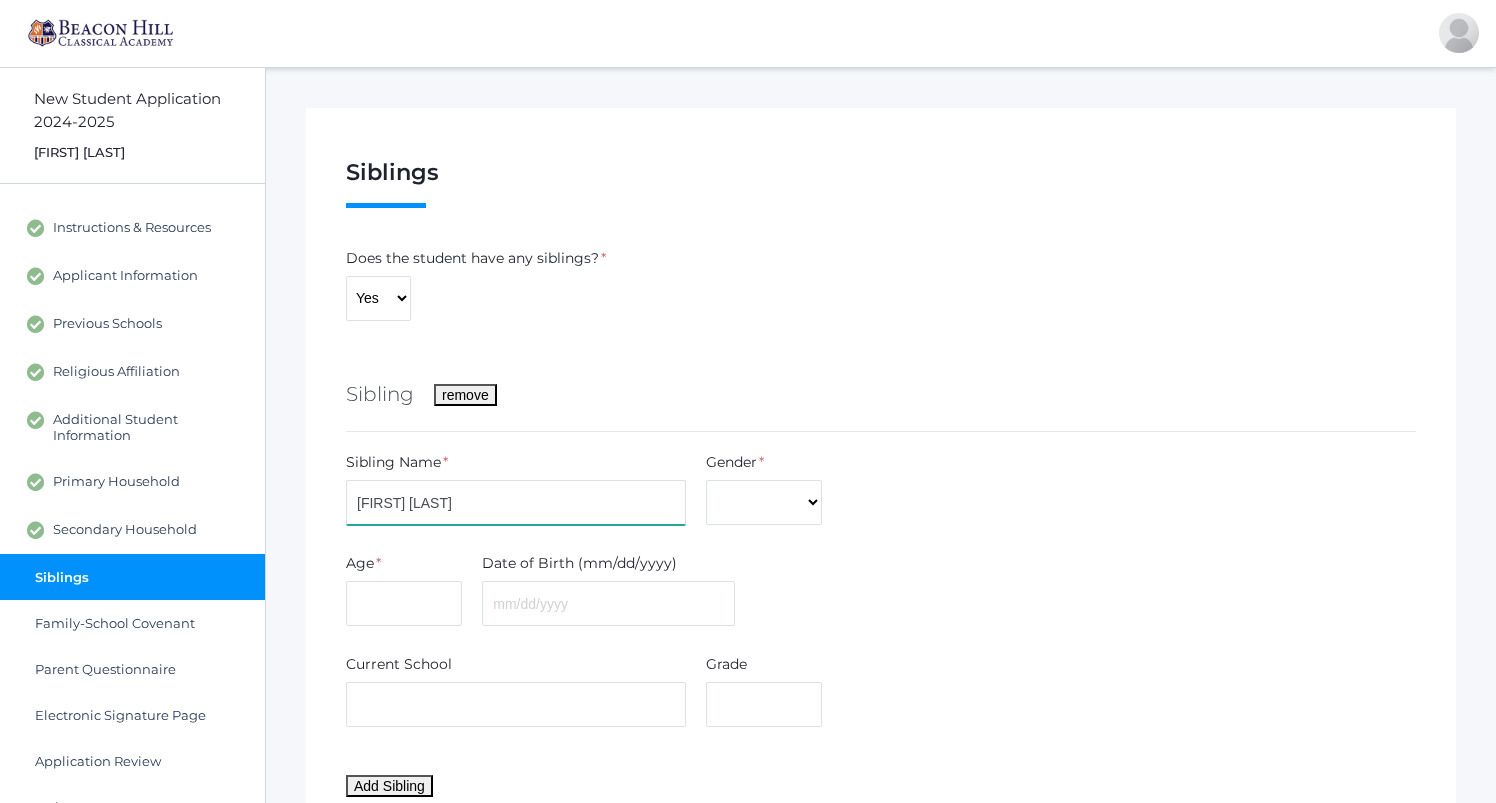 type on "[FIRST] [LAST]" 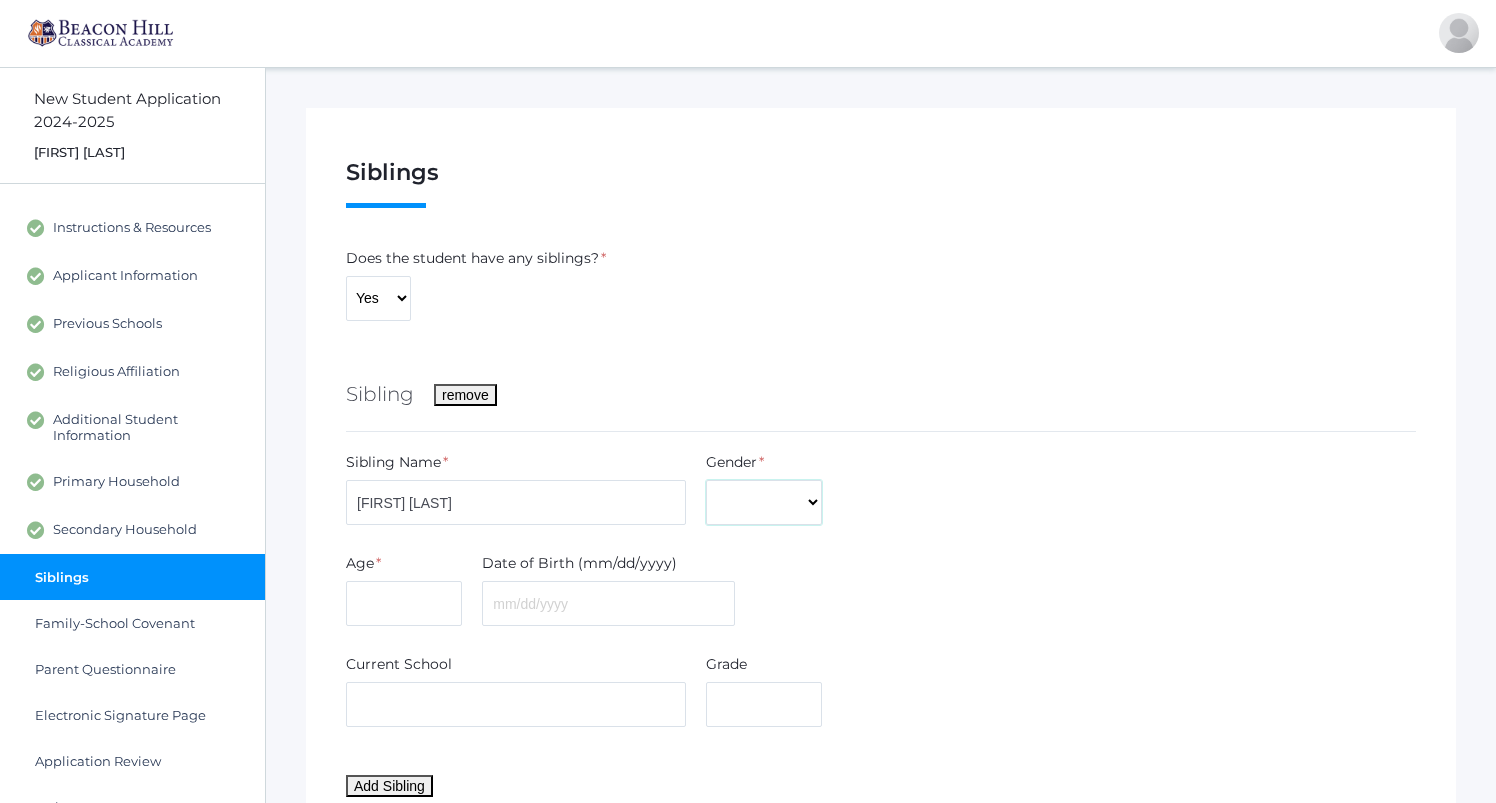 select on "Female" 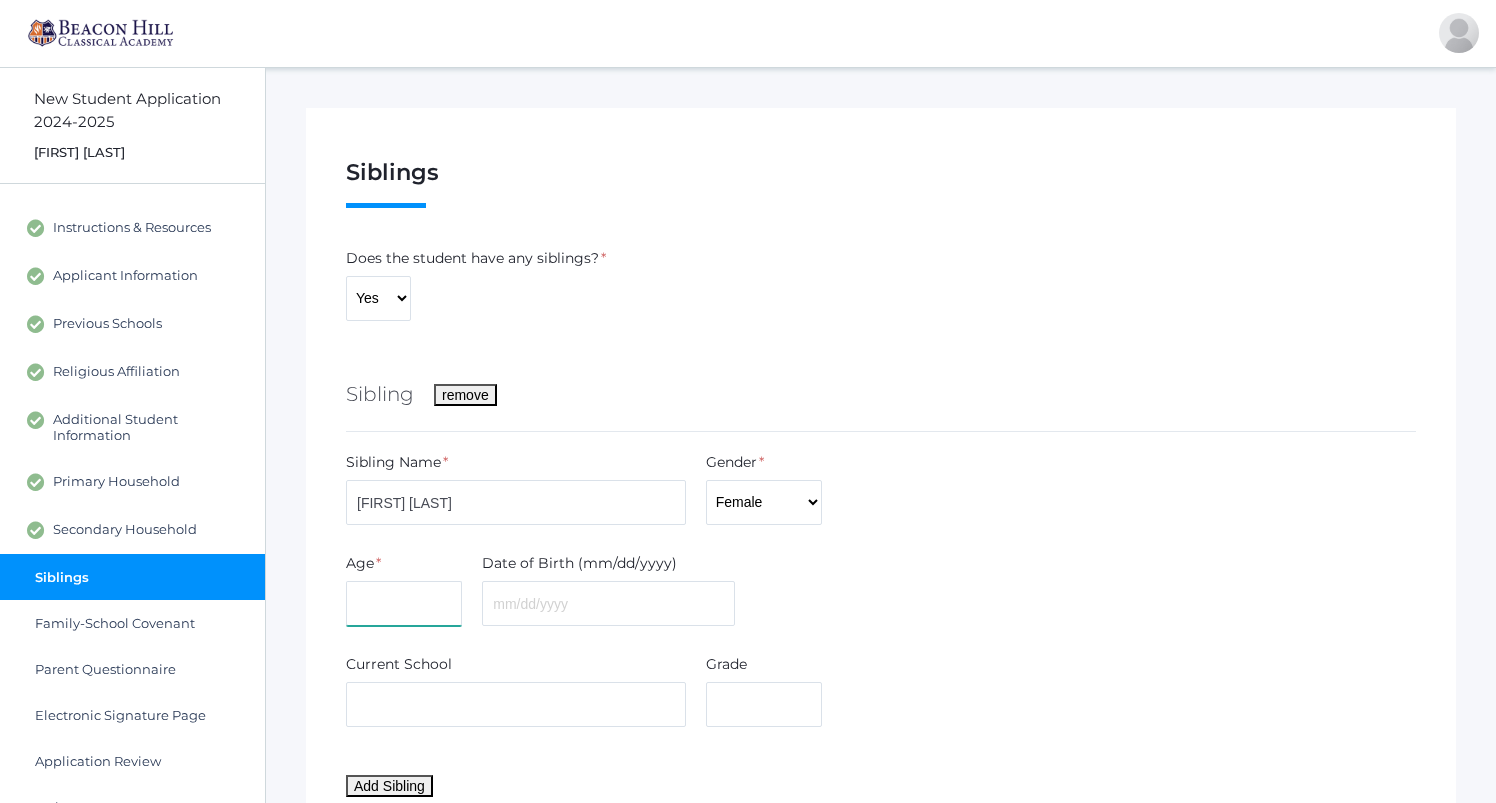 click at bounding box center [404, 603] 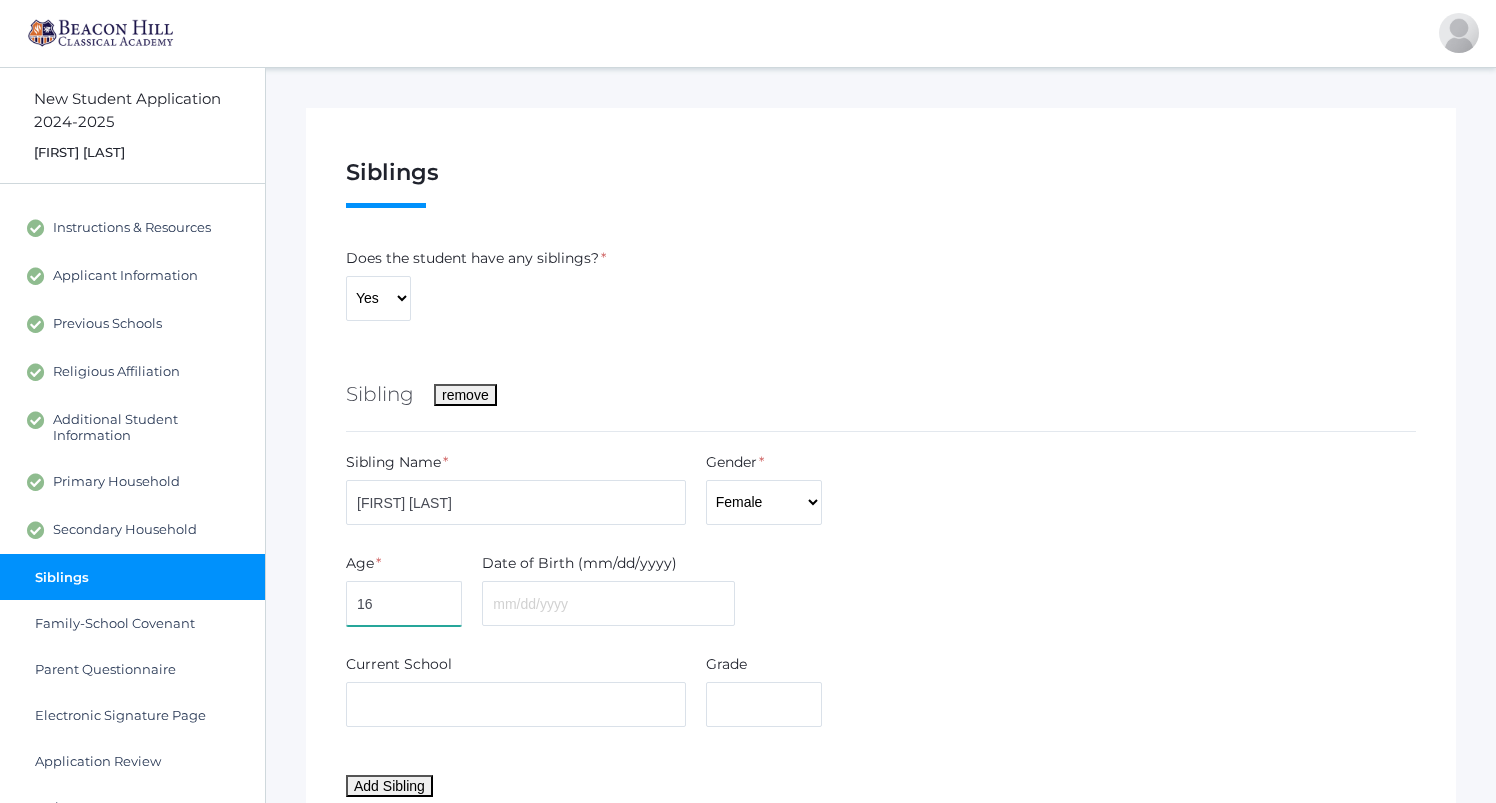 type on "16" 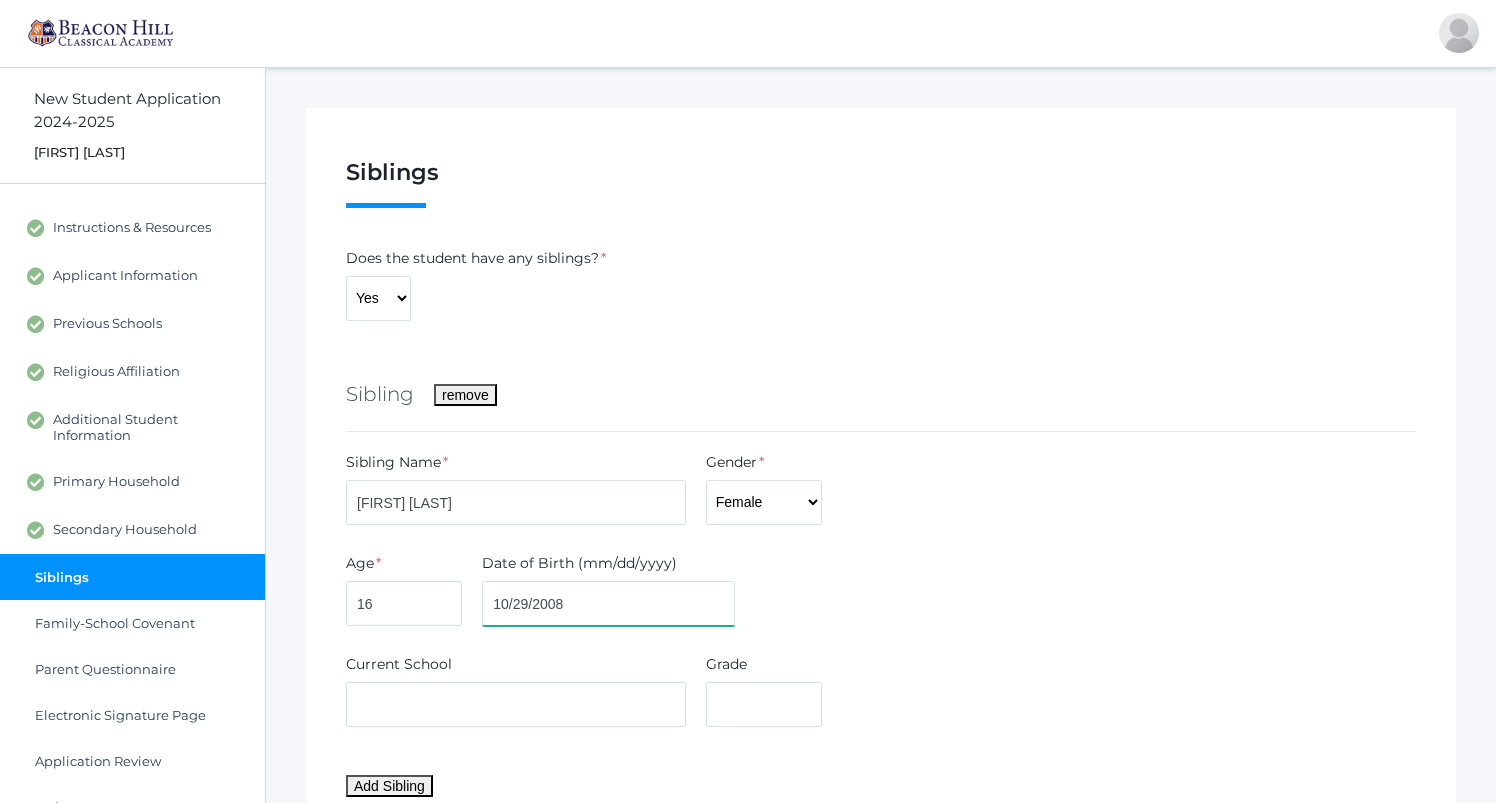 type on "10/29/2008" 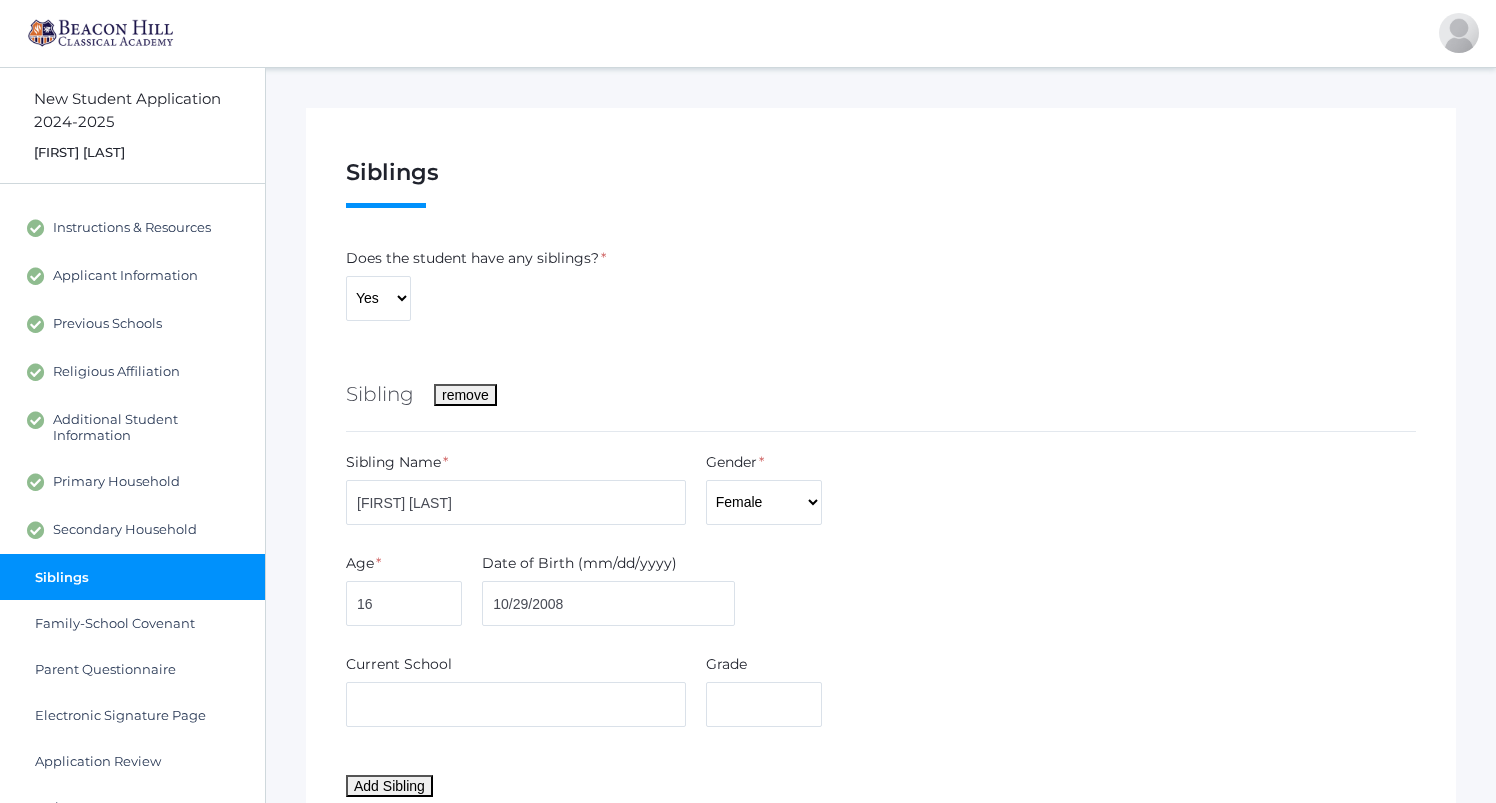 click on "Age
*
16
Date of Birth (mm/dd/yyyy)
10/29/2008" at bounding box center [881, 593] 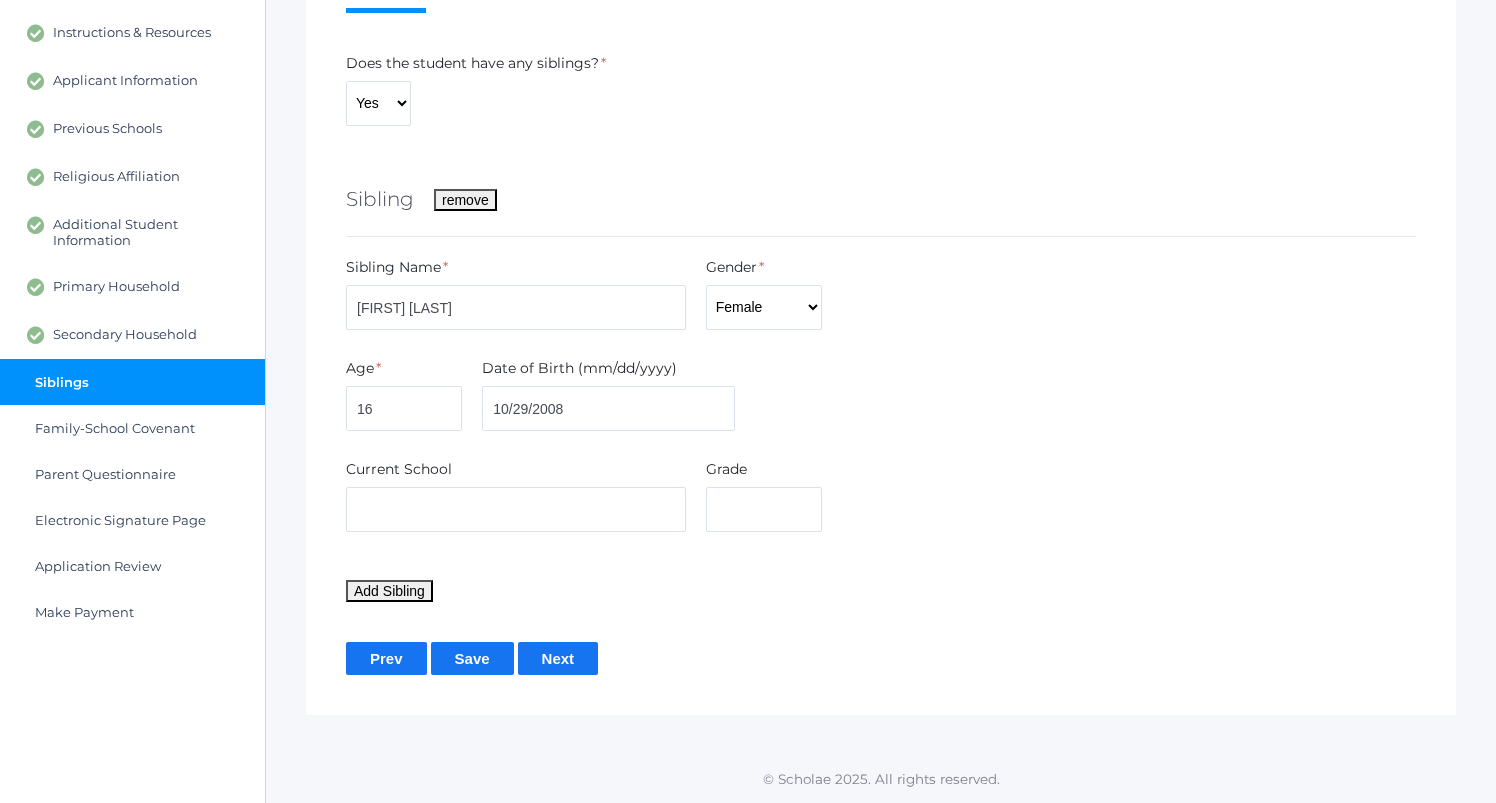 scroll, scrollTop: 196, scrollLeft: 0, axis: vertical 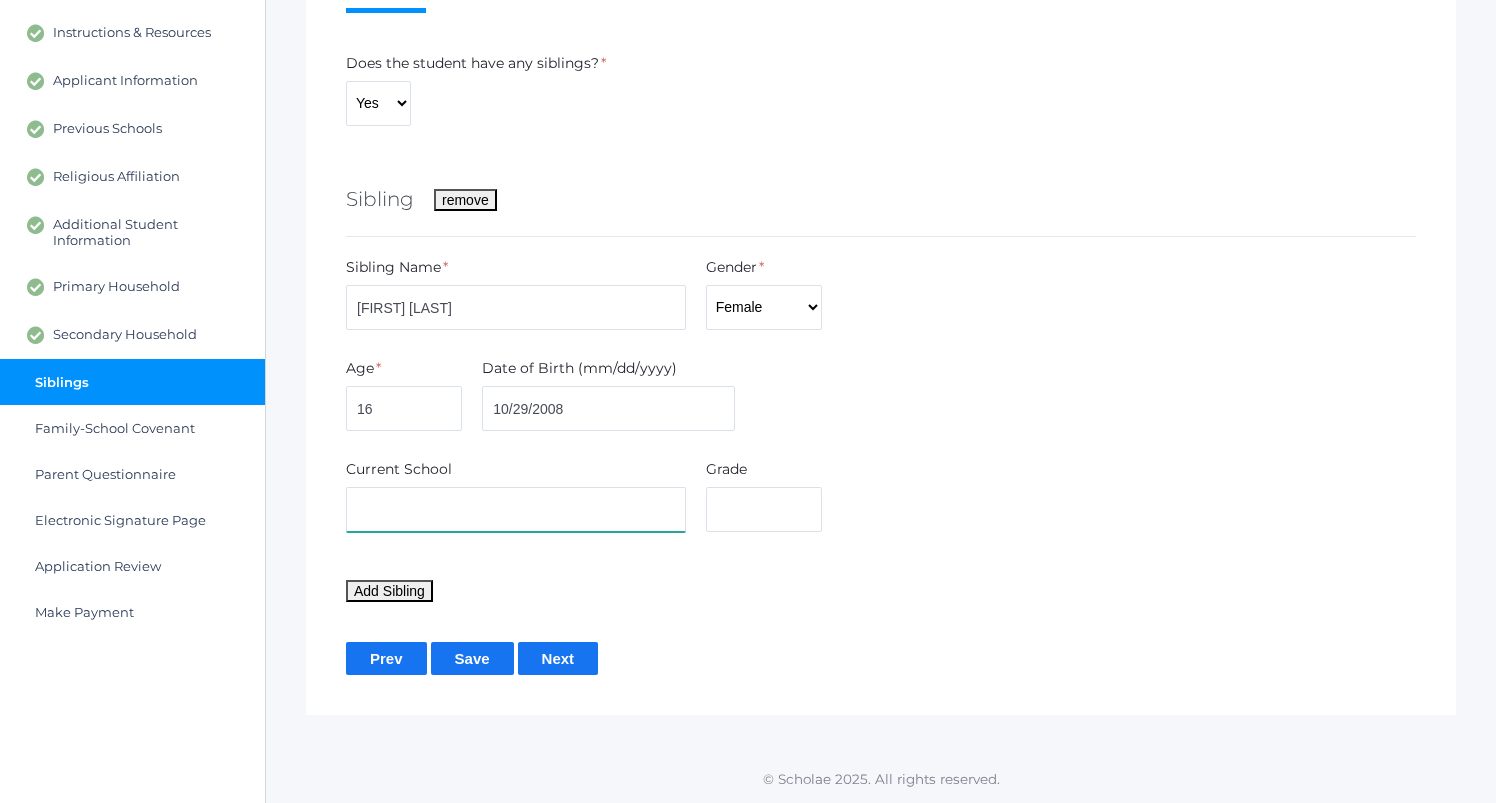 click at bounding box center (516, 509) 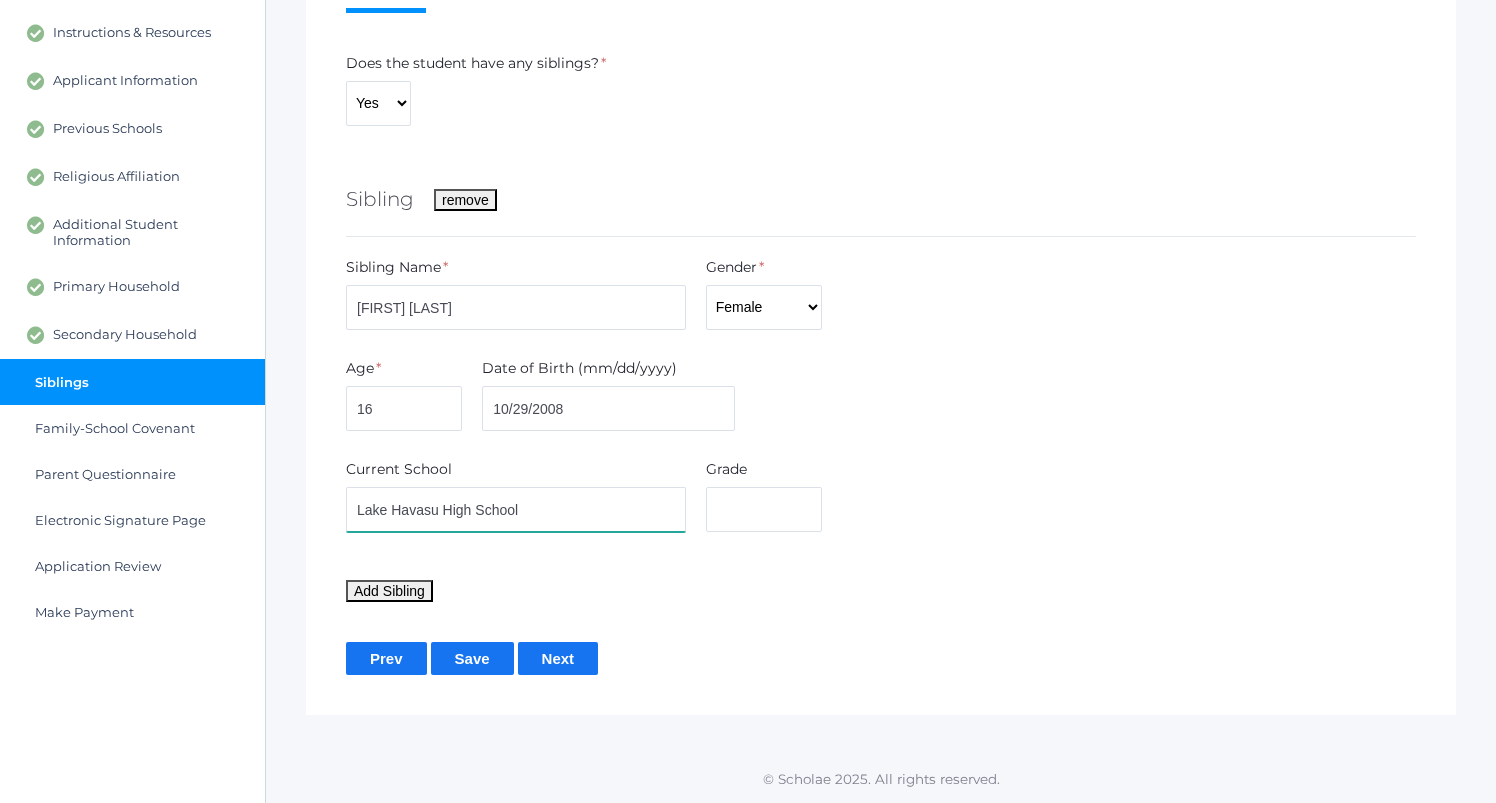 type on "Lake Havasu High School" 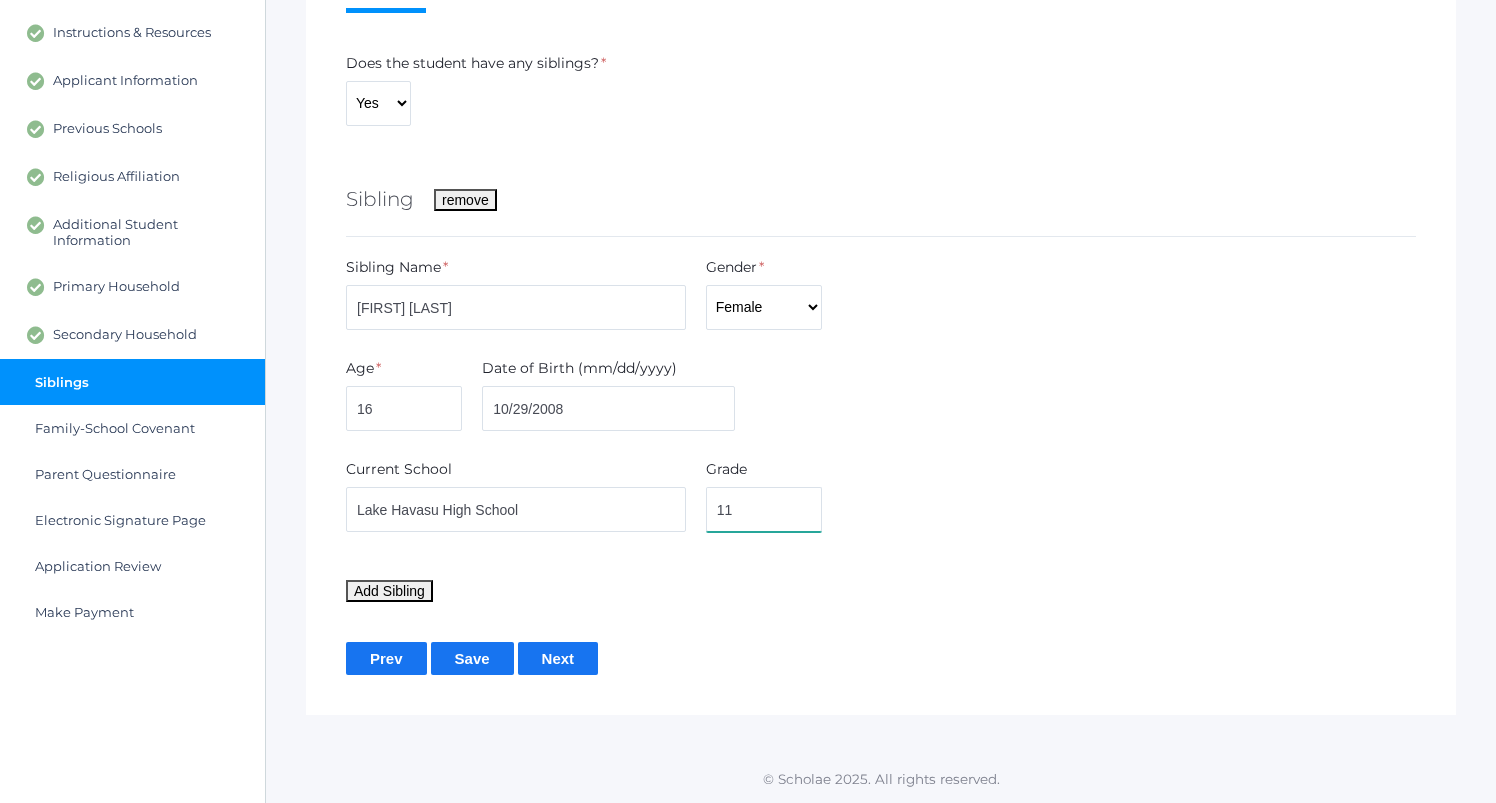 type on "11" 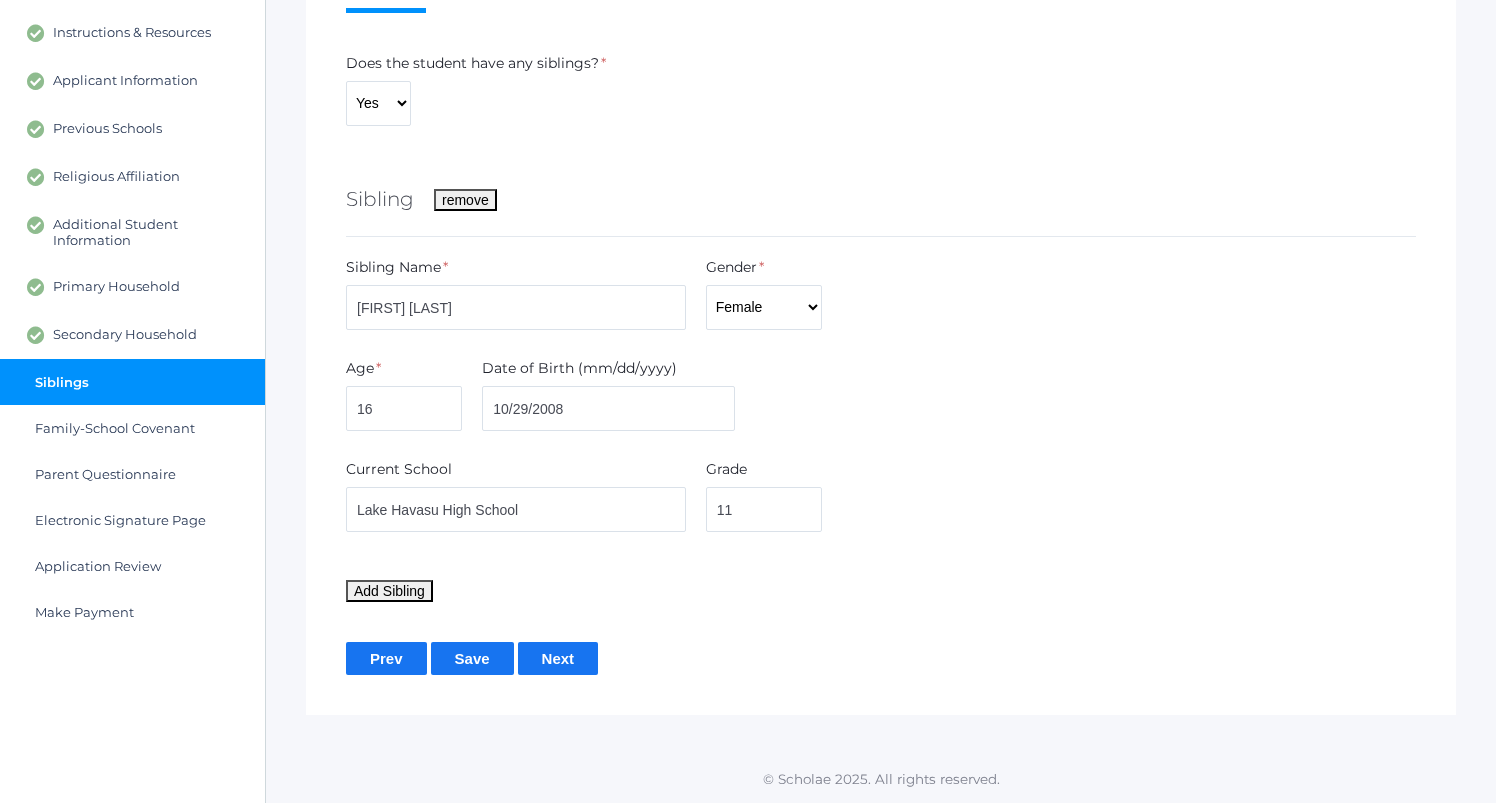 click on "Add Sibling" at bounding box center (389, 591) 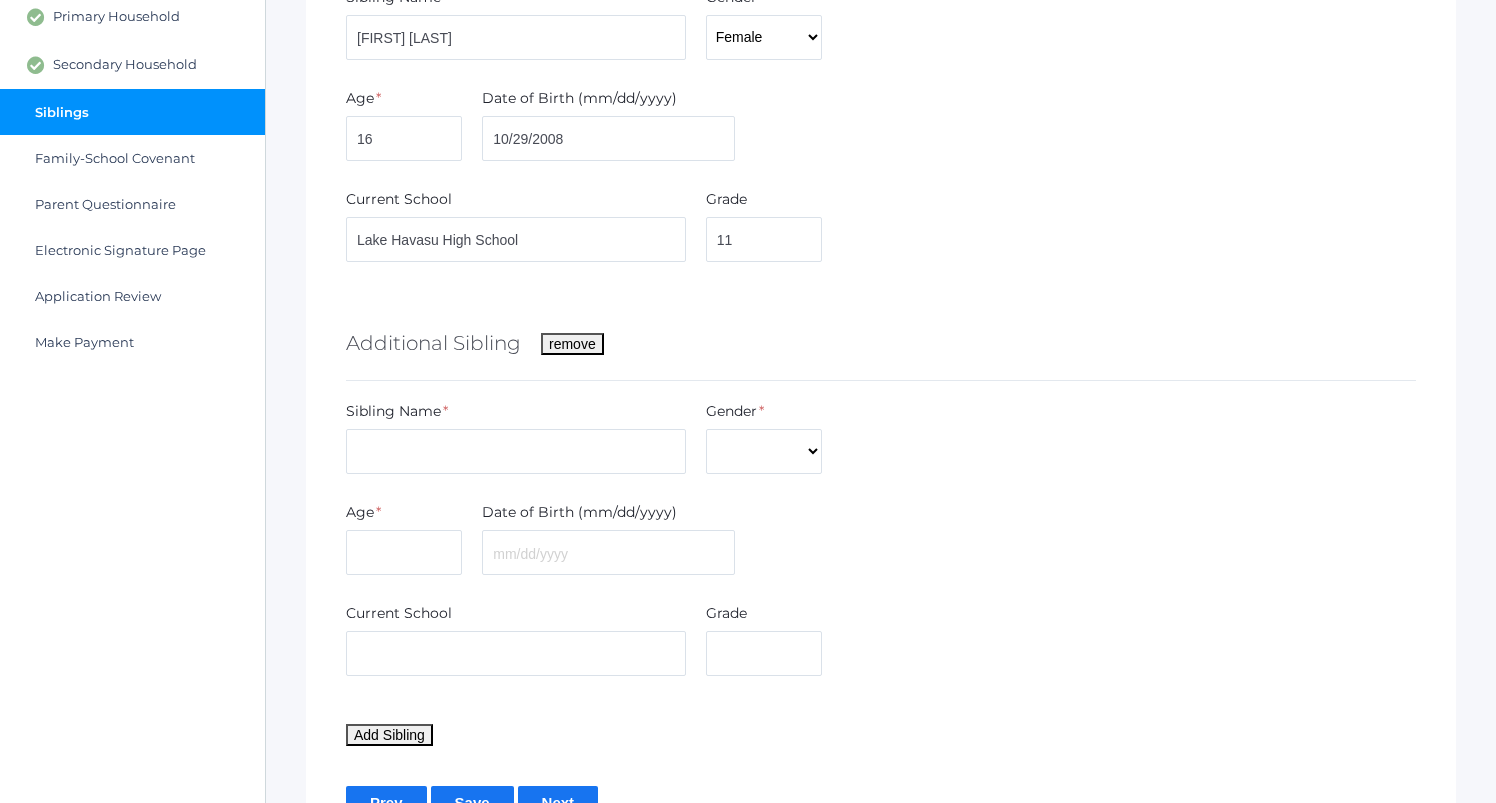 scroll, scrollTop: 481, scrollLeft: 0, axis: vertical 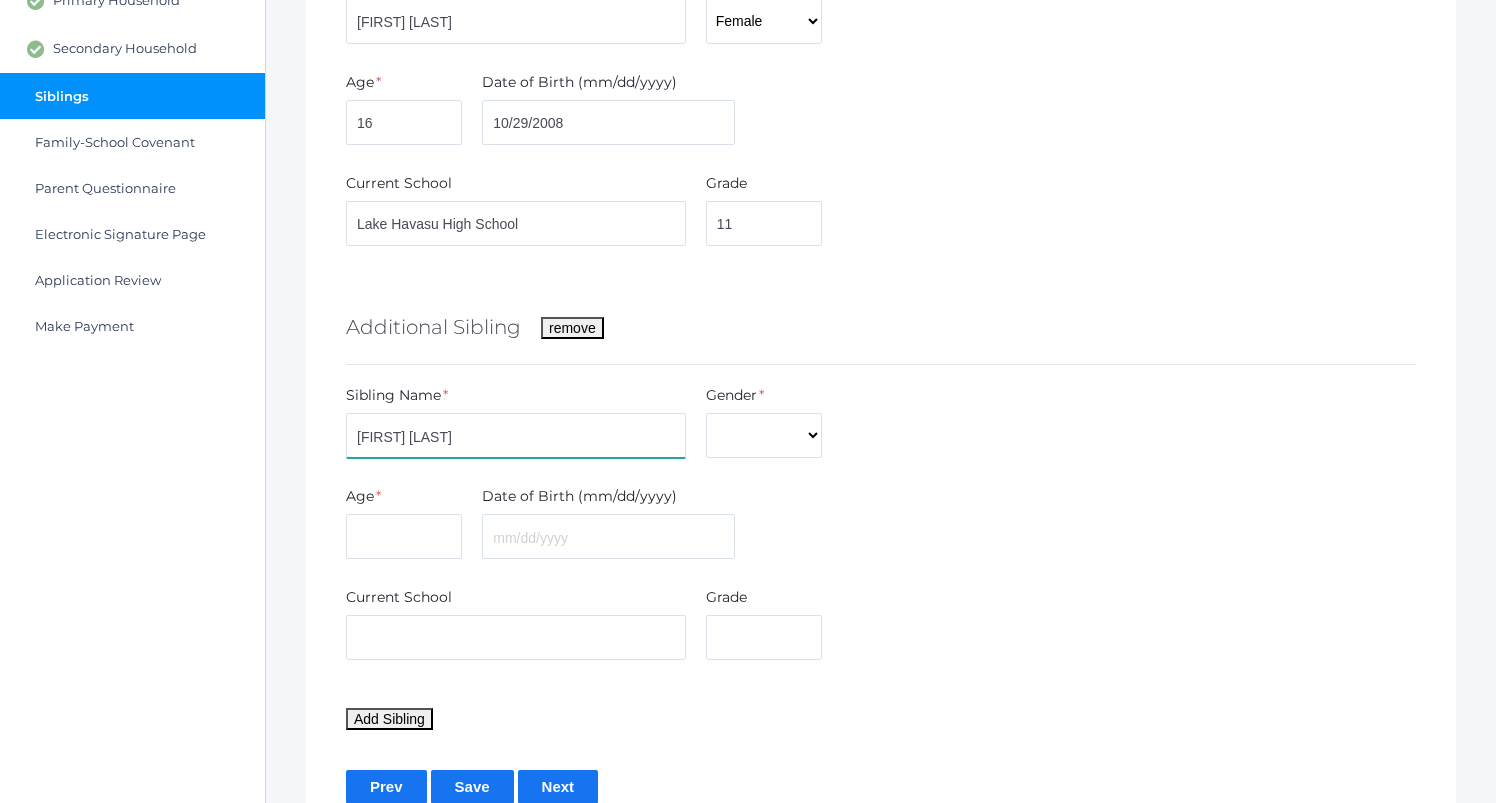 type on "[FIRST] [LAST]" 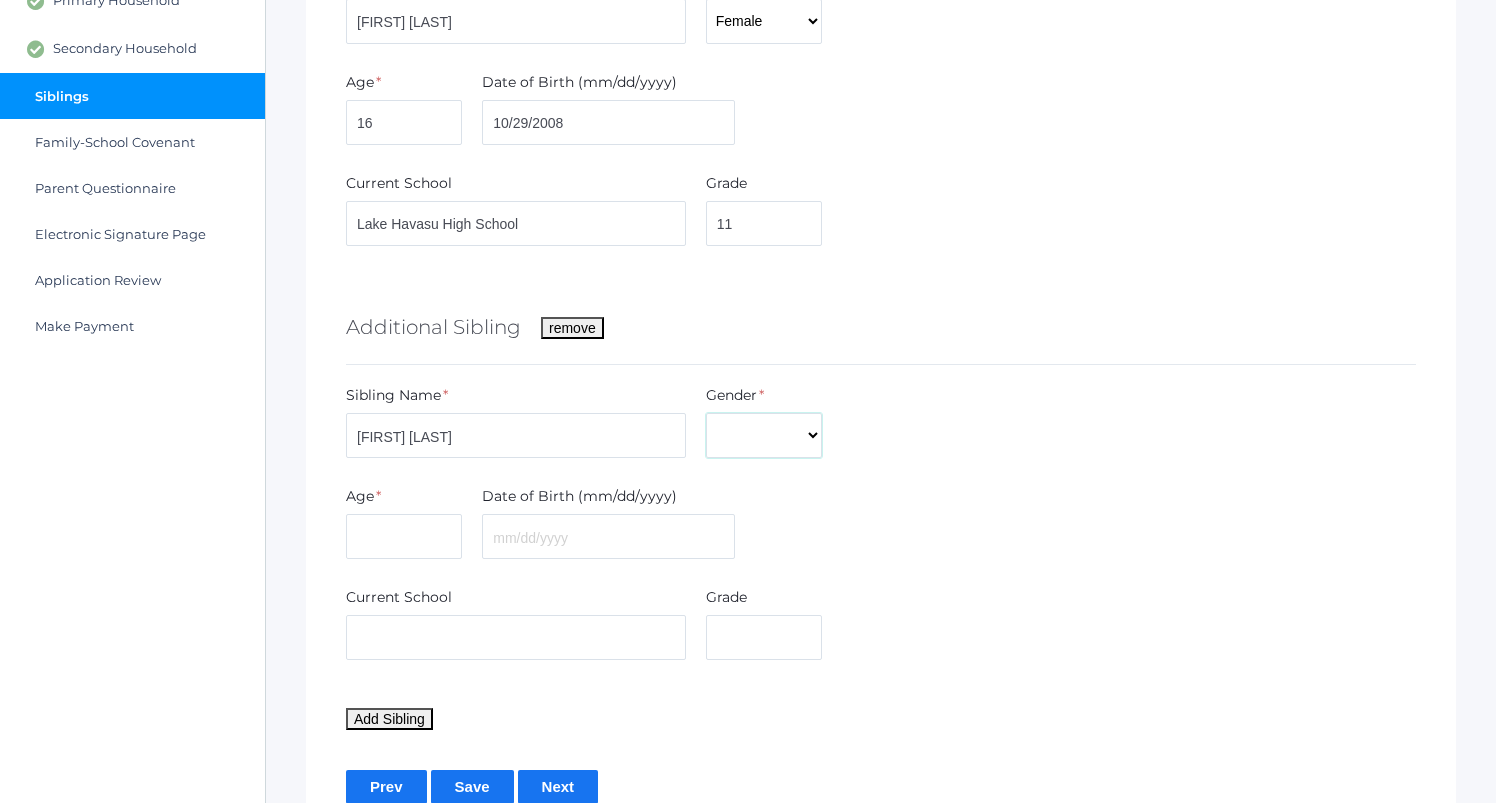 select on "Female" 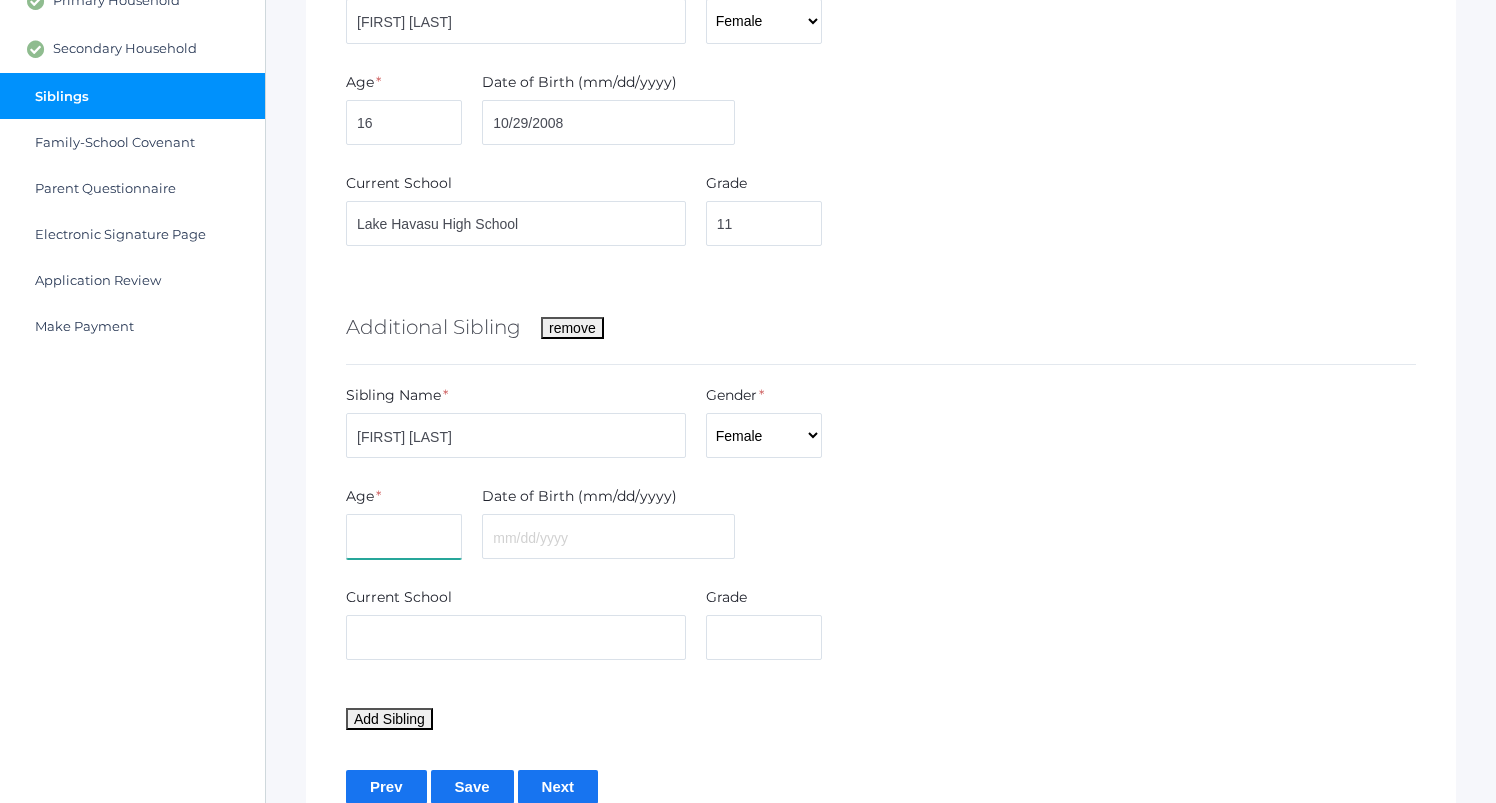 click at bounding box center [404, 536] 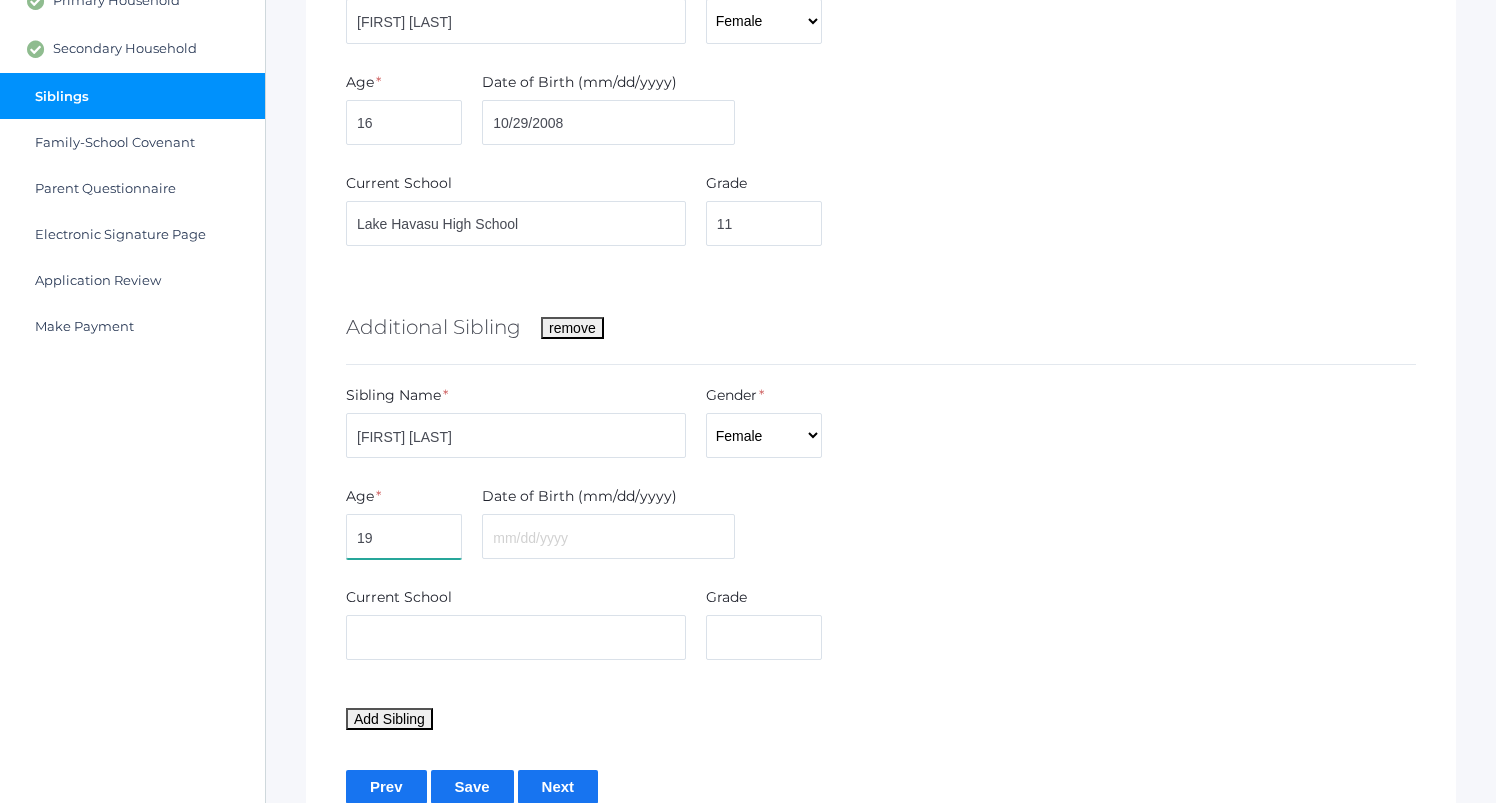 type on "19" 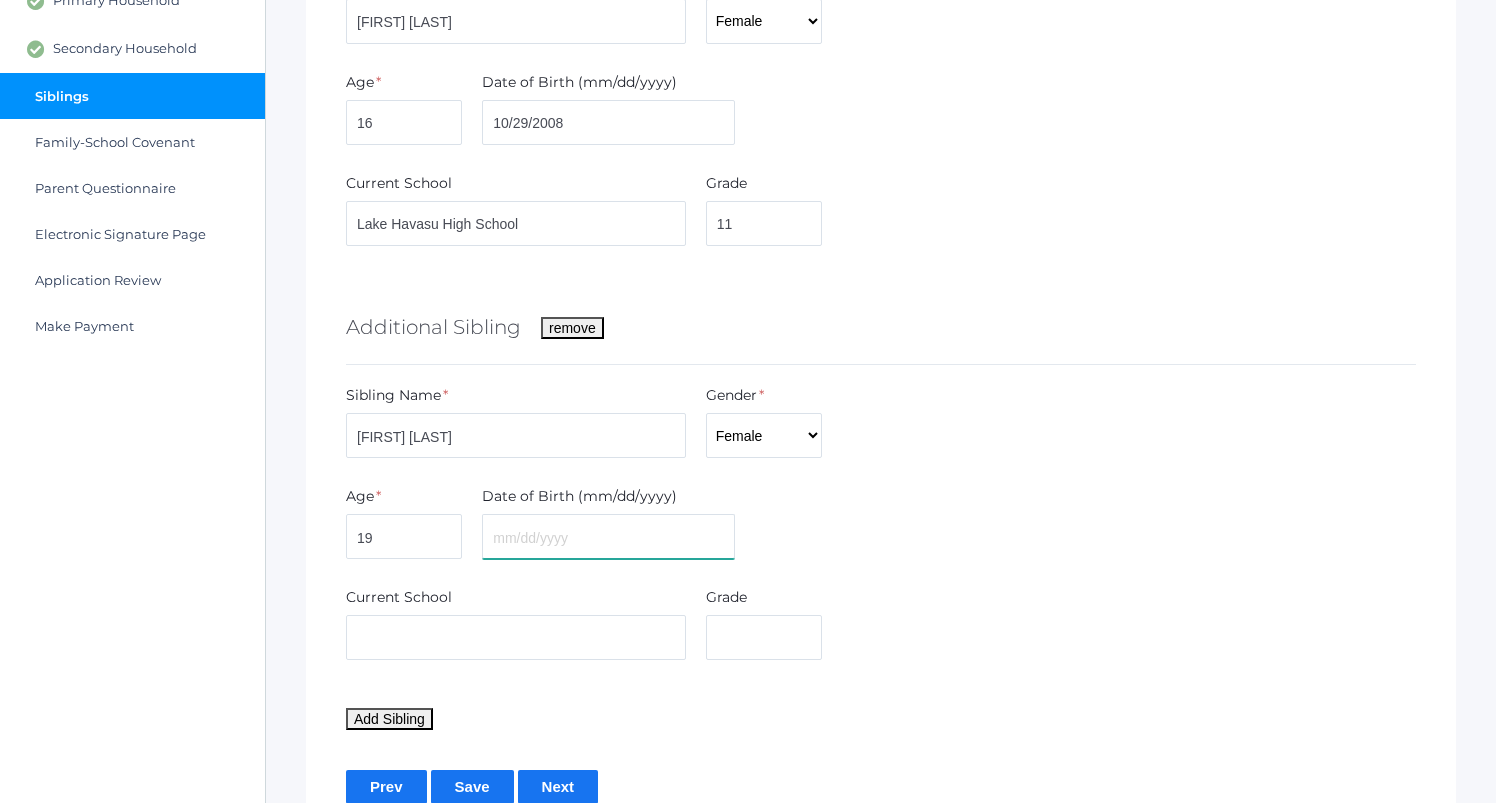 type on "1" 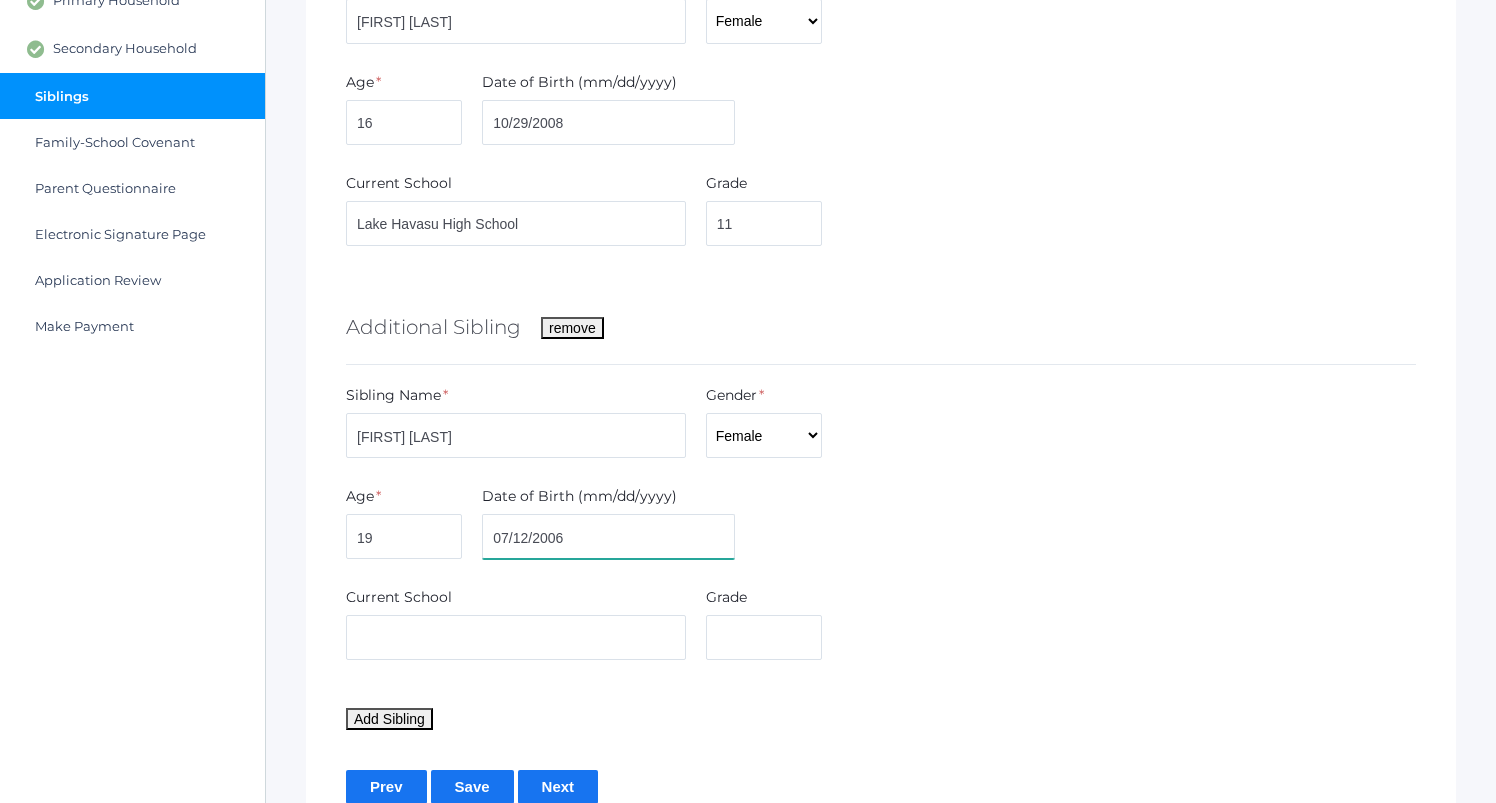 type on "07/12/2006" 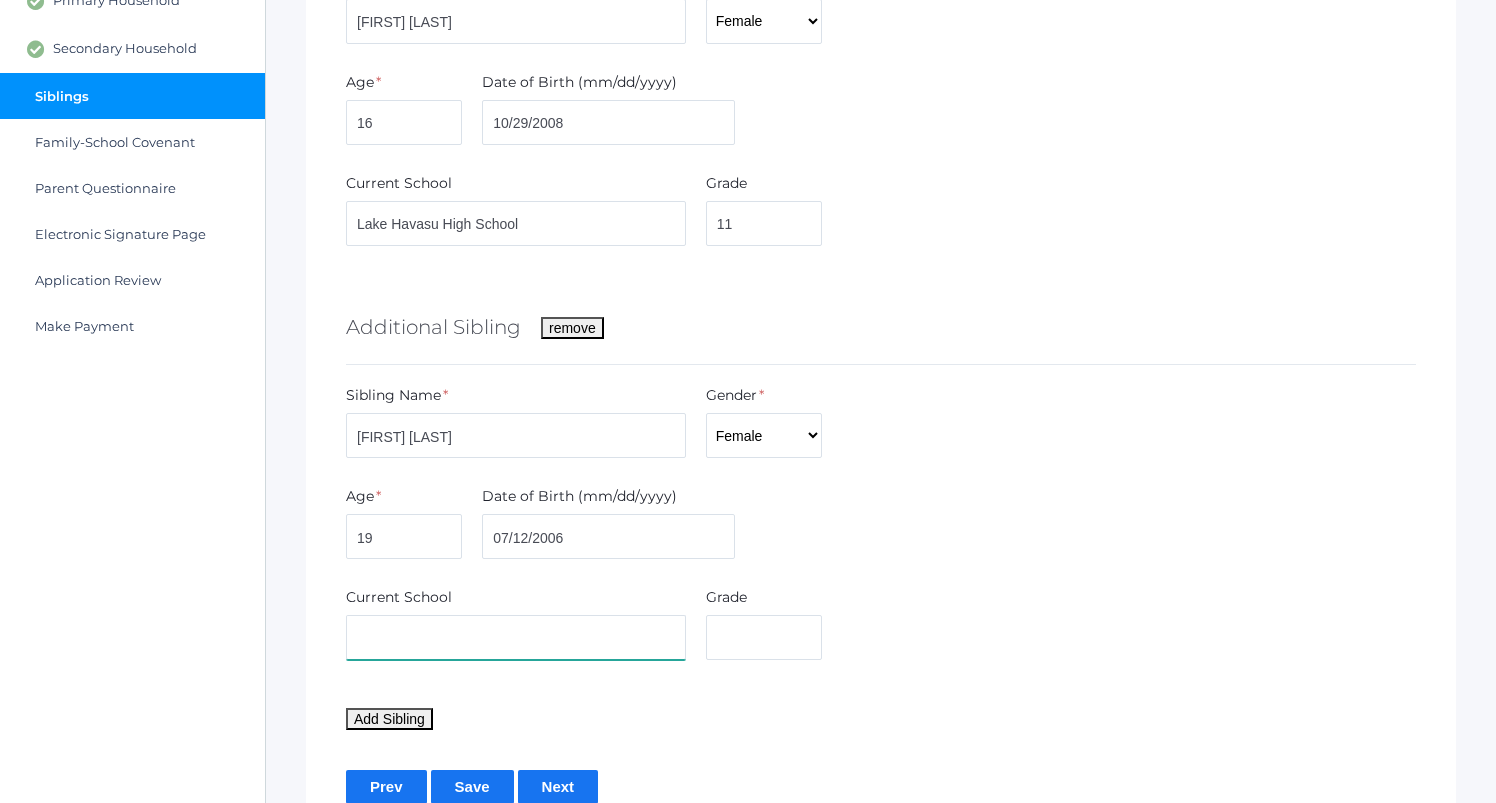 click at bounding box center (516, 637) 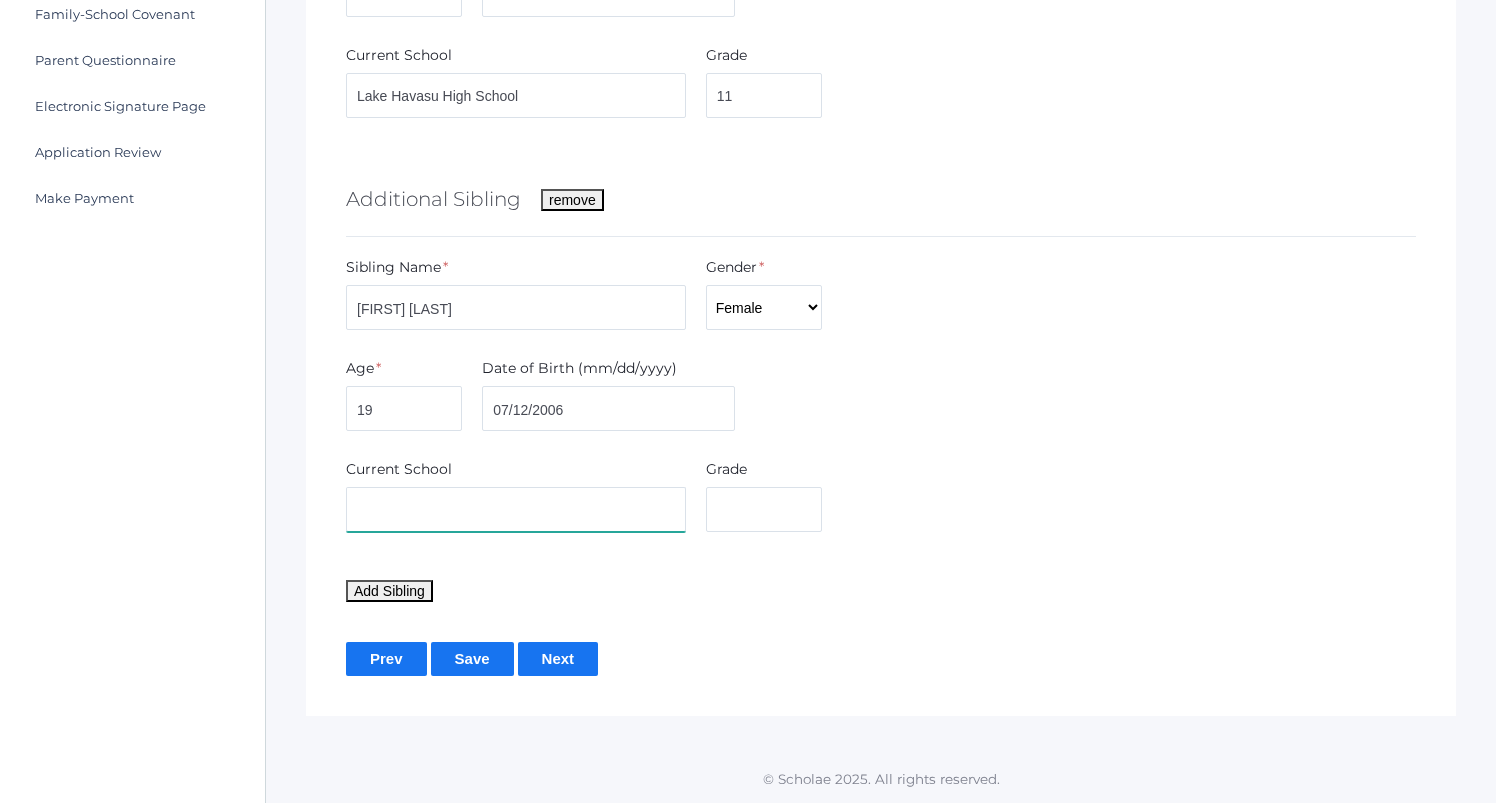 scroll, scrollTop: 611, scrollLeft: 0, axis: vertical 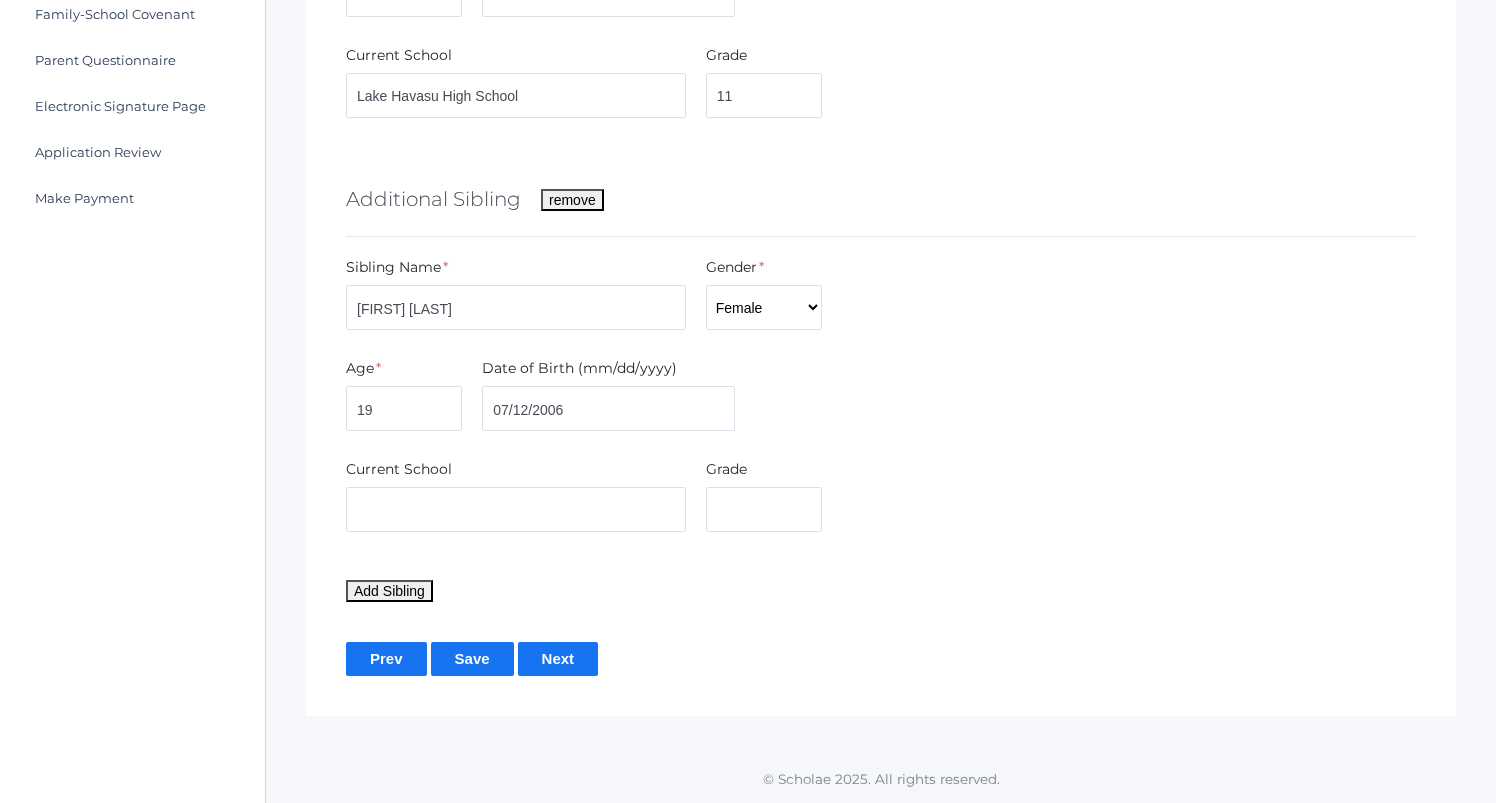 click on "Save" at bounding box center (472, 658) 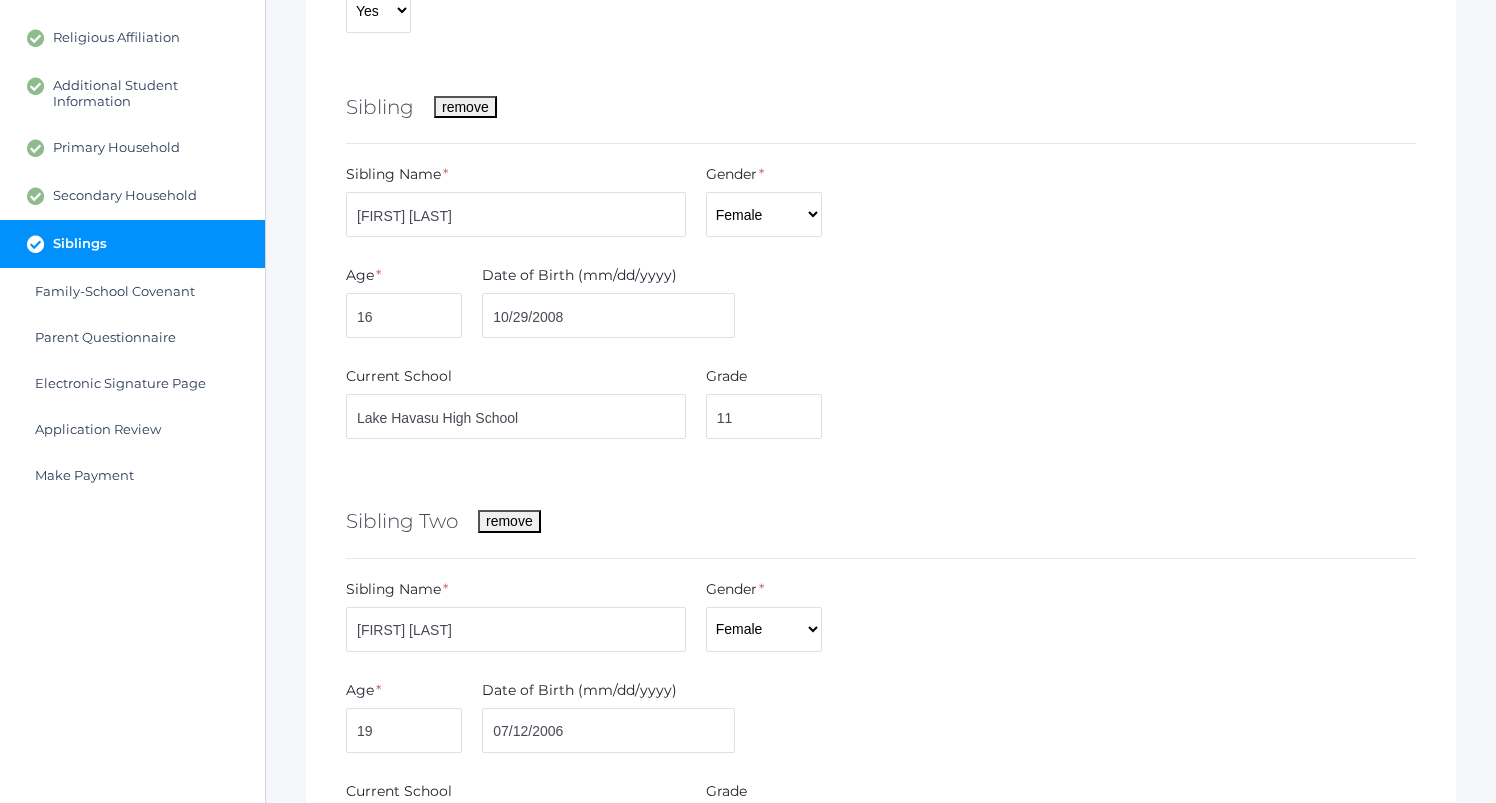 scroll, scrollTop: 329, scrollLeft: 0, axis: vertical 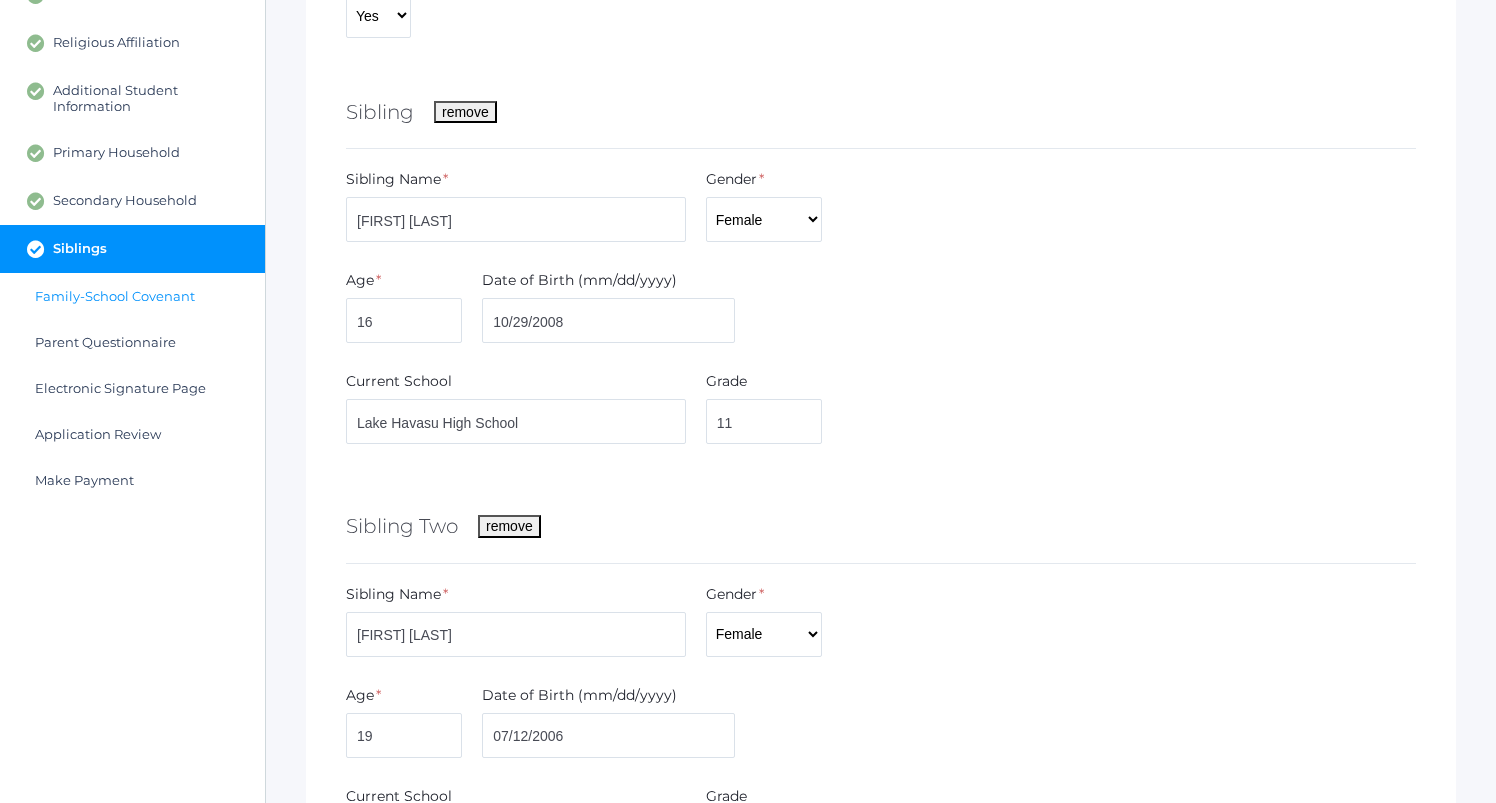 click on "Family-School Covenant" at bounding box center (115, 296) 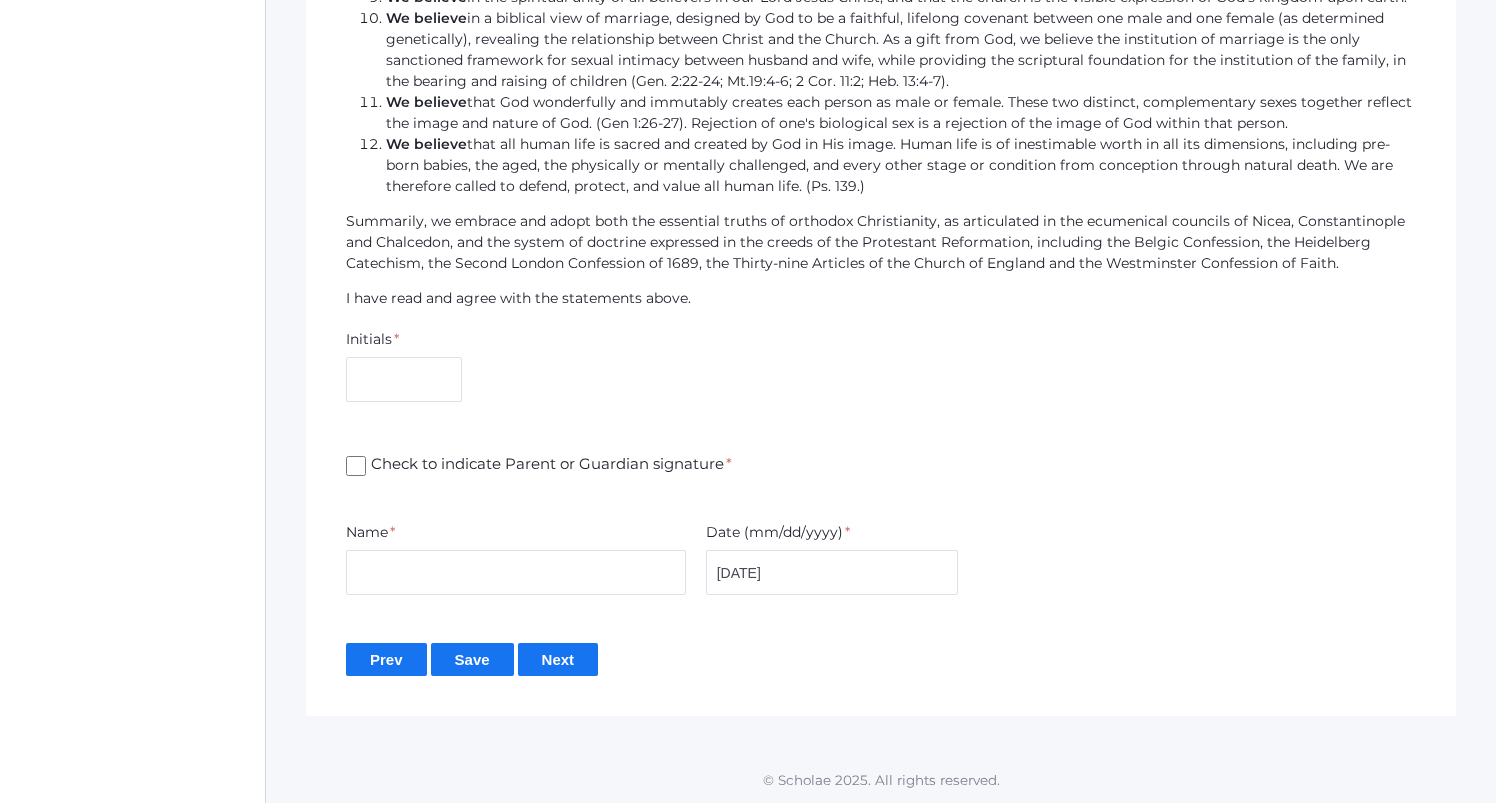 scroll, scrollTop: 1835, scrollLeft: 0, axis: vertical 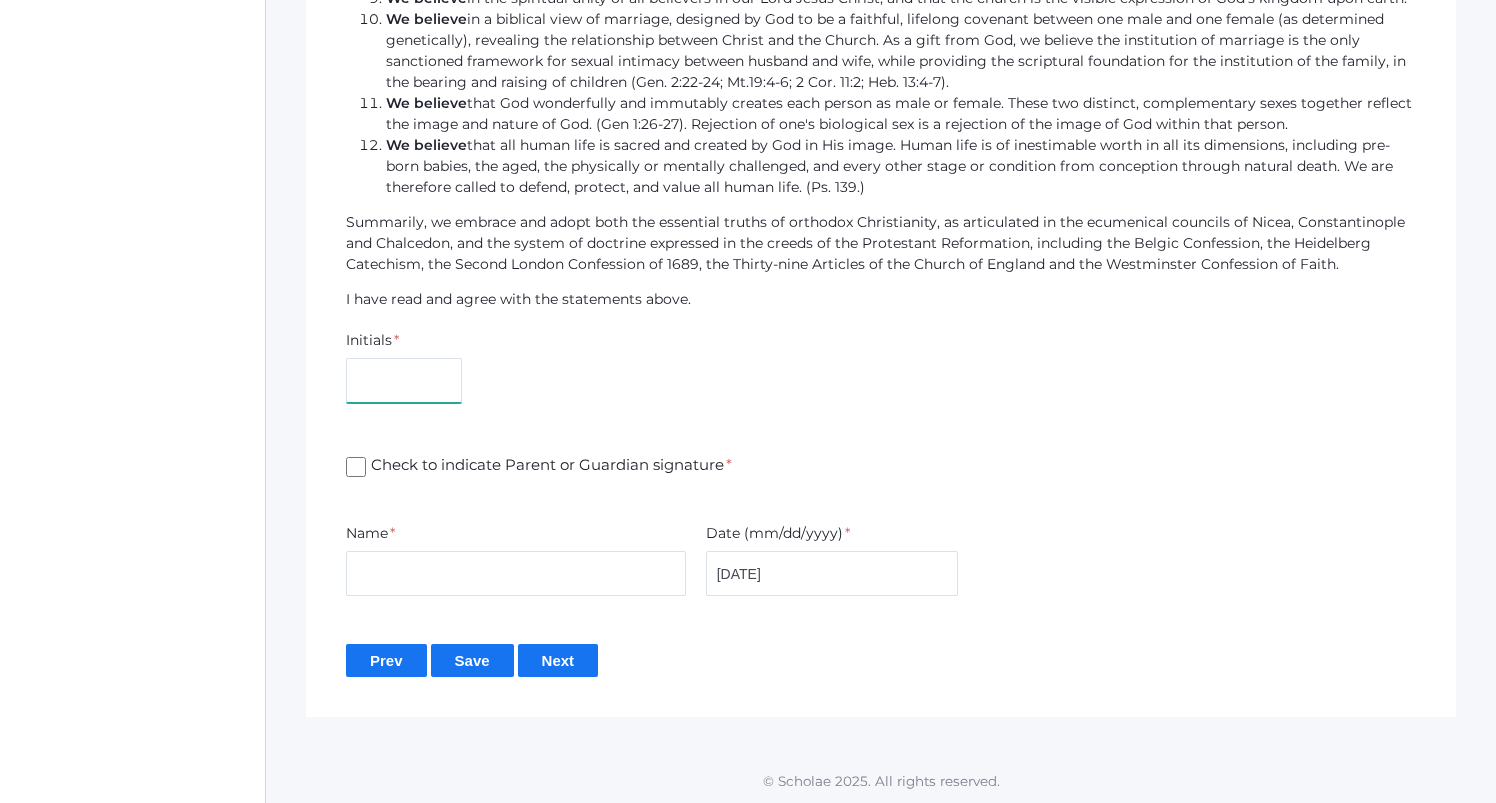 click at bounding box center (404, 380) 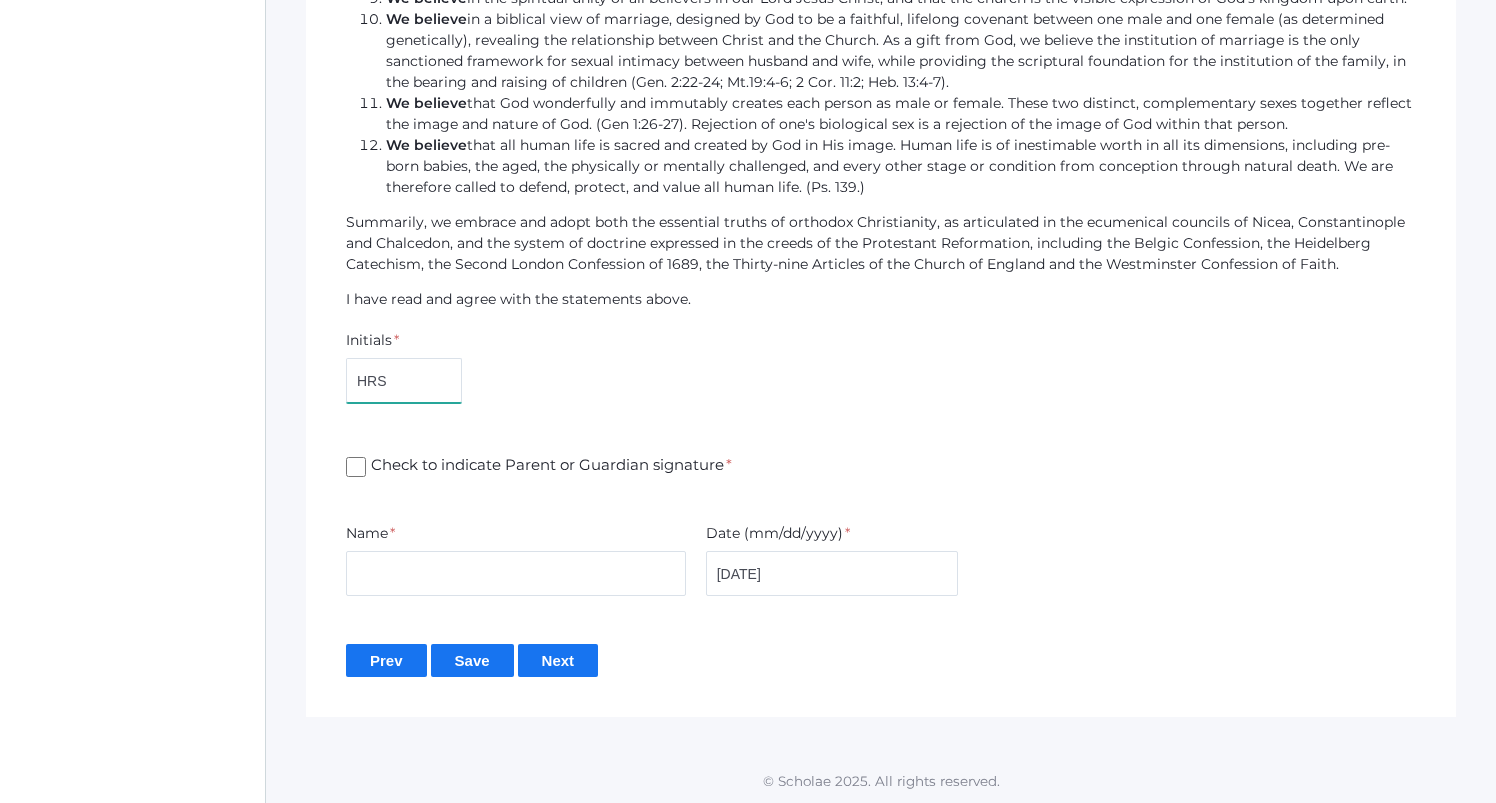 type on "HRS" 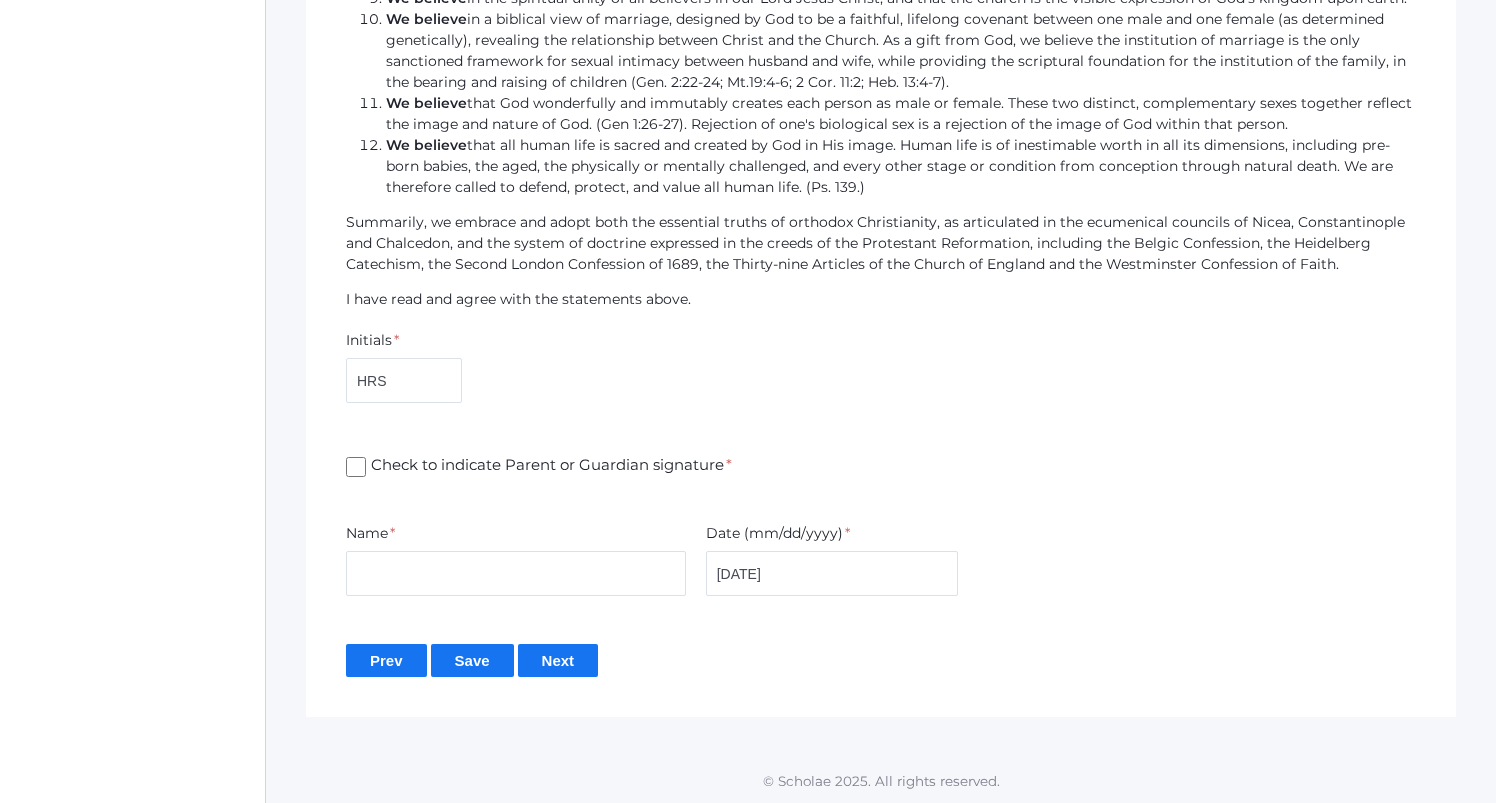click on "Check to indicate Parent or Guardian signature
*" at bounding box center (356, 467) 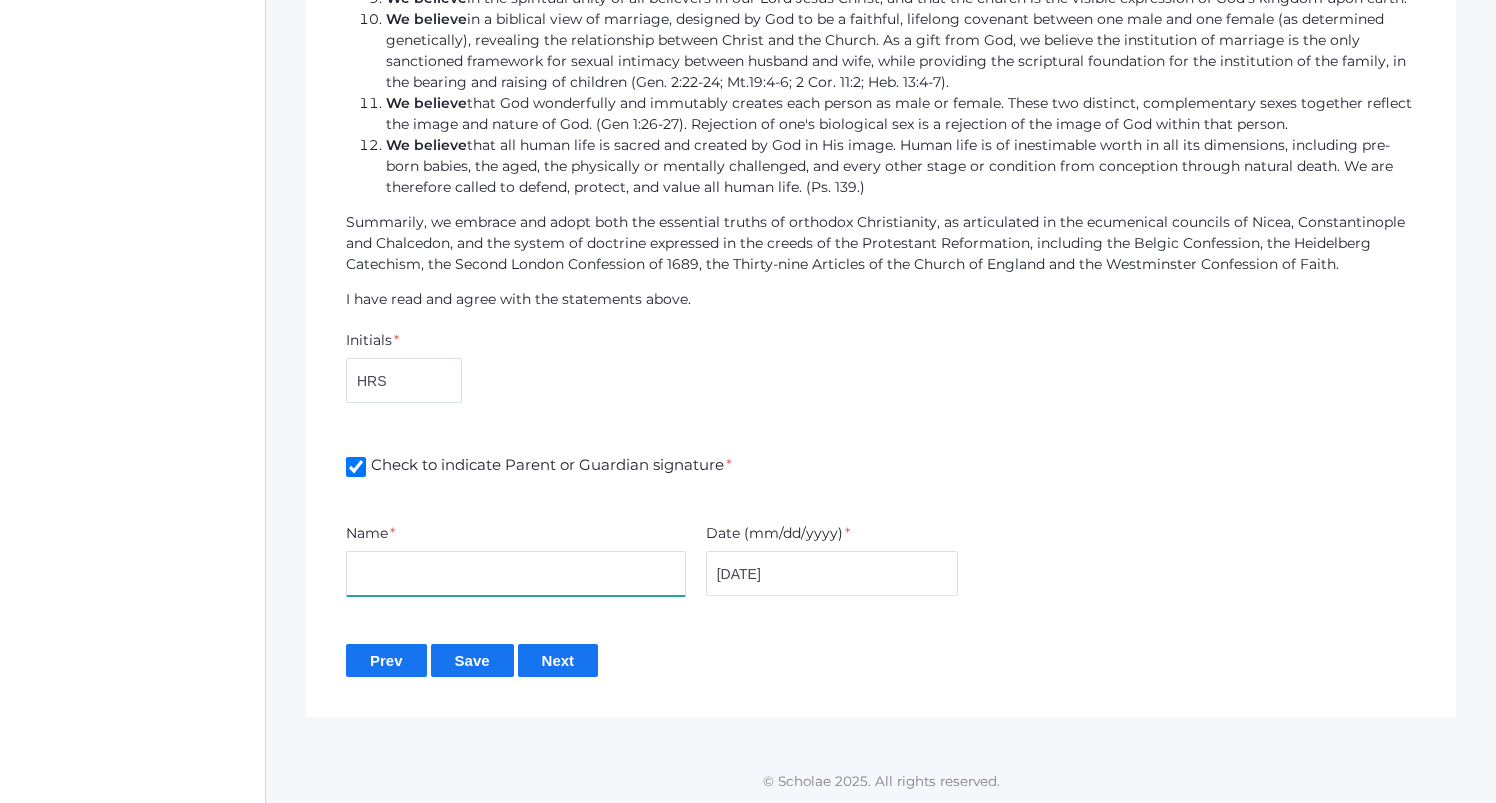 click at bounding box center (516, 573) 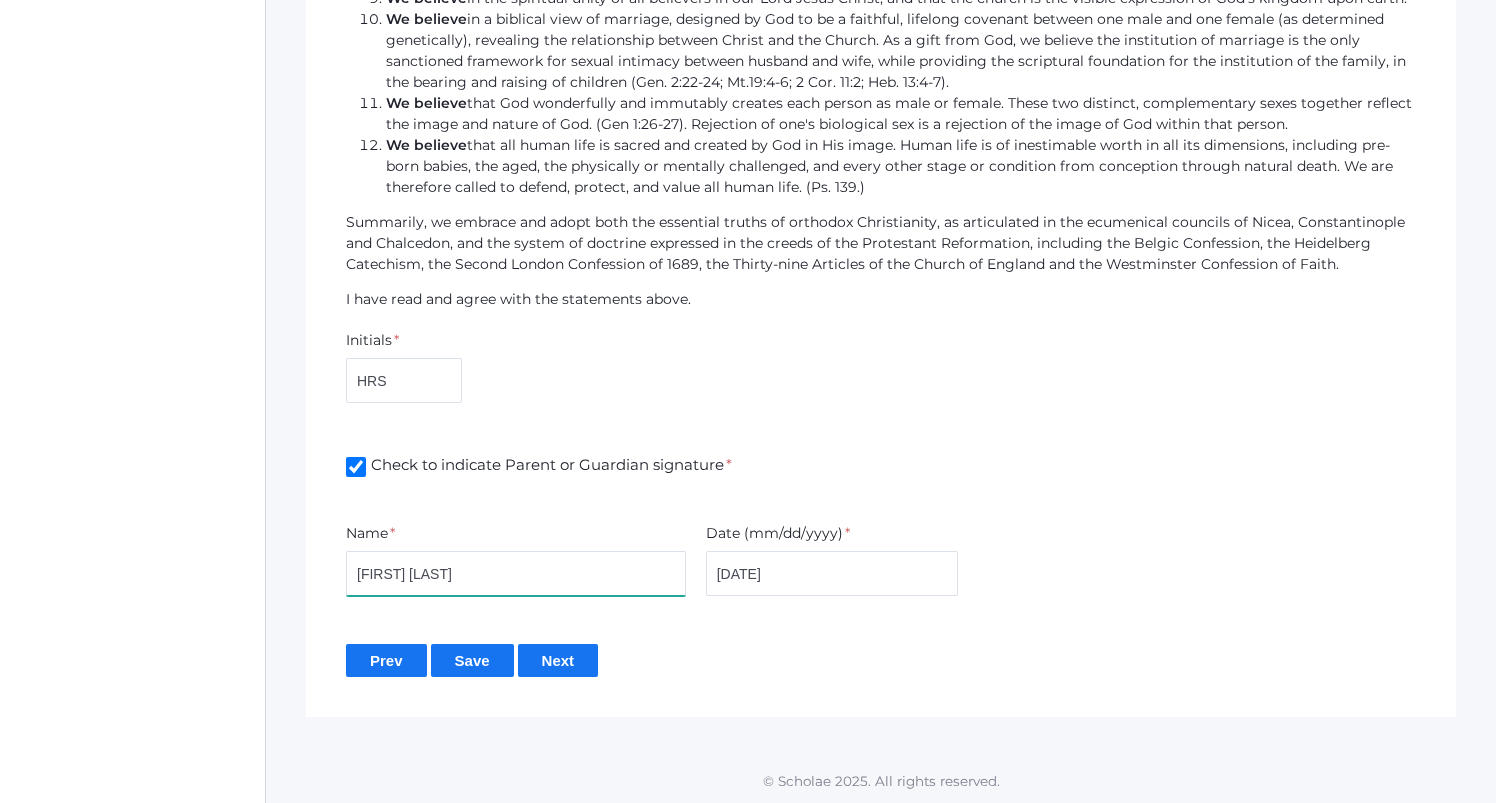 type on "[FIRST] [LAST]" 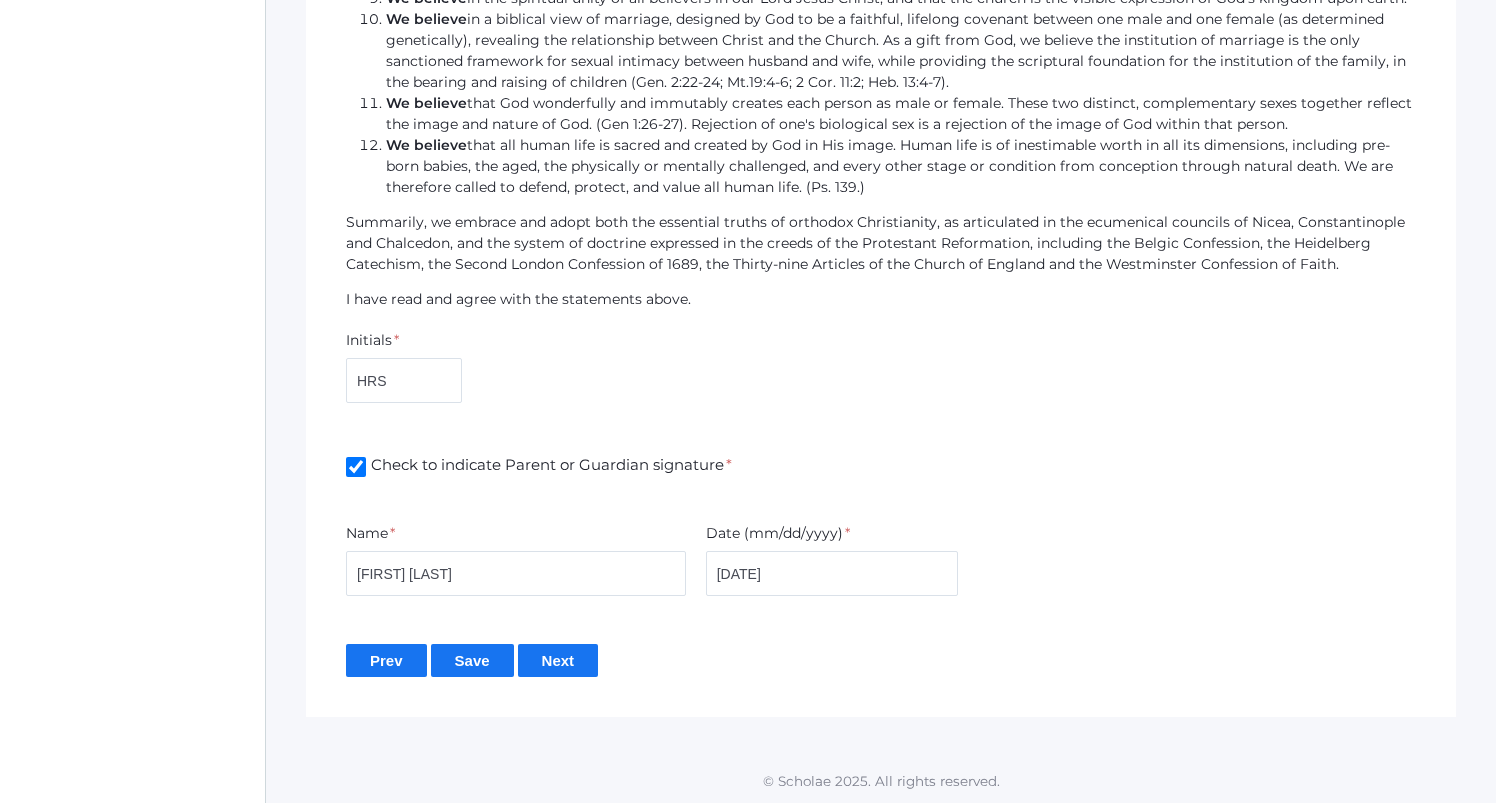 click on "Save" at bounding box center [472, 660] 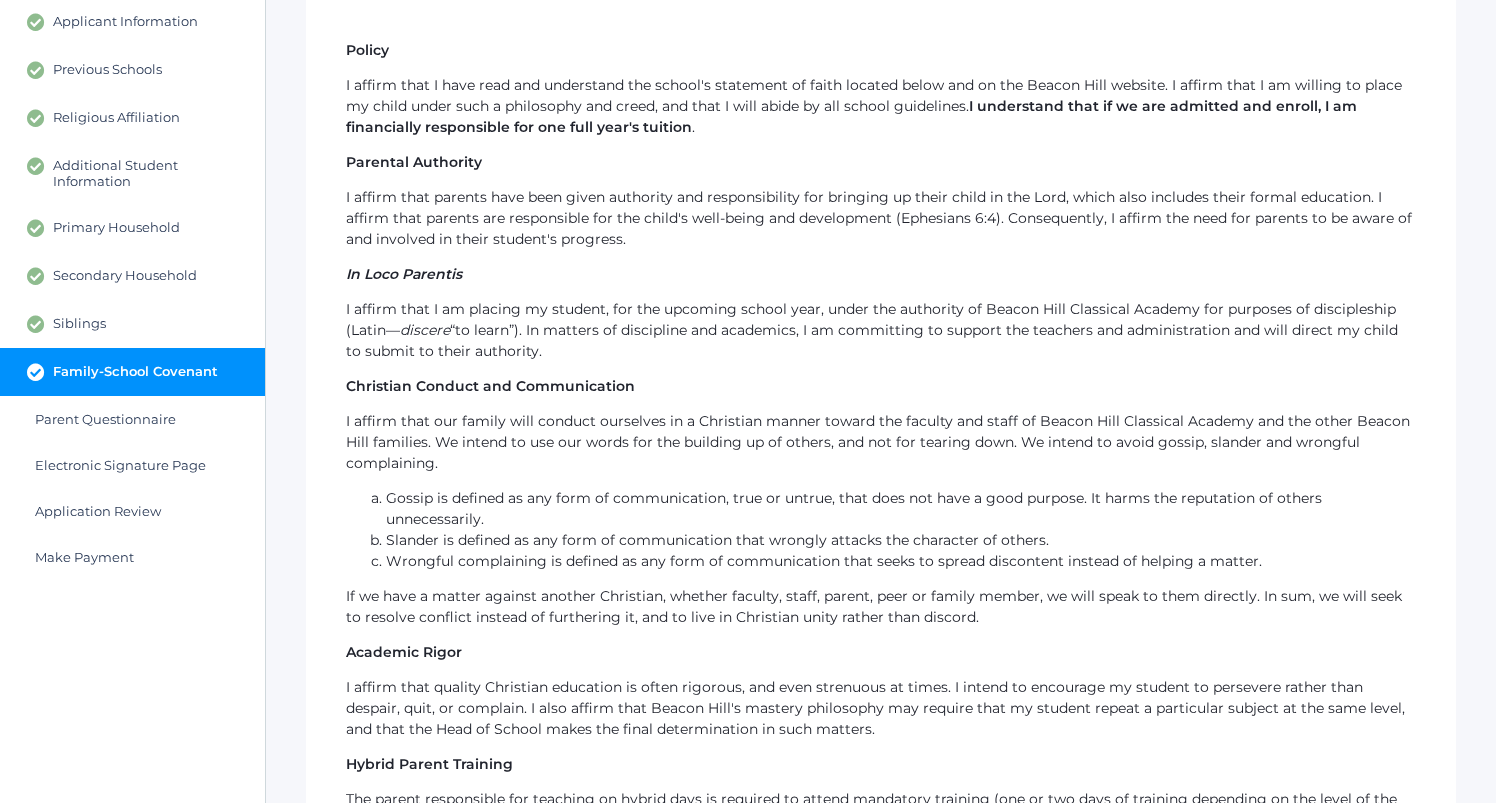 scroll, scrollTop: 264, scrollLeft: 0, axis: vertical 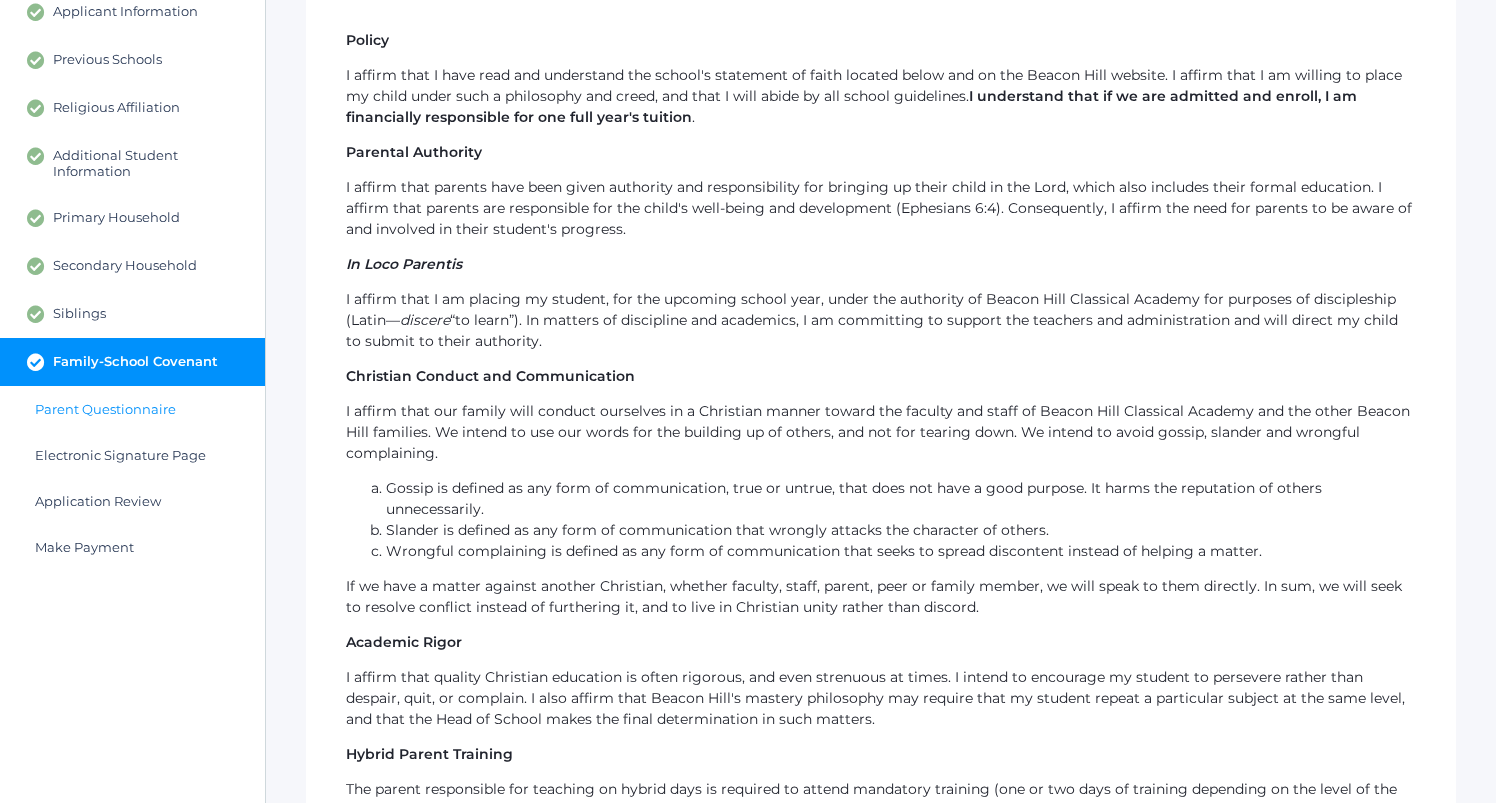 click on "Parent Questionnaire" at bounding box center (105, 409) 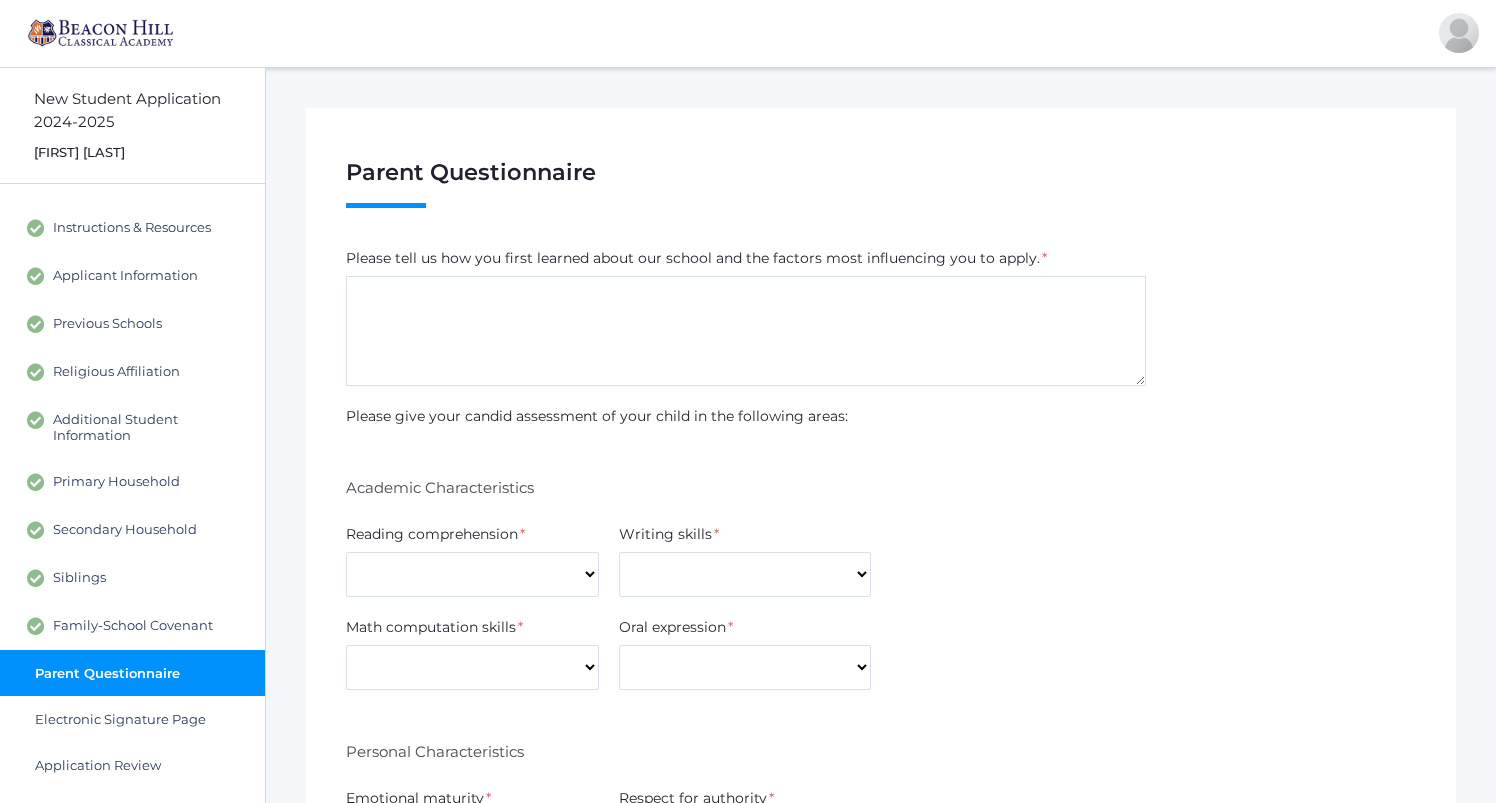 click at bounding box center [746, 331] 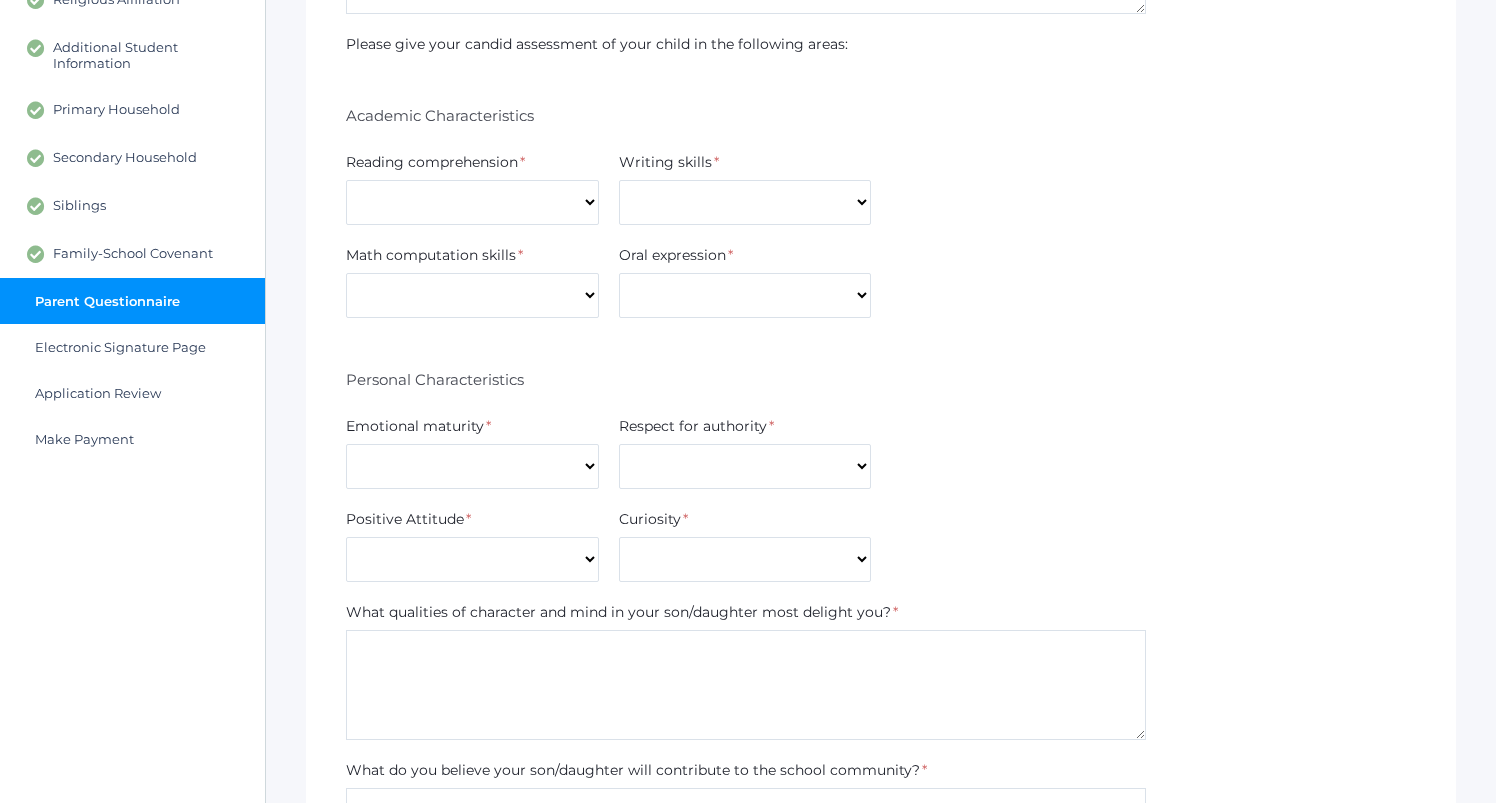 scroll, scrollTop: 374, scrollLeft: 0, axis: vertical 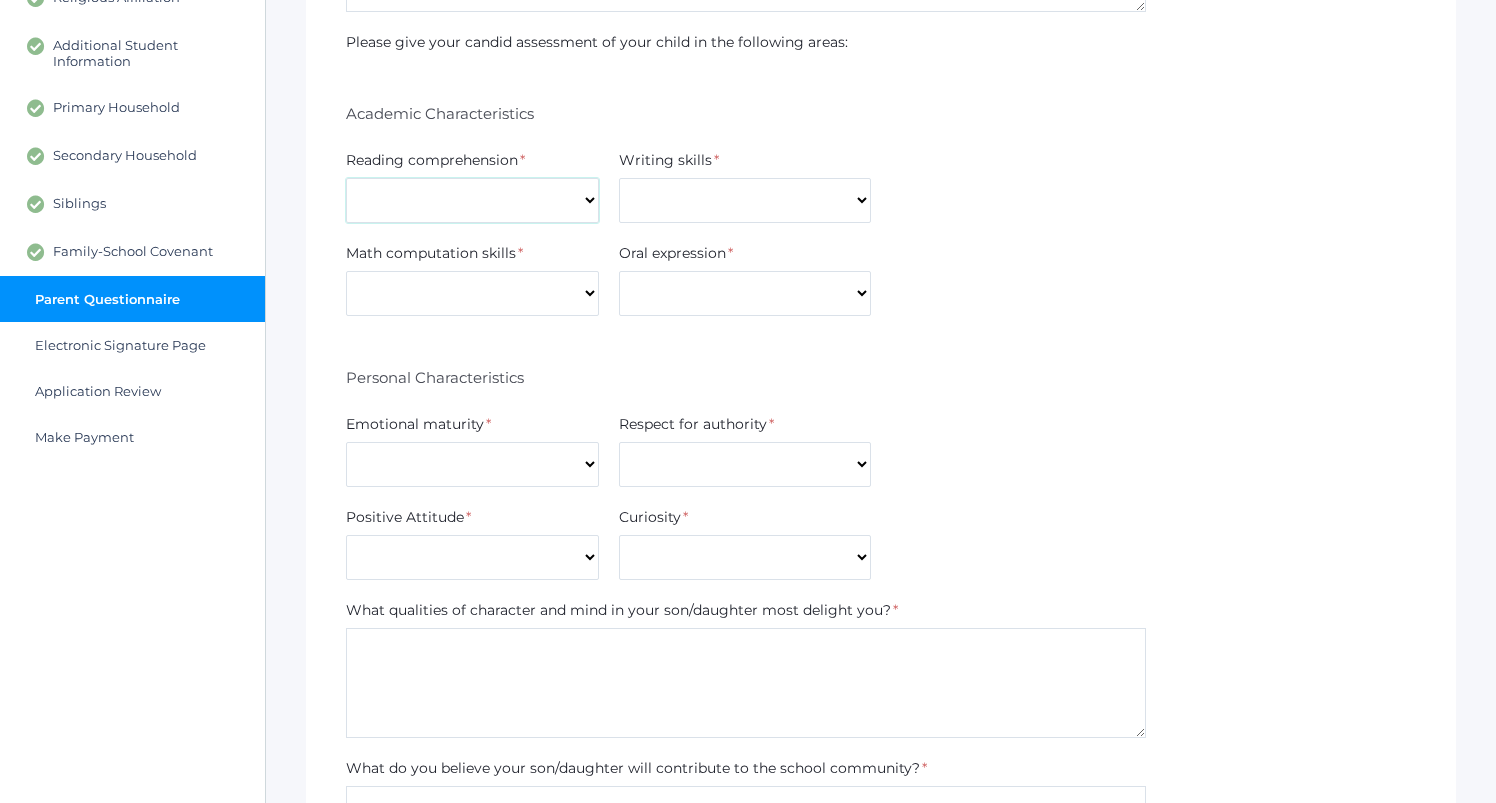 select on "Good" 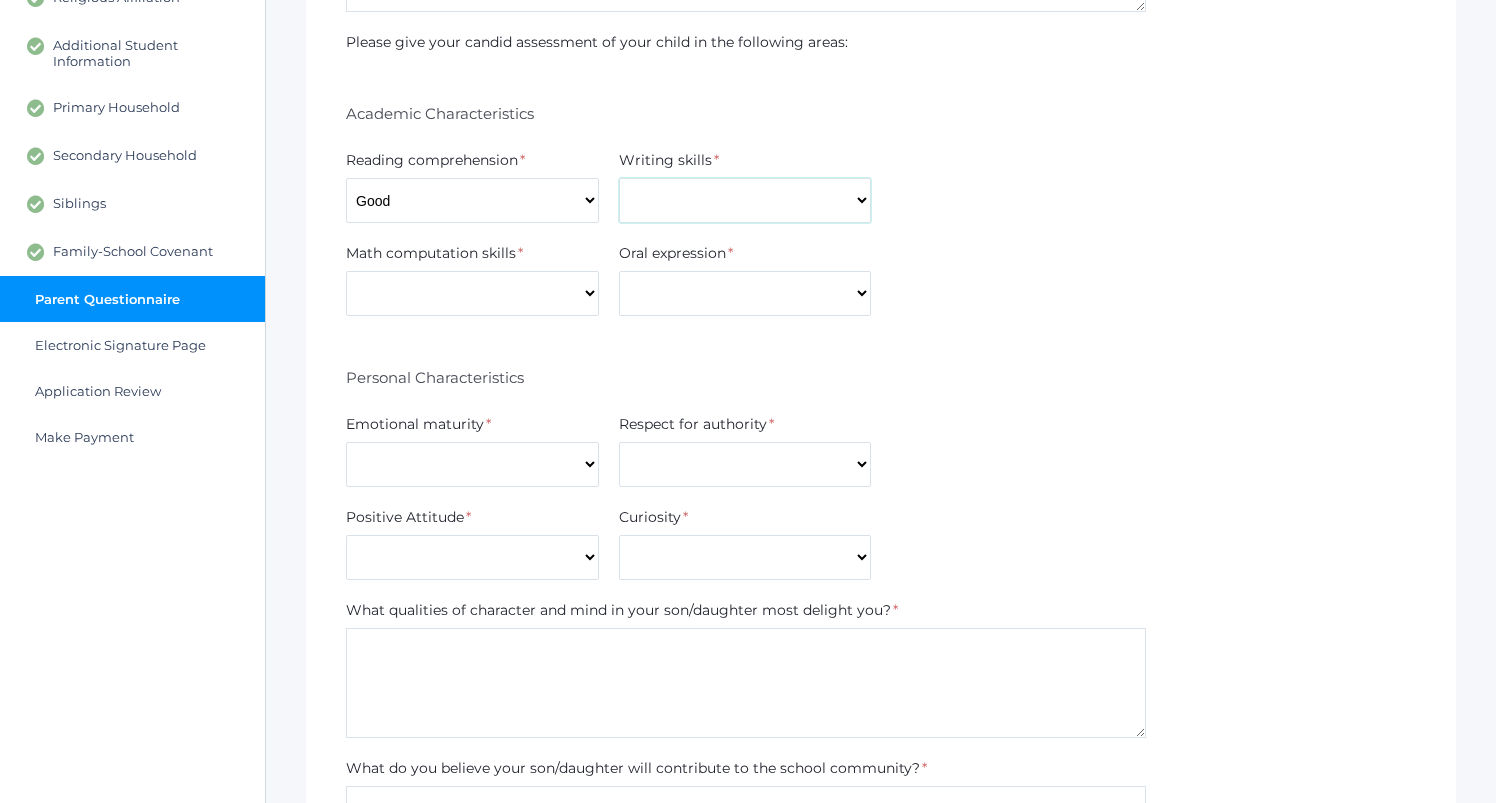 select on "Average" 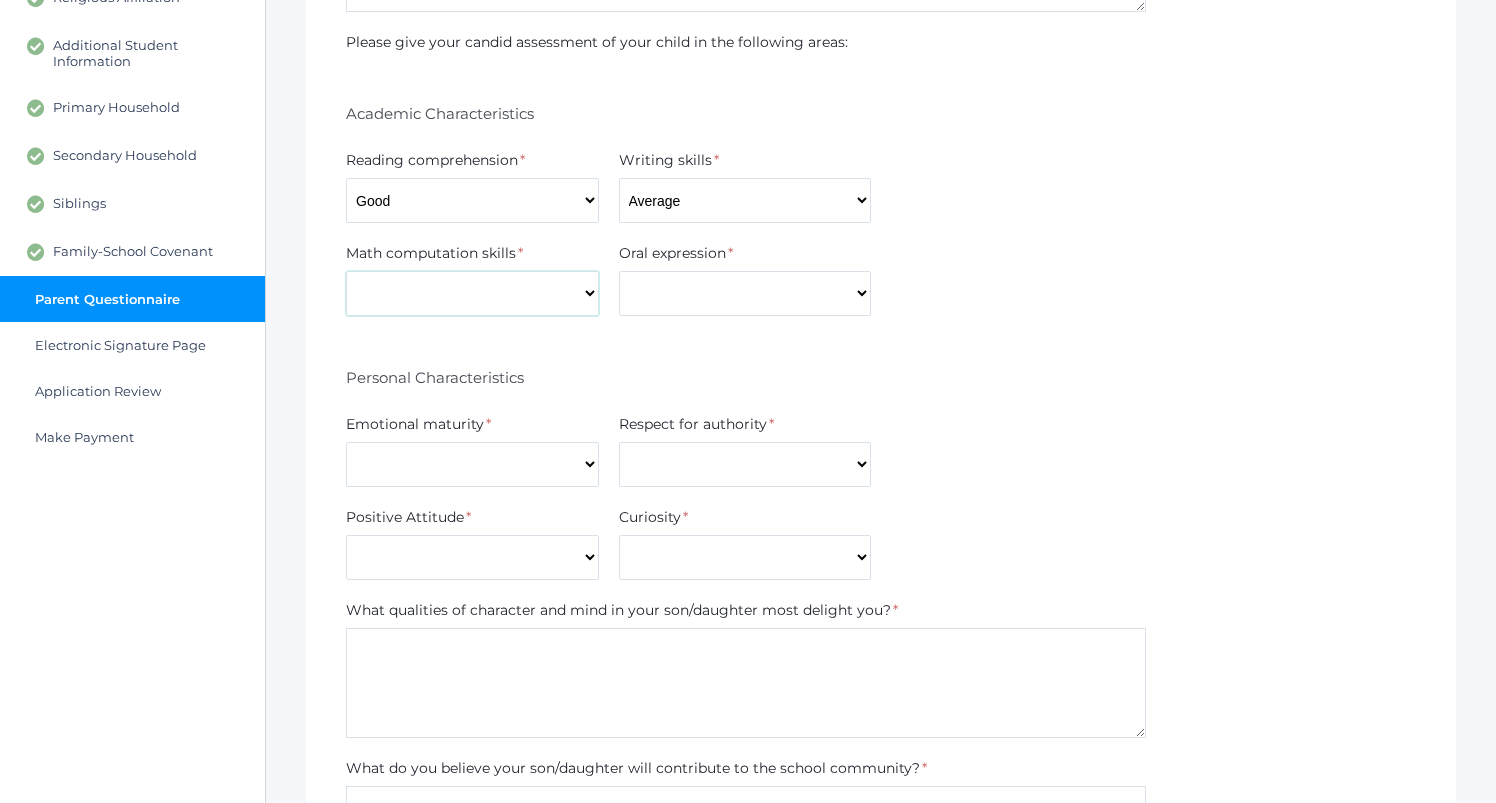 select on "Good" 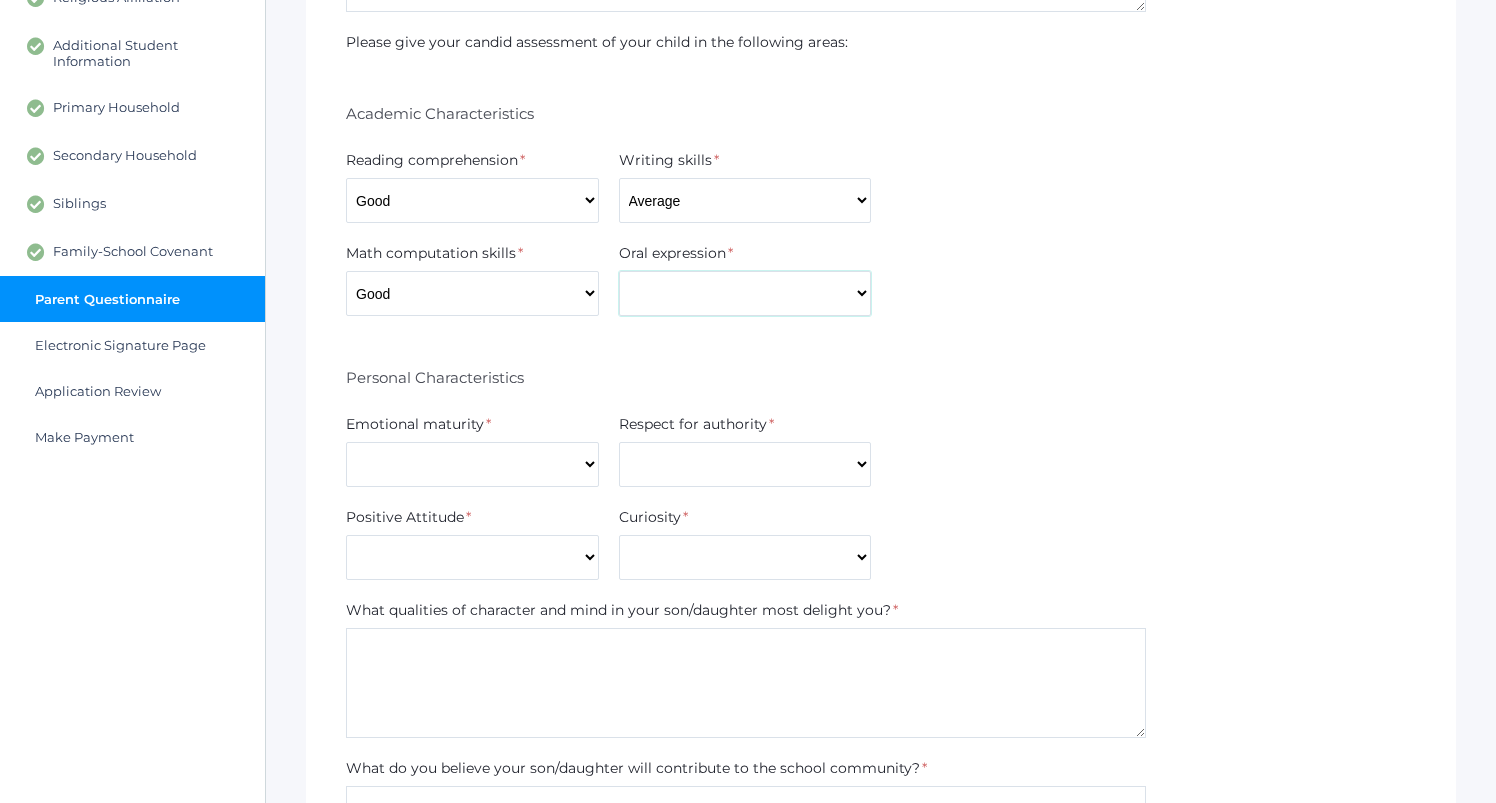 select on "Average" 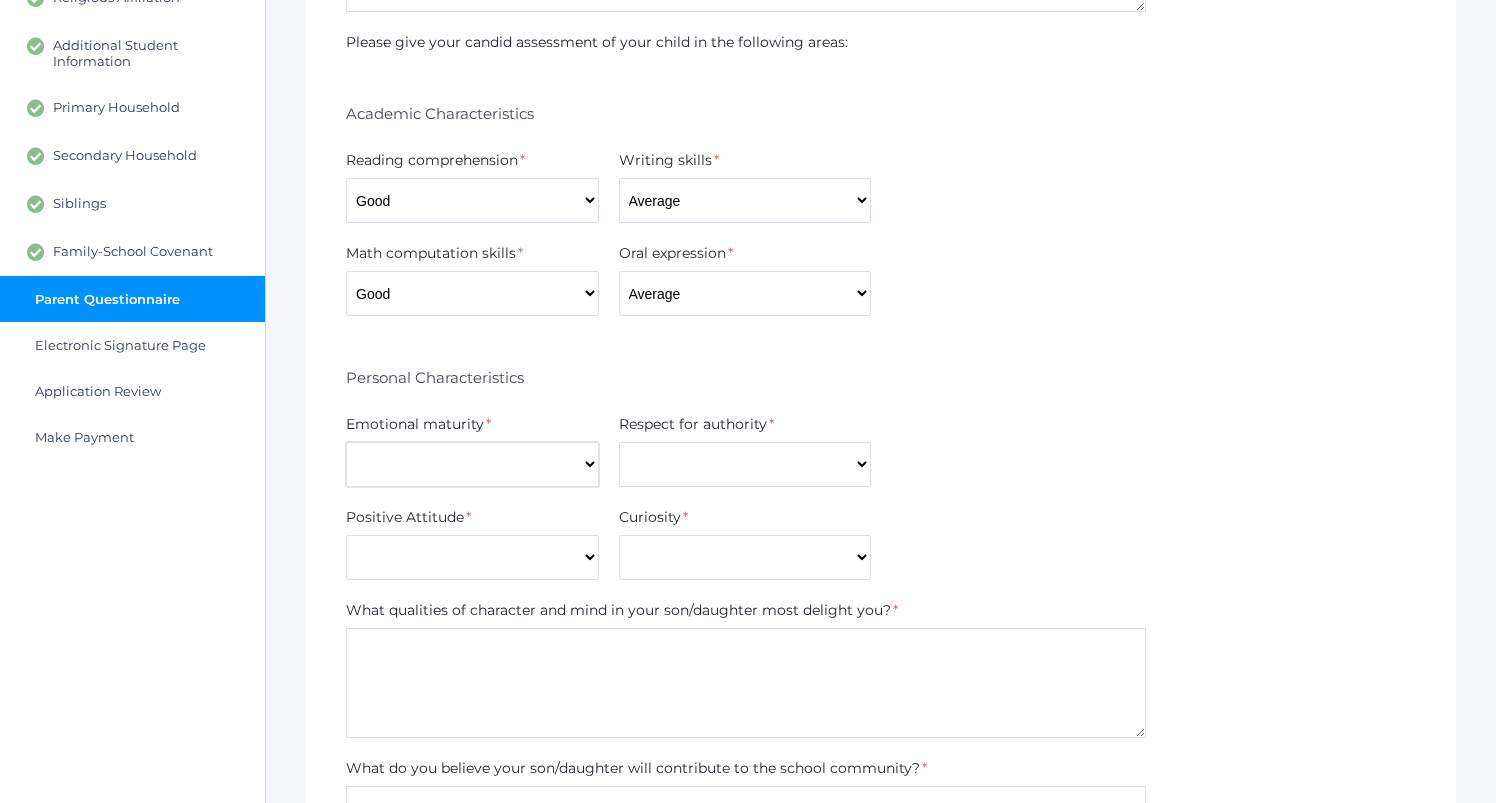 select on "Excellent" 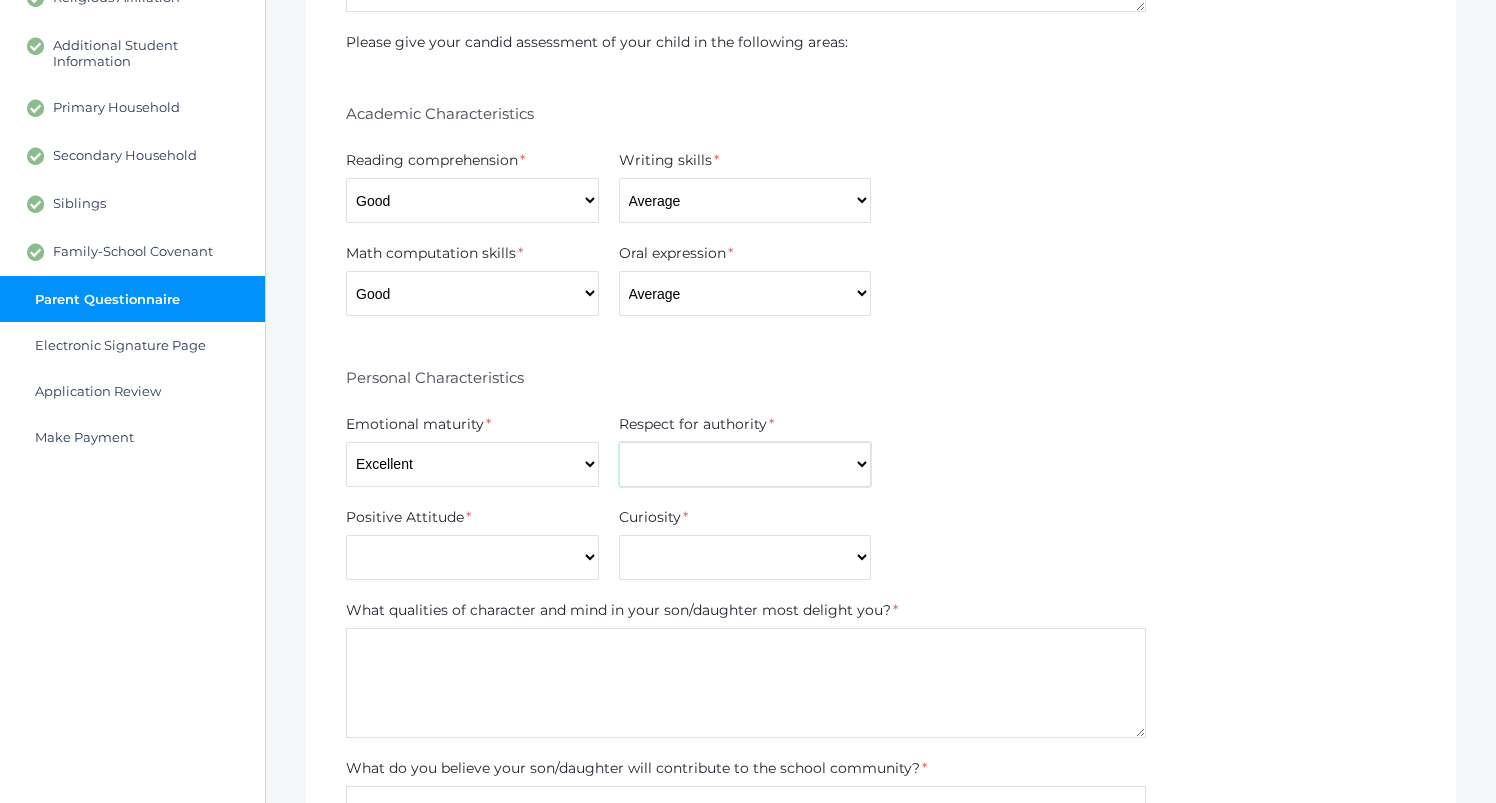 select on "Excellent" 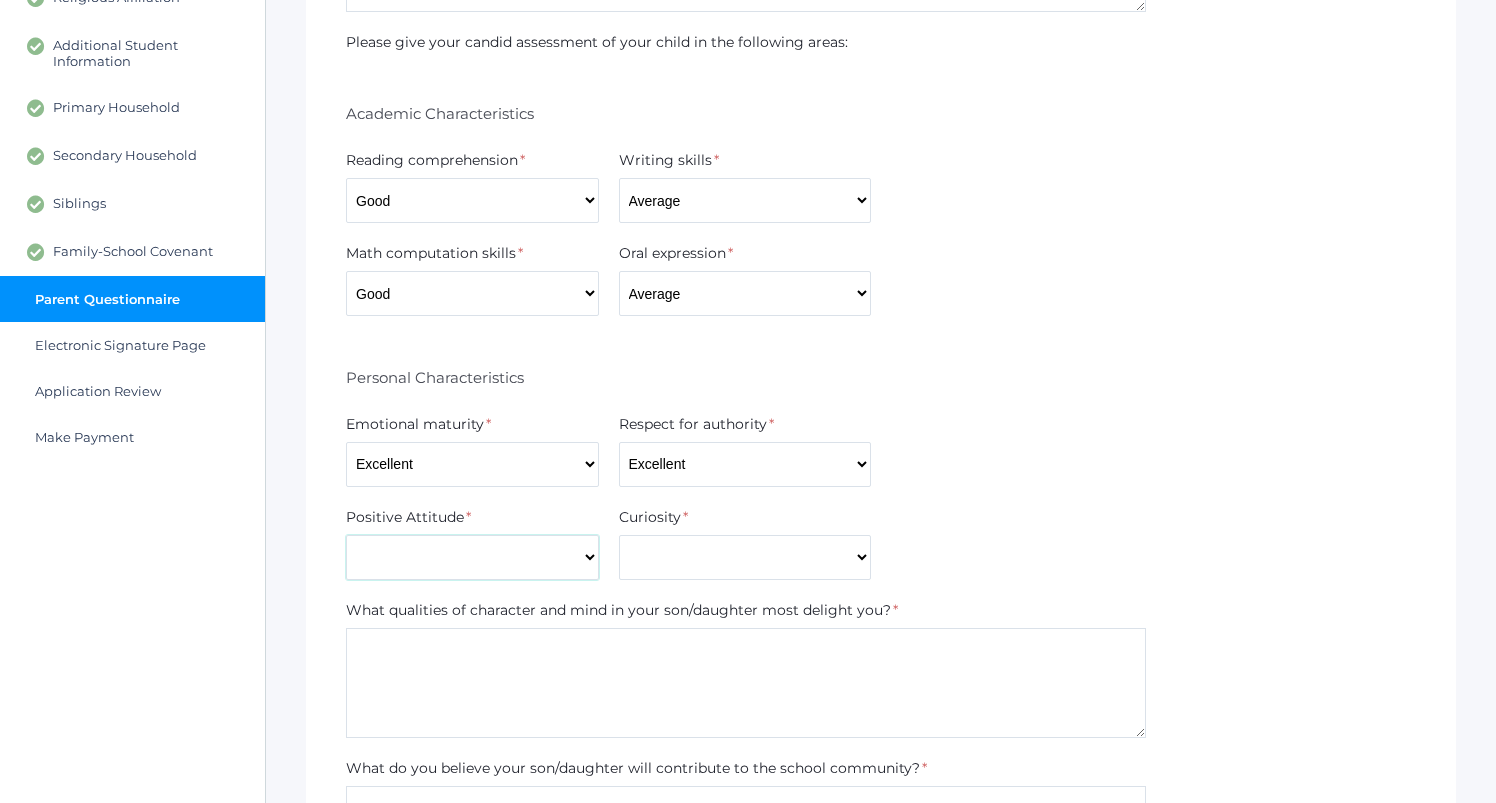 select on "Excellent" 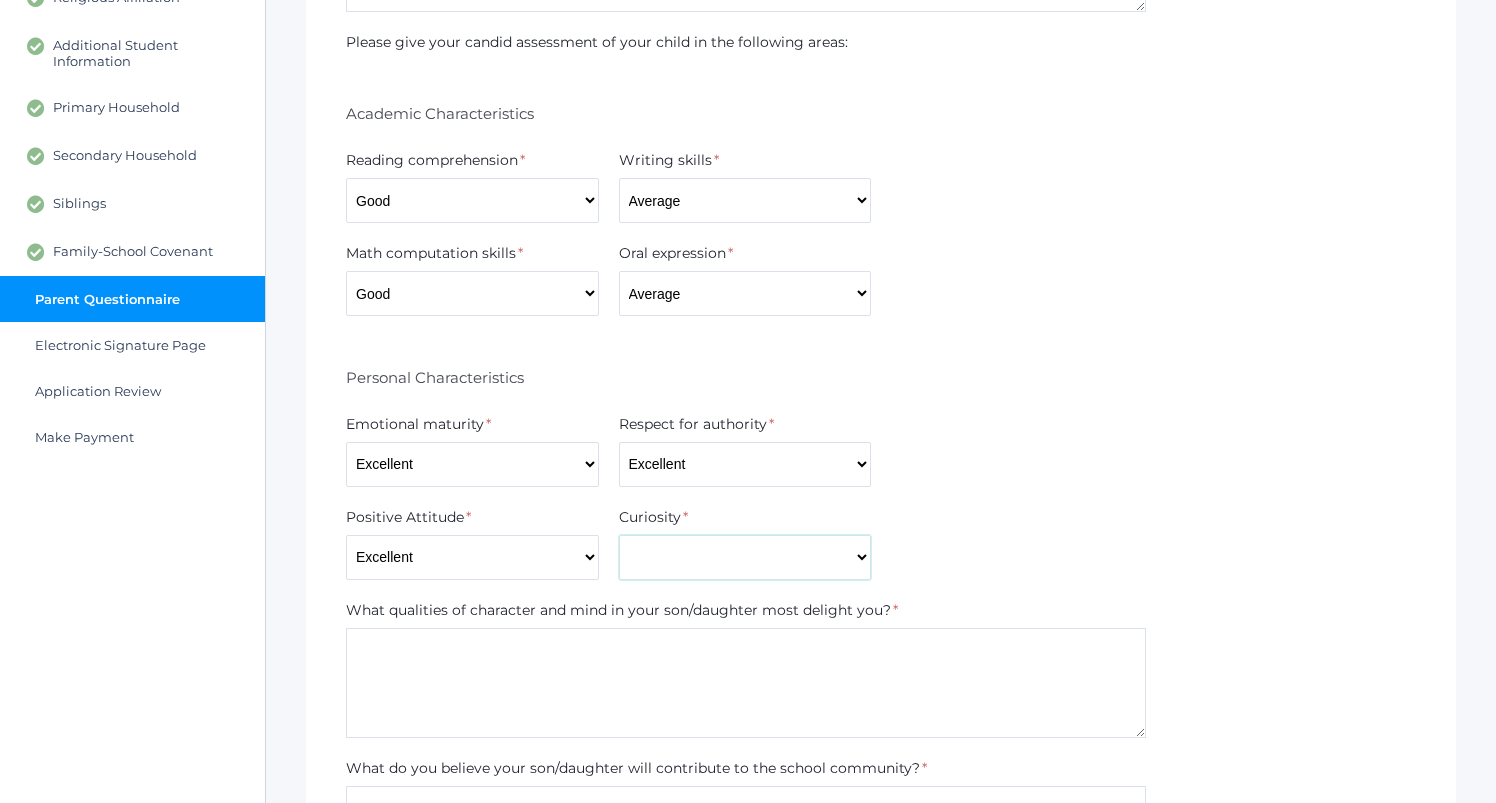 select on "Excellent" 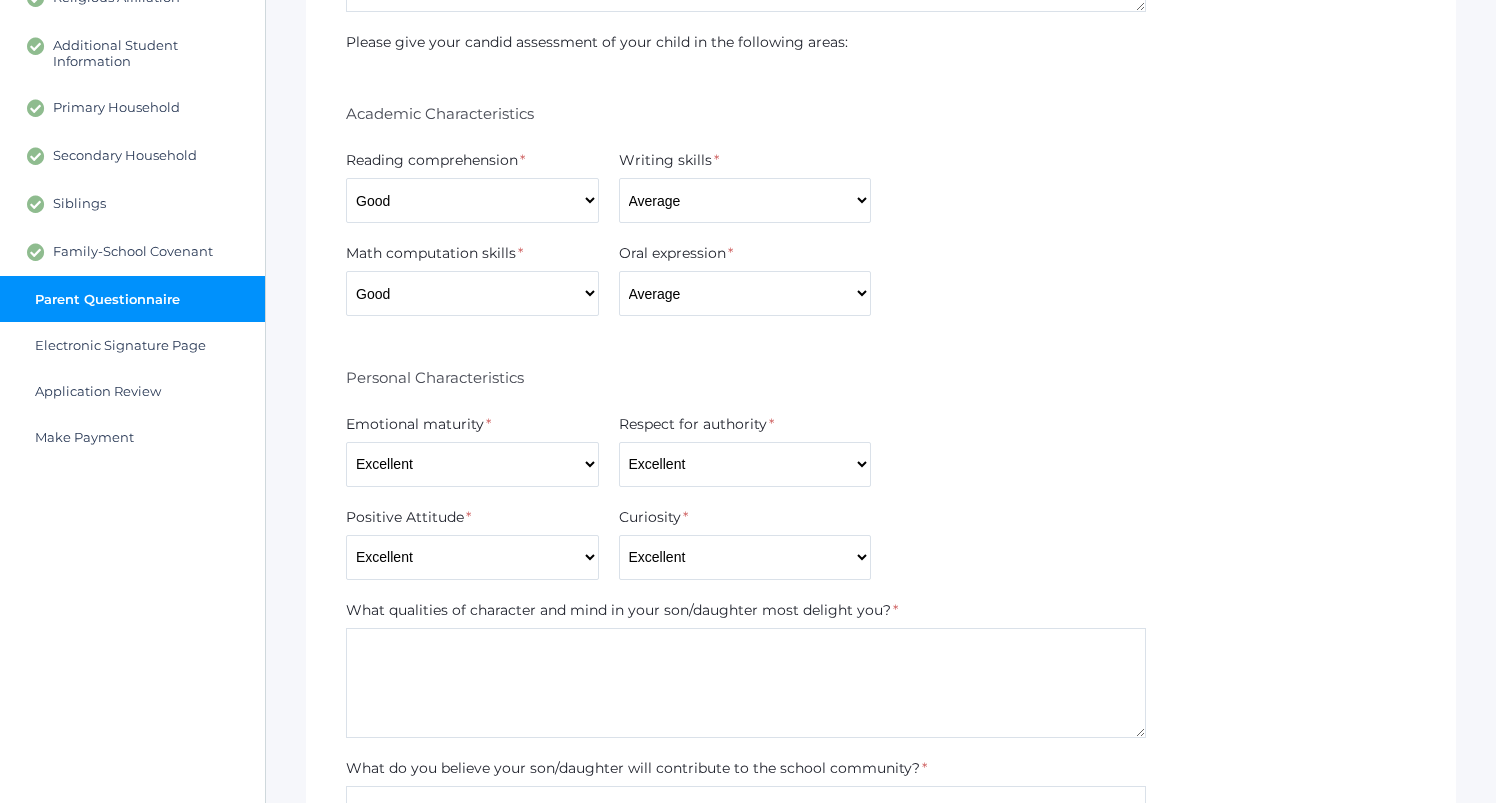click on "Emotional maturity
*
Excellent
Good
Average
Below Average
Respect for authority
*
Excellent
Good
Average
Below Average" at bounding box center (881, 450) 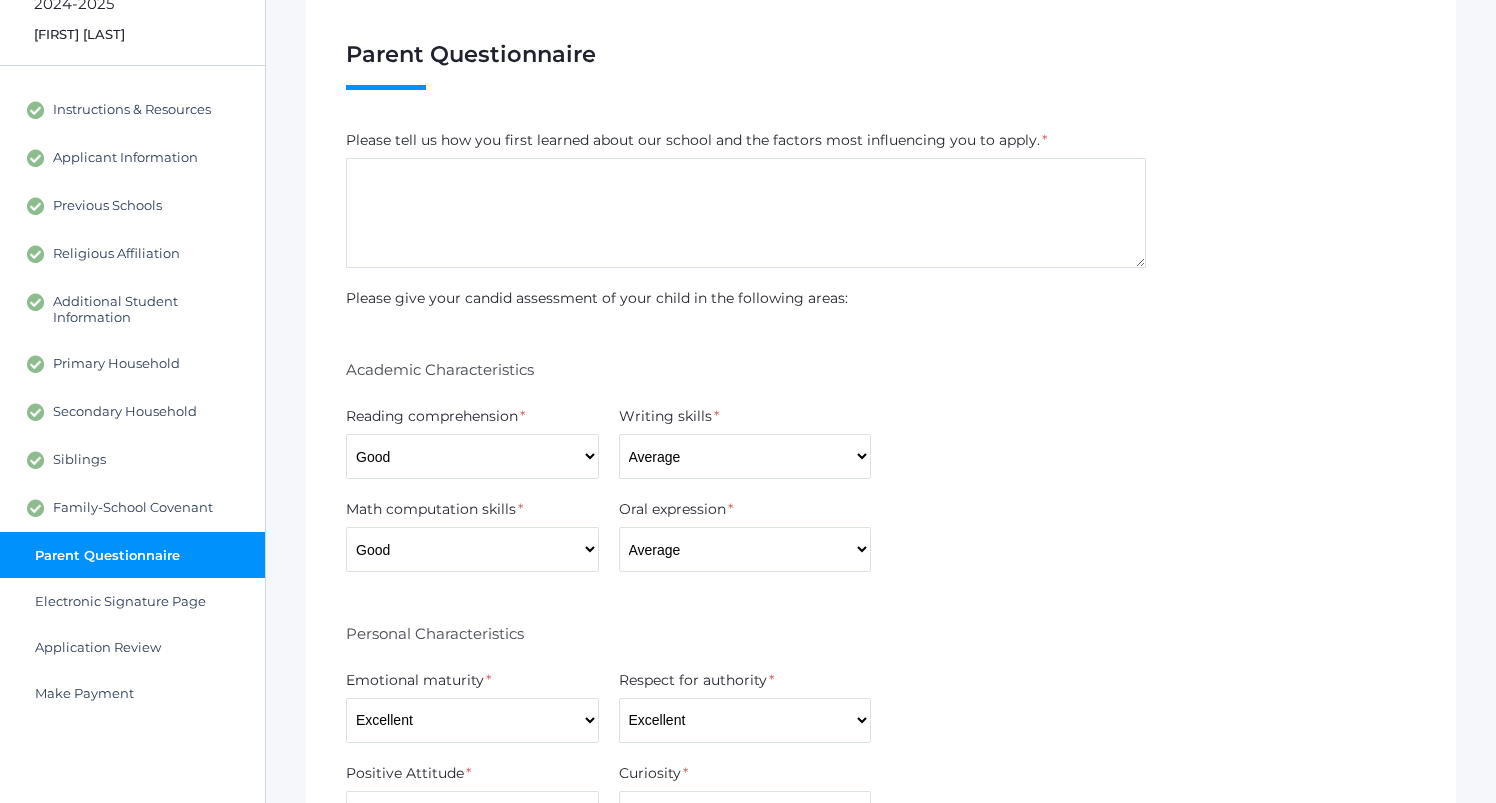 scroll, scrollTop: 117, scrollLeft: 0, axis: vertical 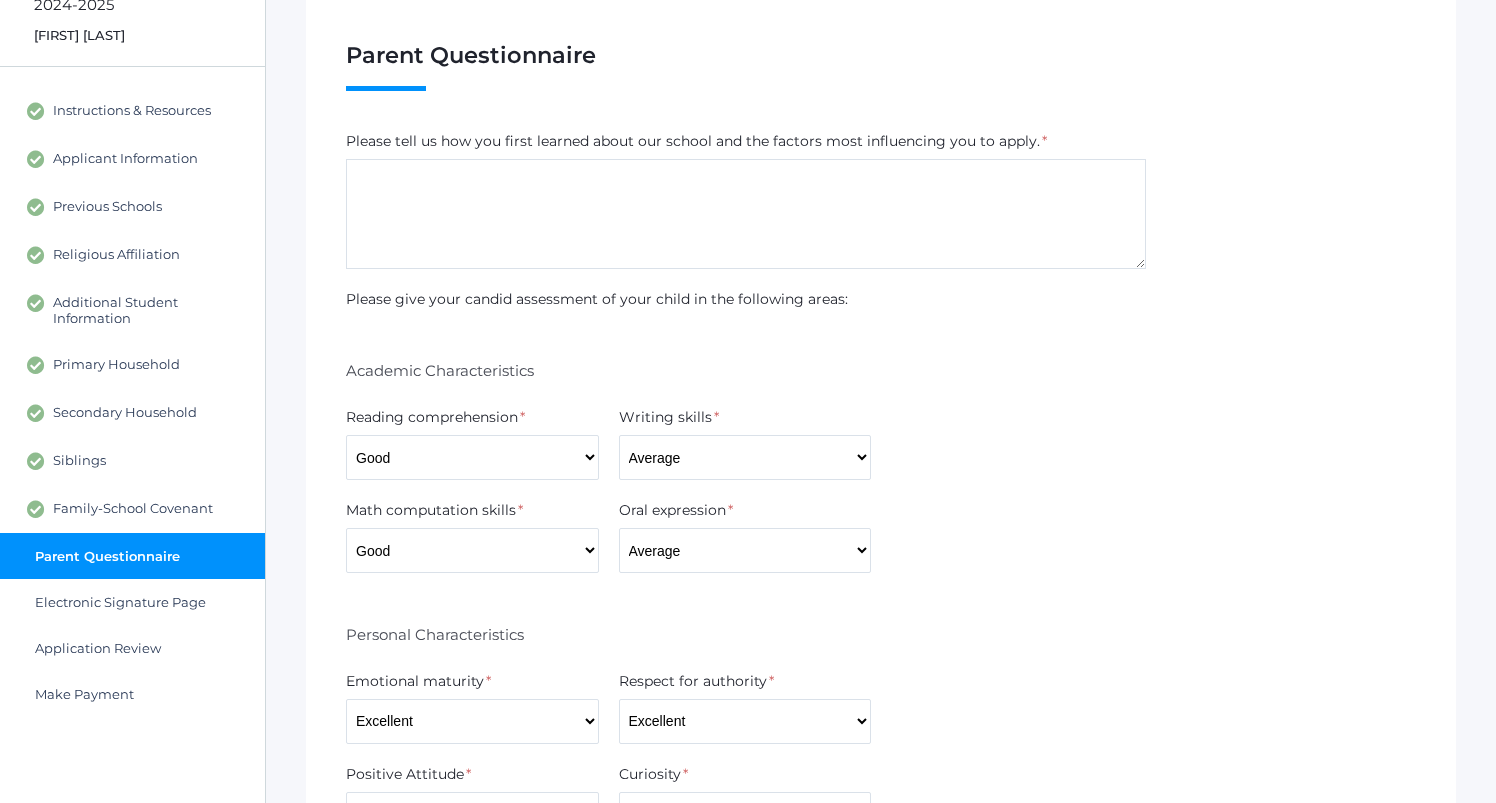 click at bounding box center [746, 214] 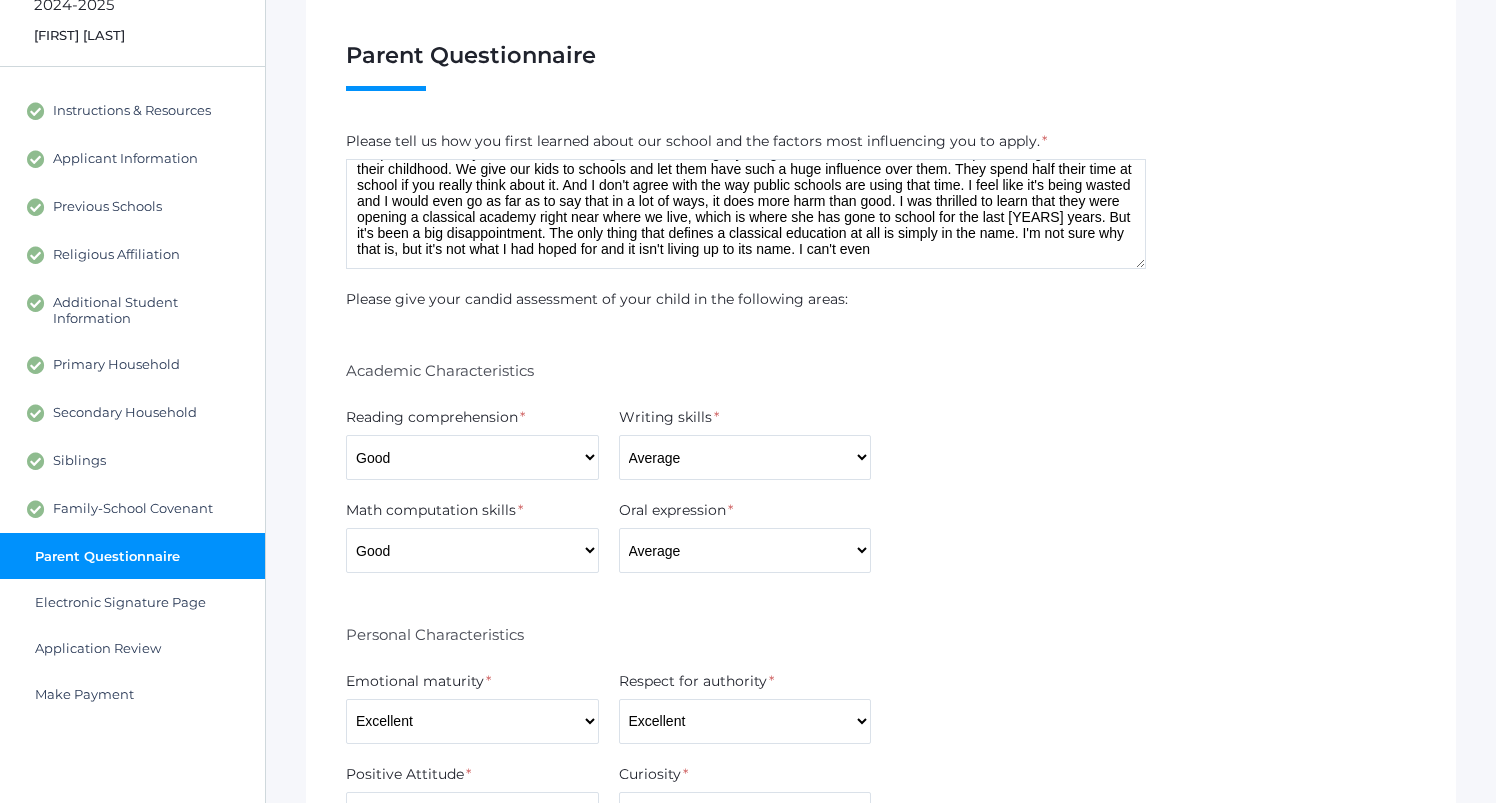 scroll, scrollTop: 49, scrollLeft: 0, axis: vertical 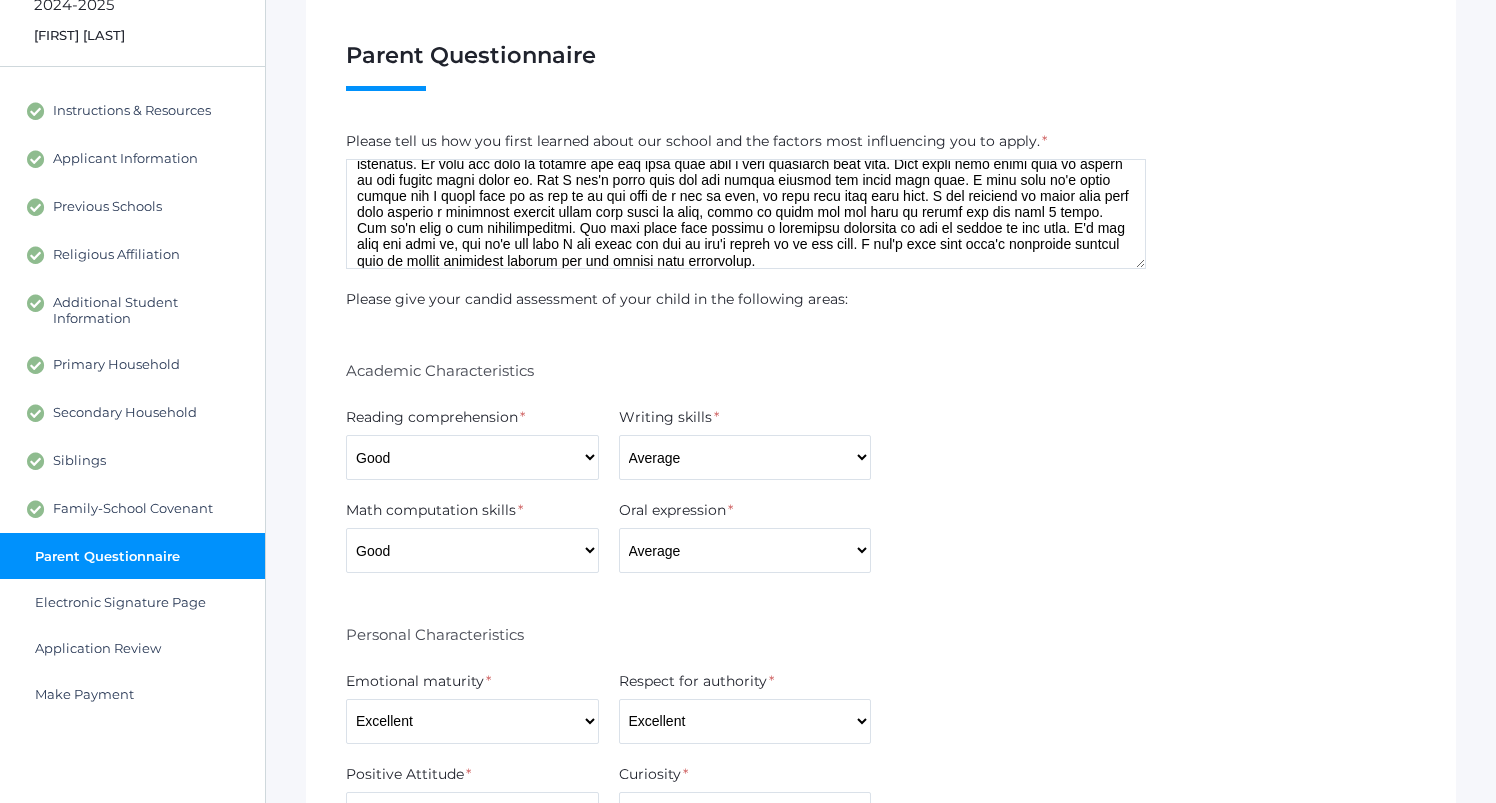 drag, startPoint x: 933, startPoint y: 228, endPoint x: 859, endPoint y: 230, distance: 74.02702 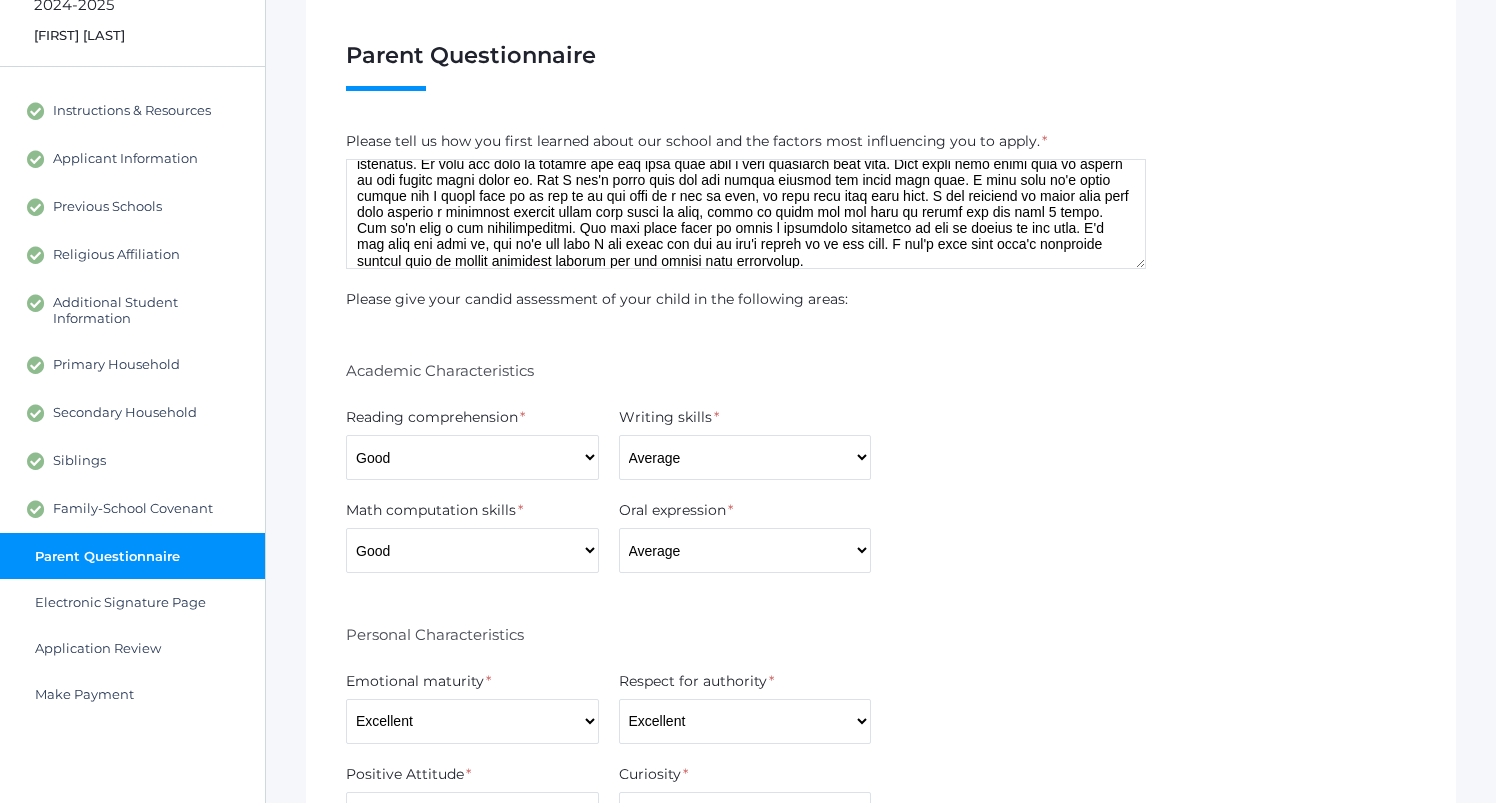 click at bounding box center (746, 214) 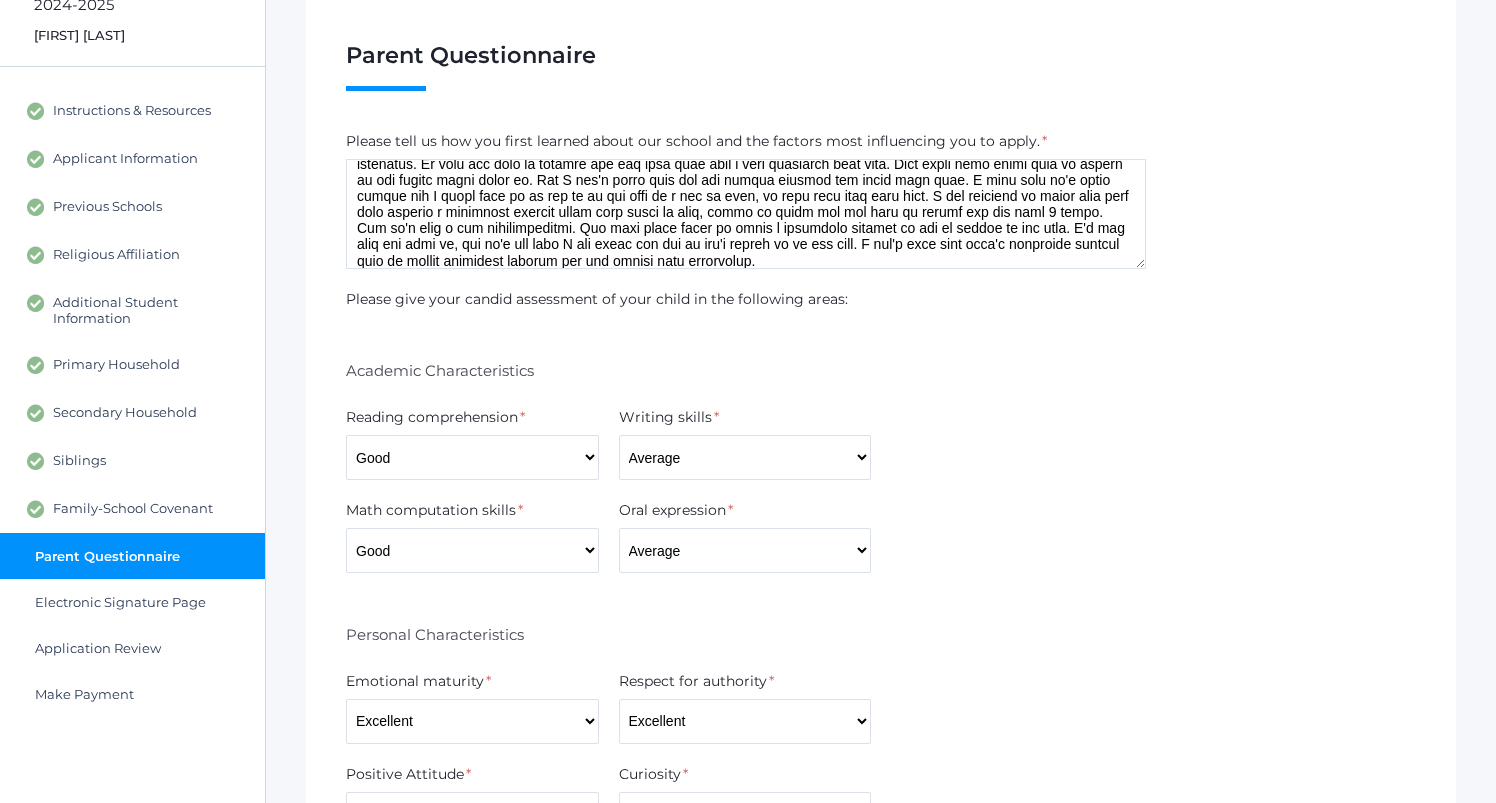 click at bounding box center (746, 214) 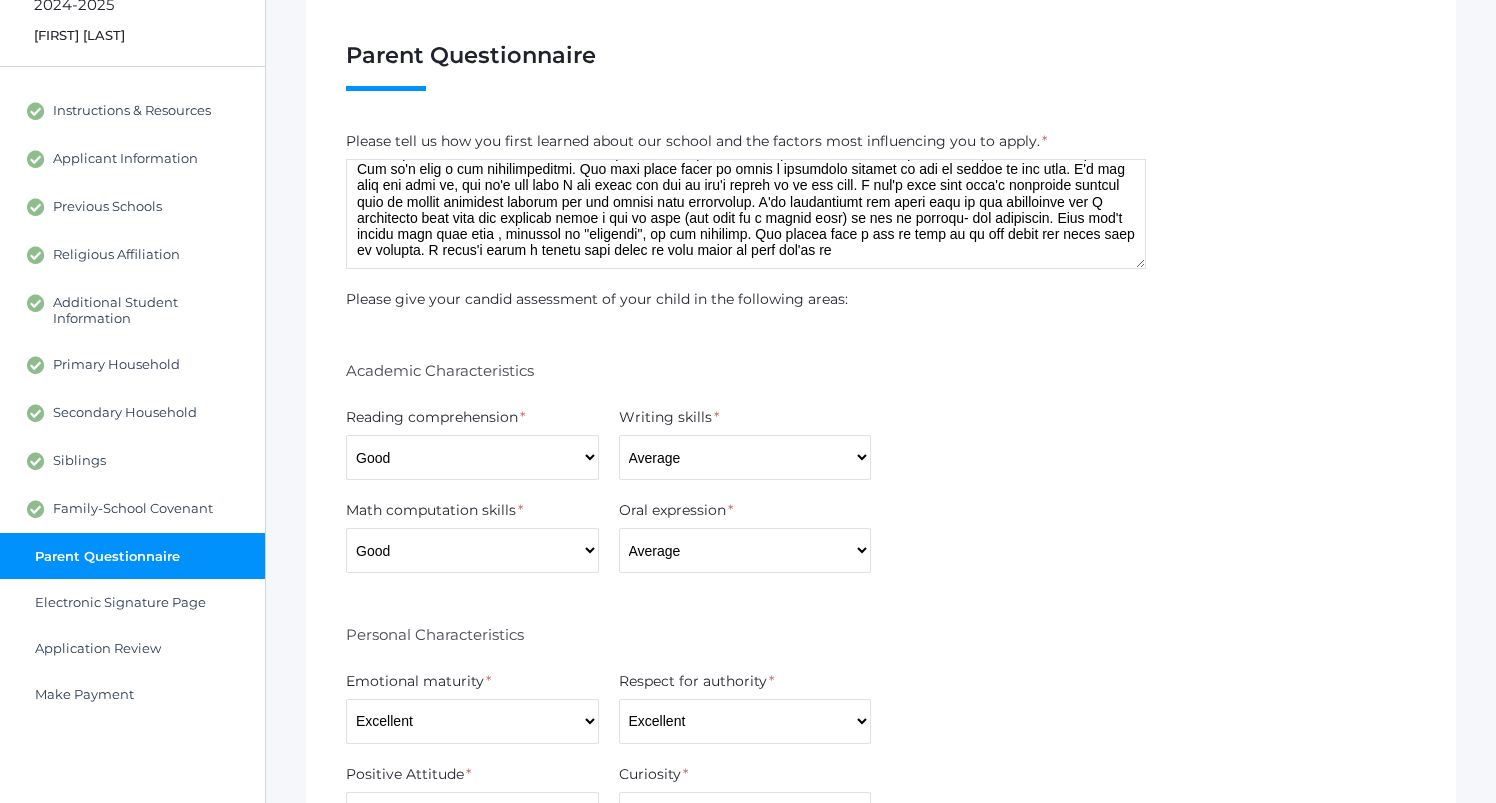 scroll, scrollTop: 113, scrollLeft: 0, axis: vertical 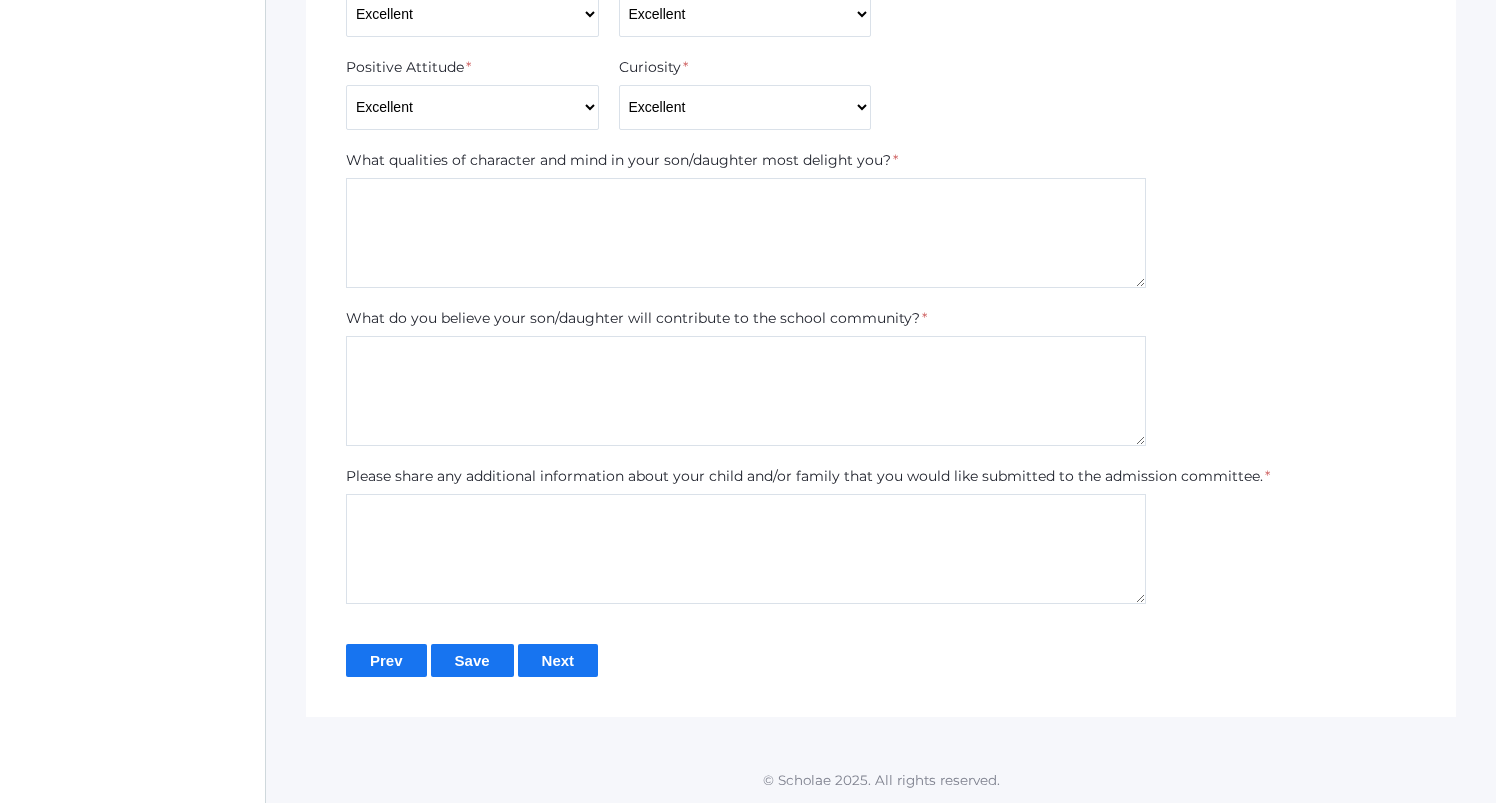 type on "I first learned about your school when I was searching for somewhere that taught a classical education. I'm very unhappy with the public school system and don't feel right about sending my [DAUGHTER] there, a place where kids spend a huge amount of their childhood. We give our kids to schools and let them have such a huge influence over them. They spend half their time at school if you really think about it. And I don't agree with the way public schools are using that time. I feel like it's being wasted and I would even go as far as to say that in a lot of ways, it does more harm than good. I was thrilled to learn that they were opening a classical academy right near where we live, which is where she has gone to school for the last 2 years. But it's been a big disappointment. The only thing about it being a classical academy at all is simply in the name. I'm not sure why that is, but it's not what I had hoped for and it isn't living up to its name. I can't even tell what's different between that so called cl..." 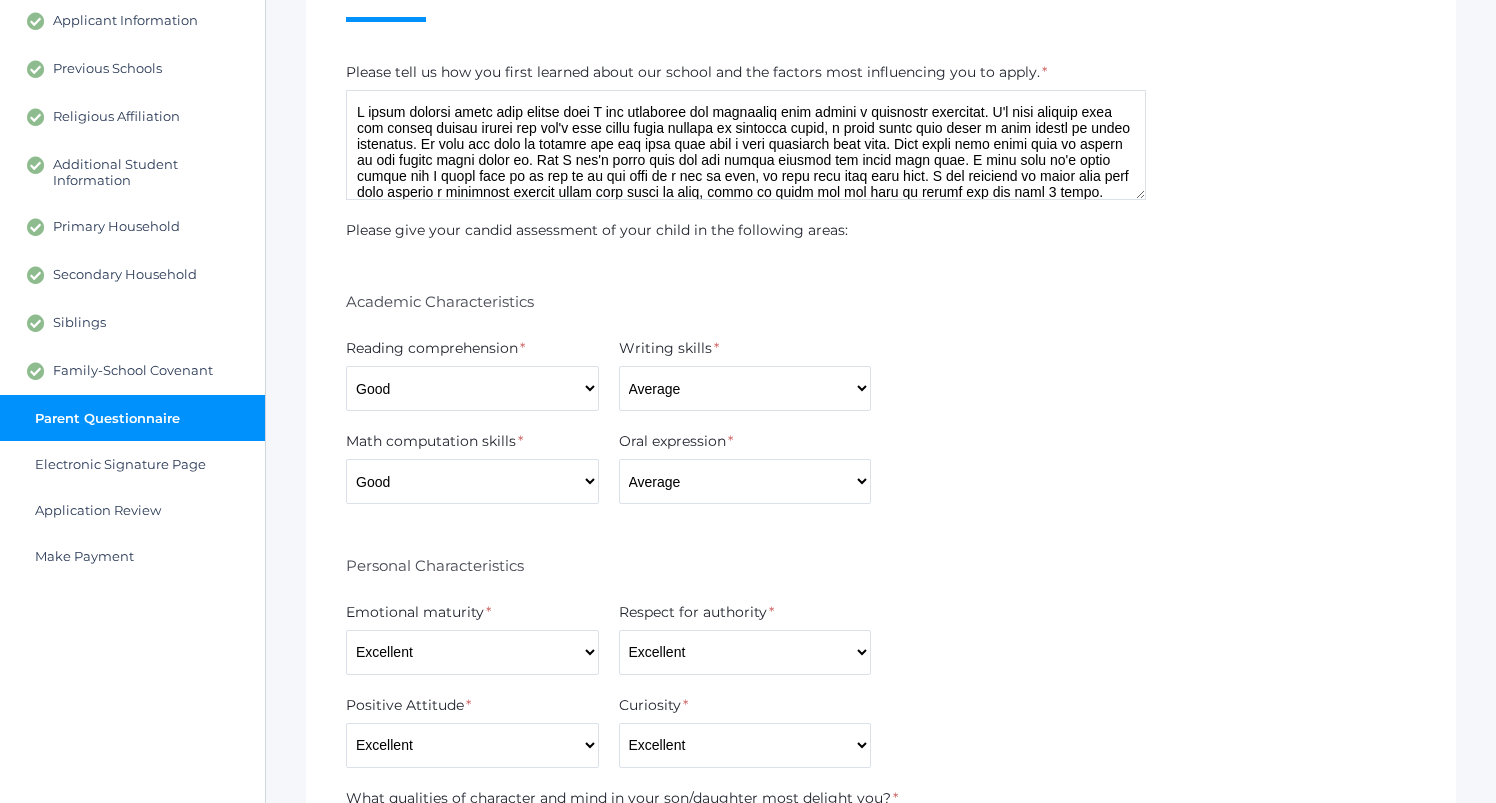 scroll, scrollTop: 274, scrollLeft: 0, axis: vertical 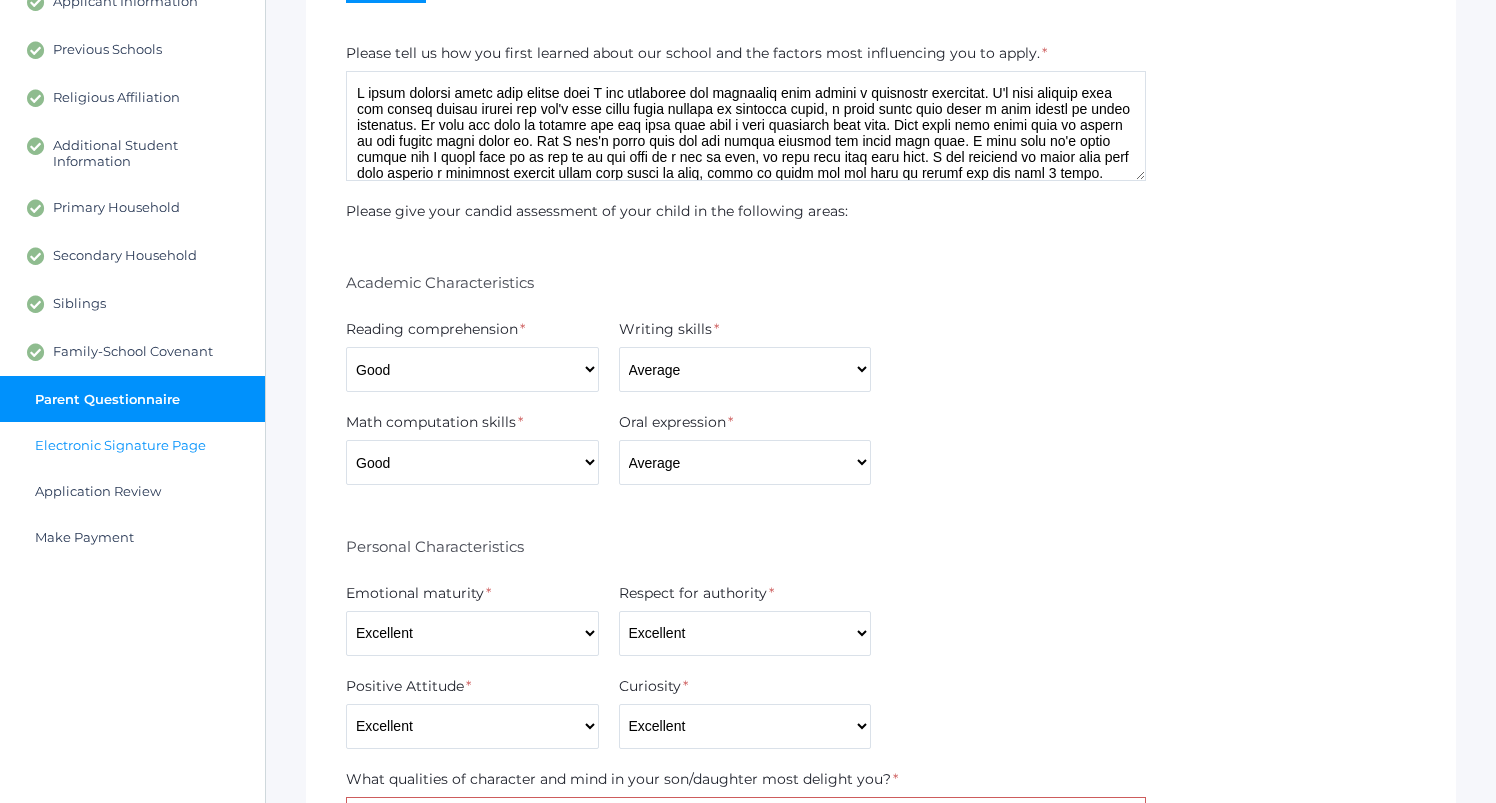 click on "Electronic Signature Page" at bounding box center [132, 445] 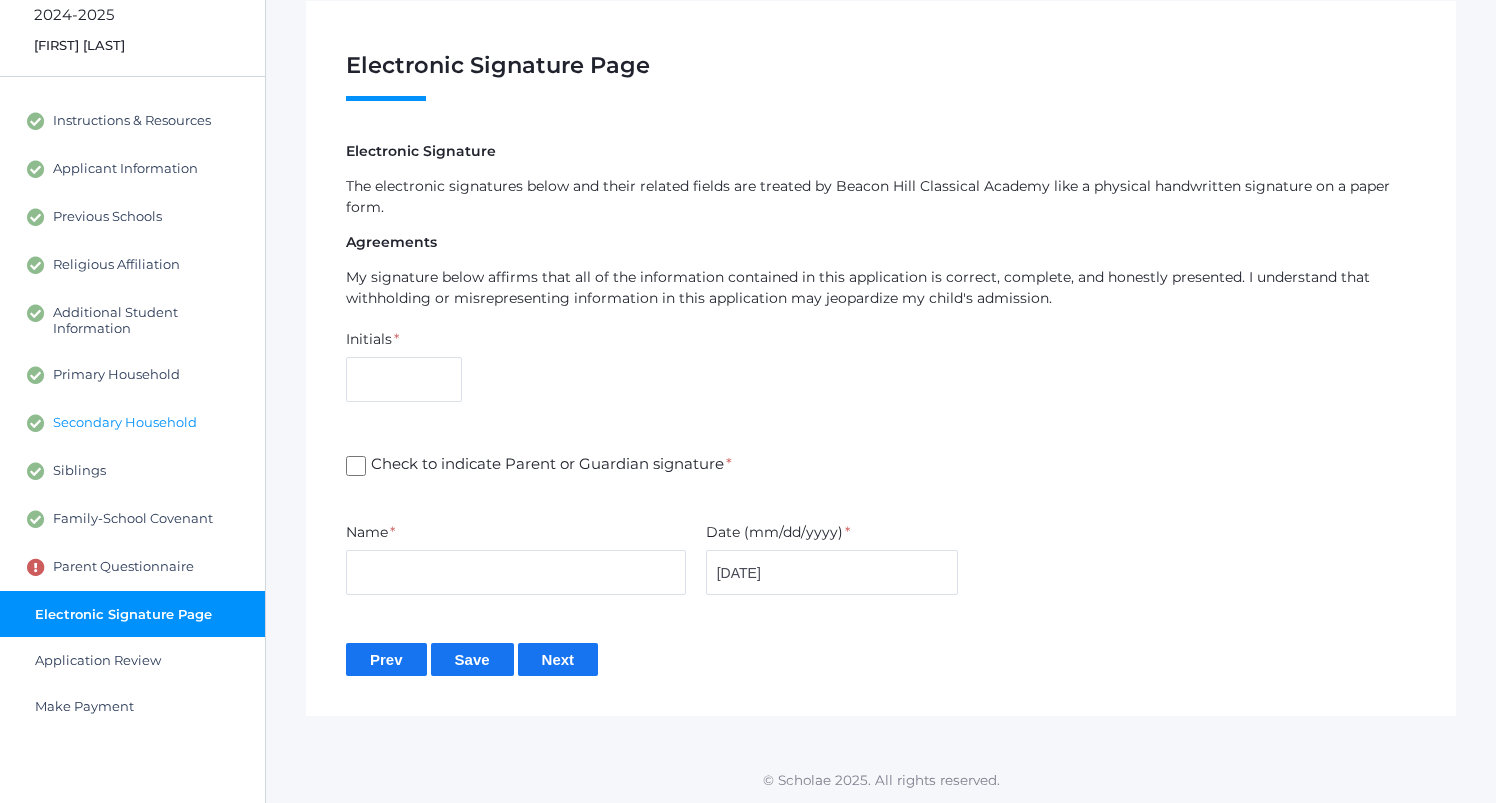 scroll, scrollTop: 106, scrollLeft: 0, axis: vertical 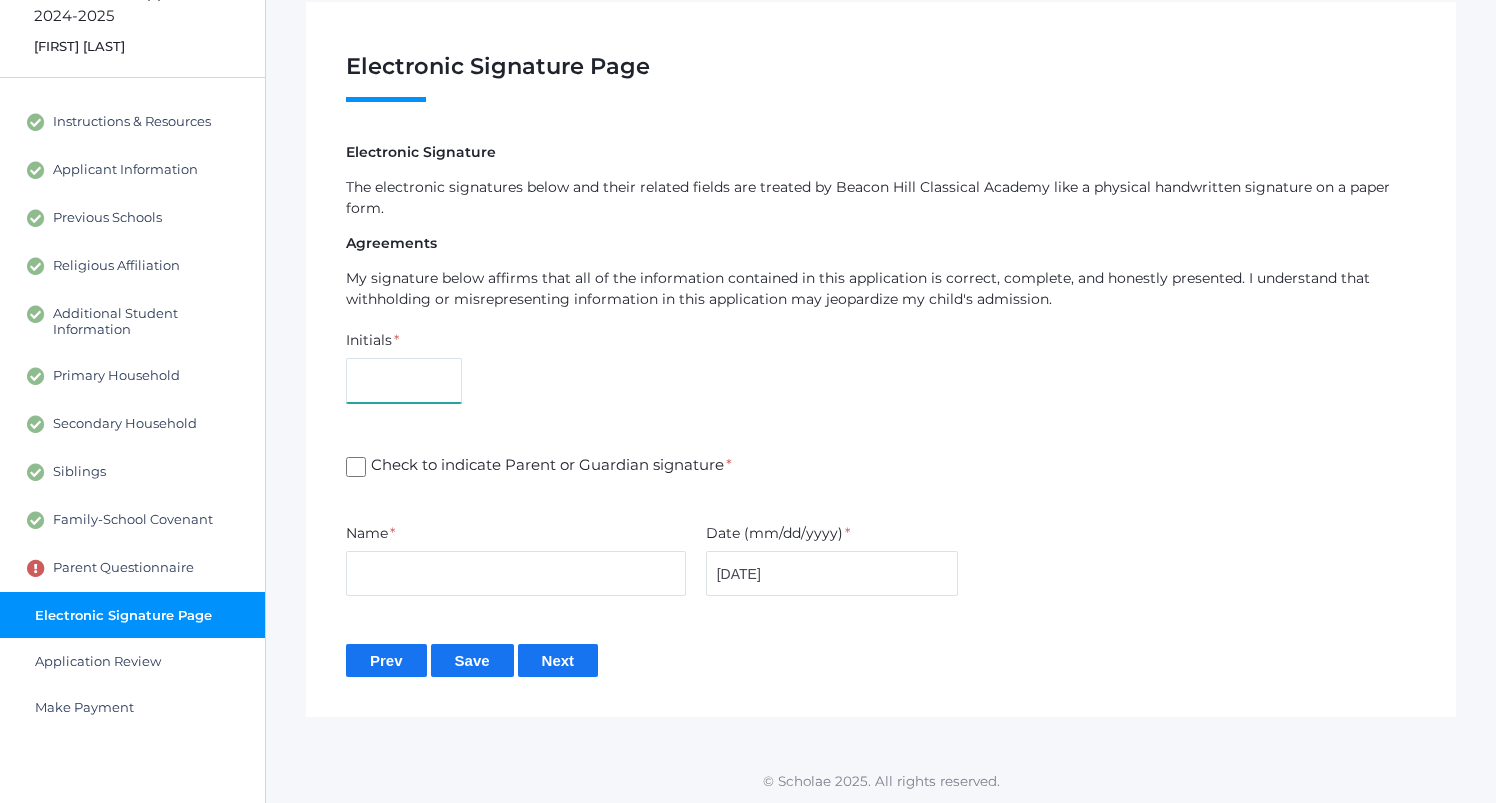 click at bounding box center [404, 380] 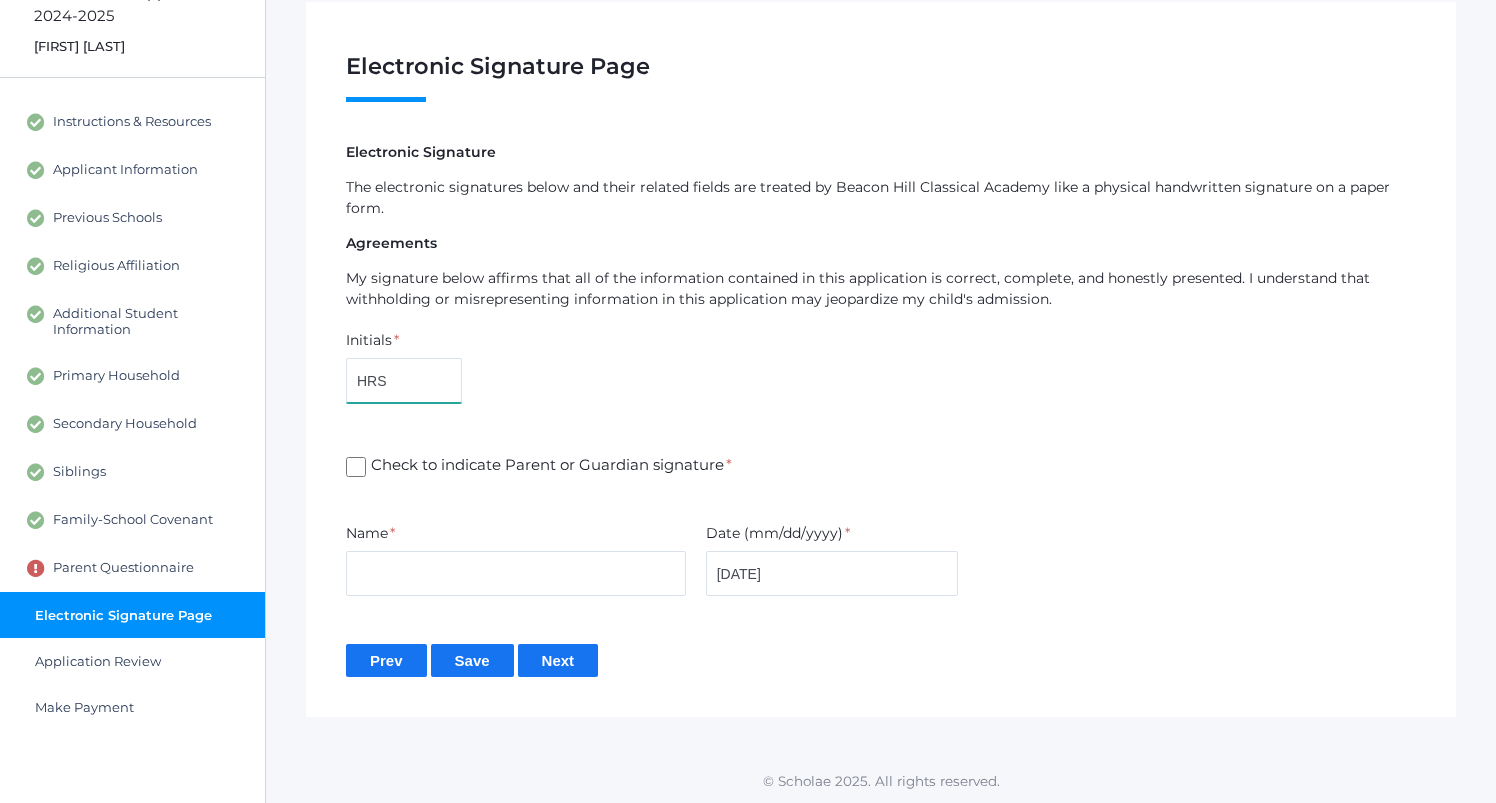 type on "HRS" 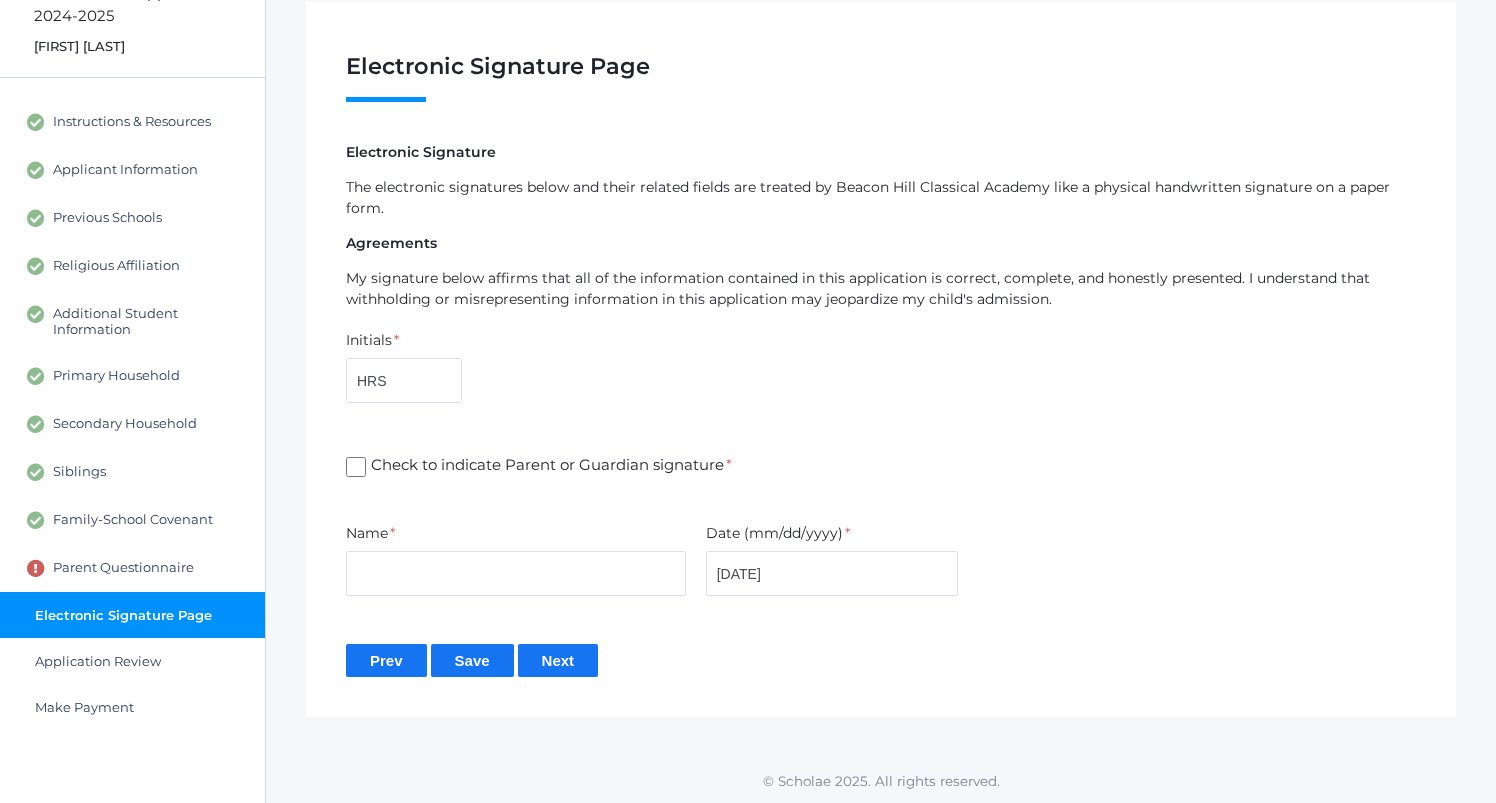click on "Check to indicate Parent or Guardian signature
*" at bounding box center [356, 467] 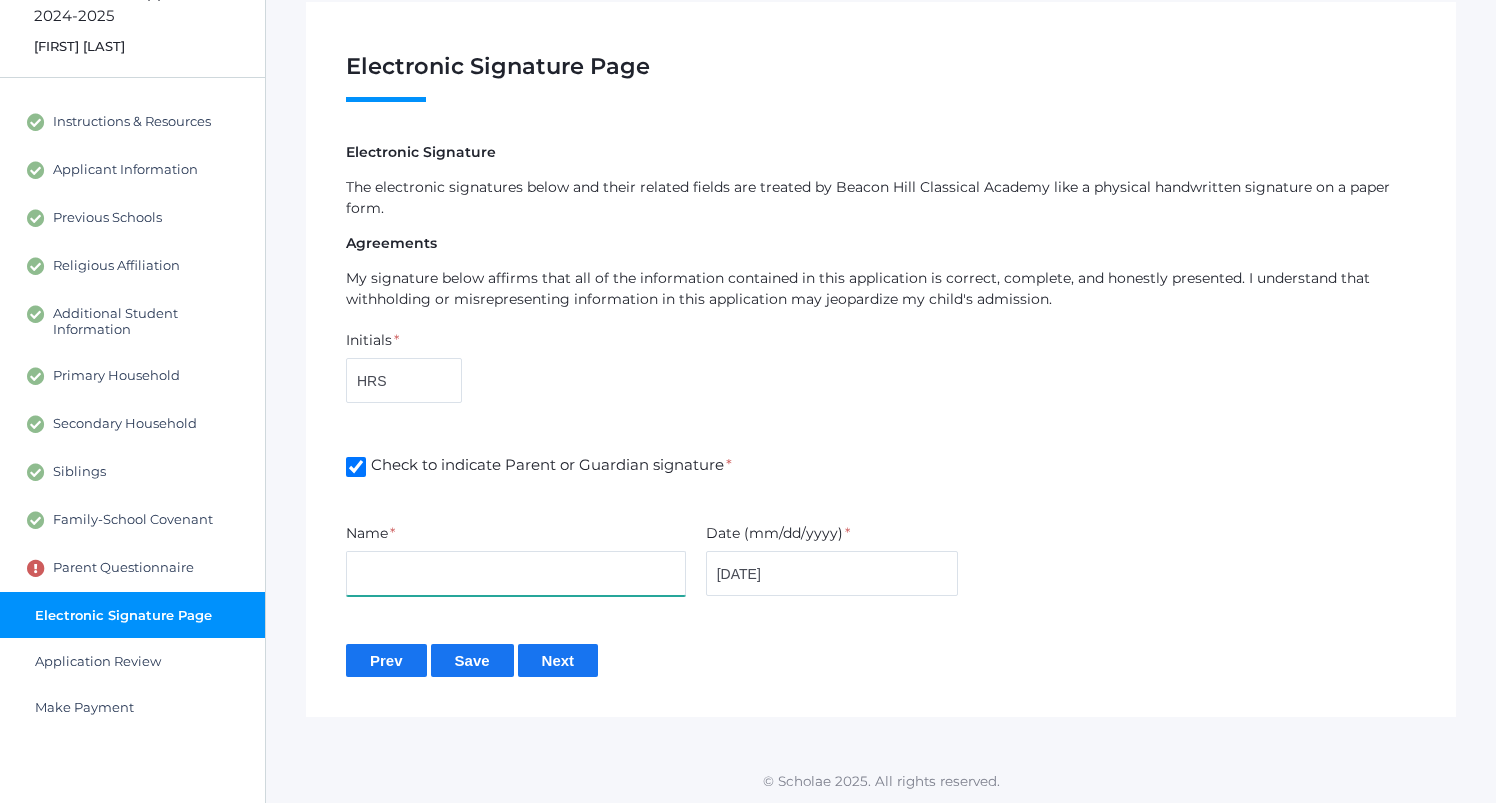 click at bounding box center [516, 573] 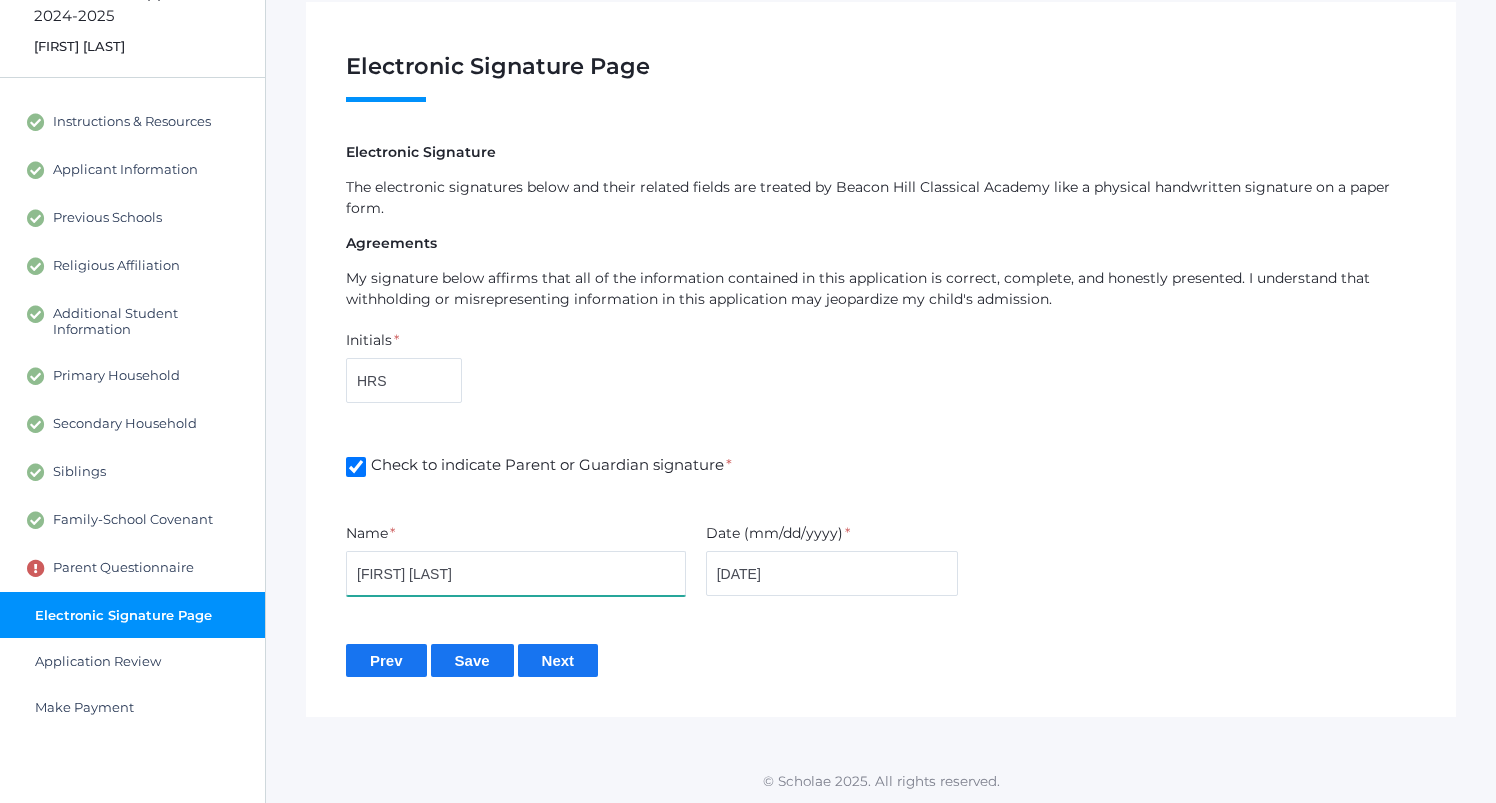 type on "[FIRST] [LAST]" 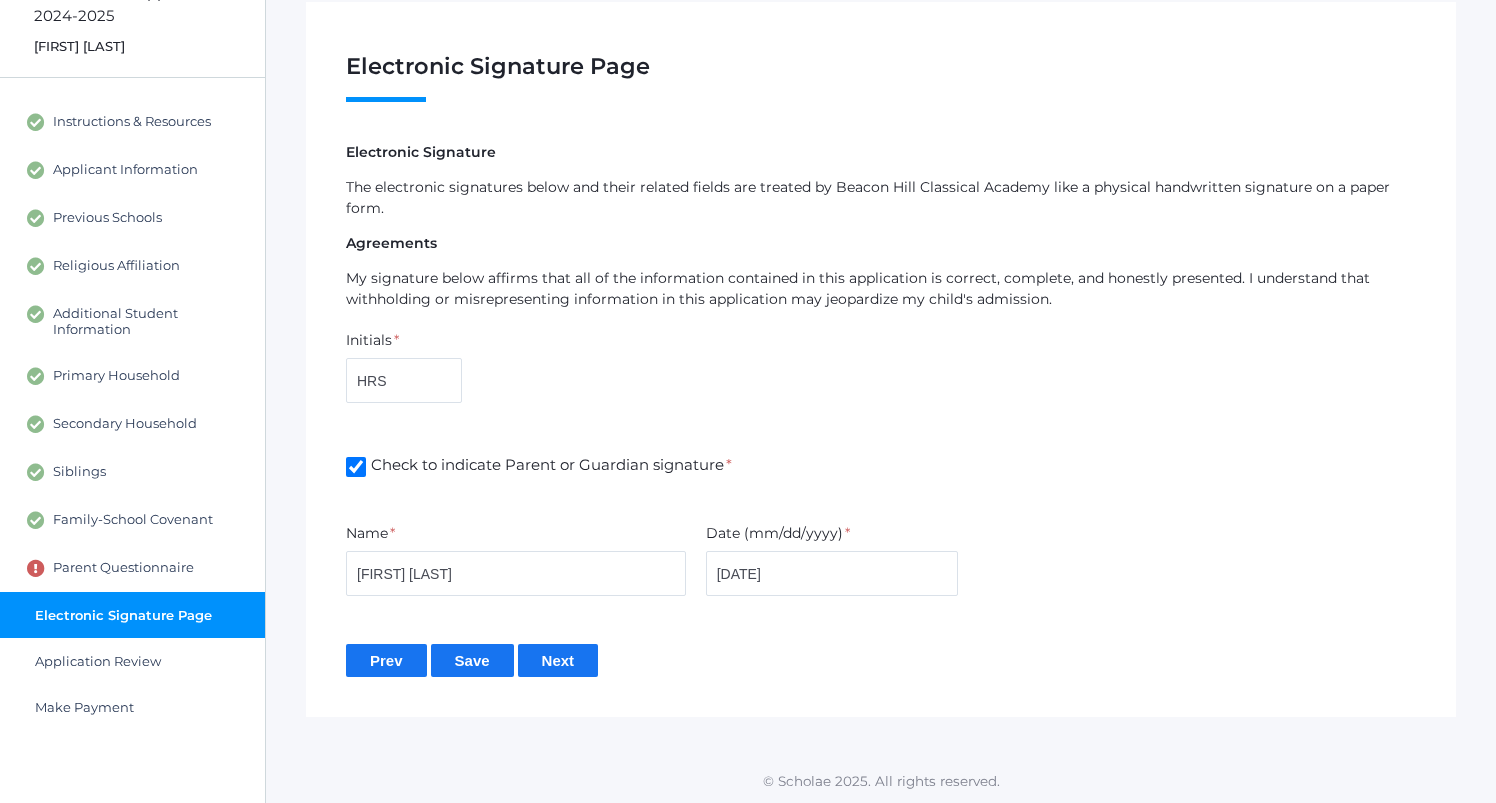 click on "Save" at bounding box center (472, 660) 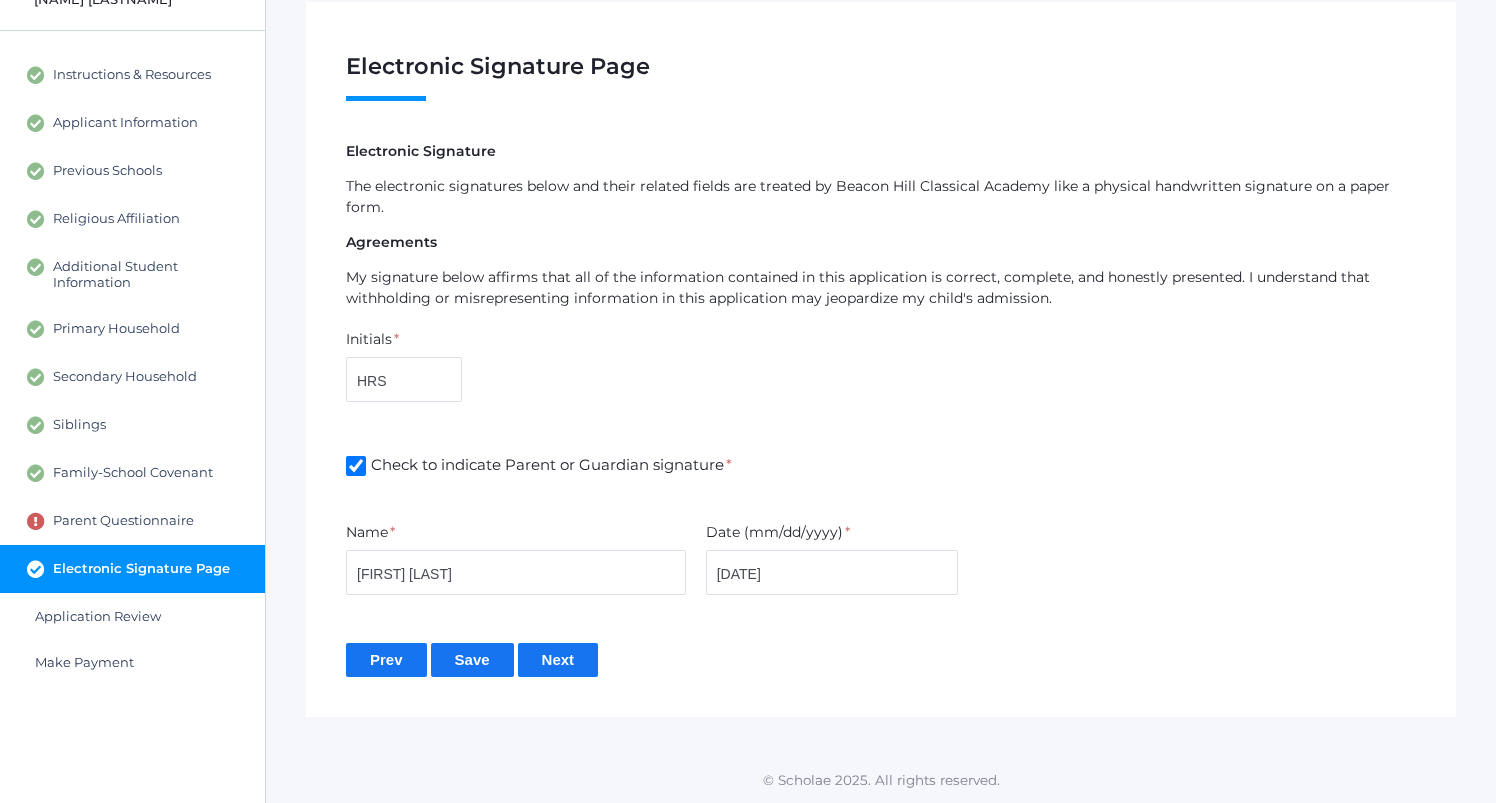 scroll, scrollTop: 152, scrollLeft: 0, axis: vertical 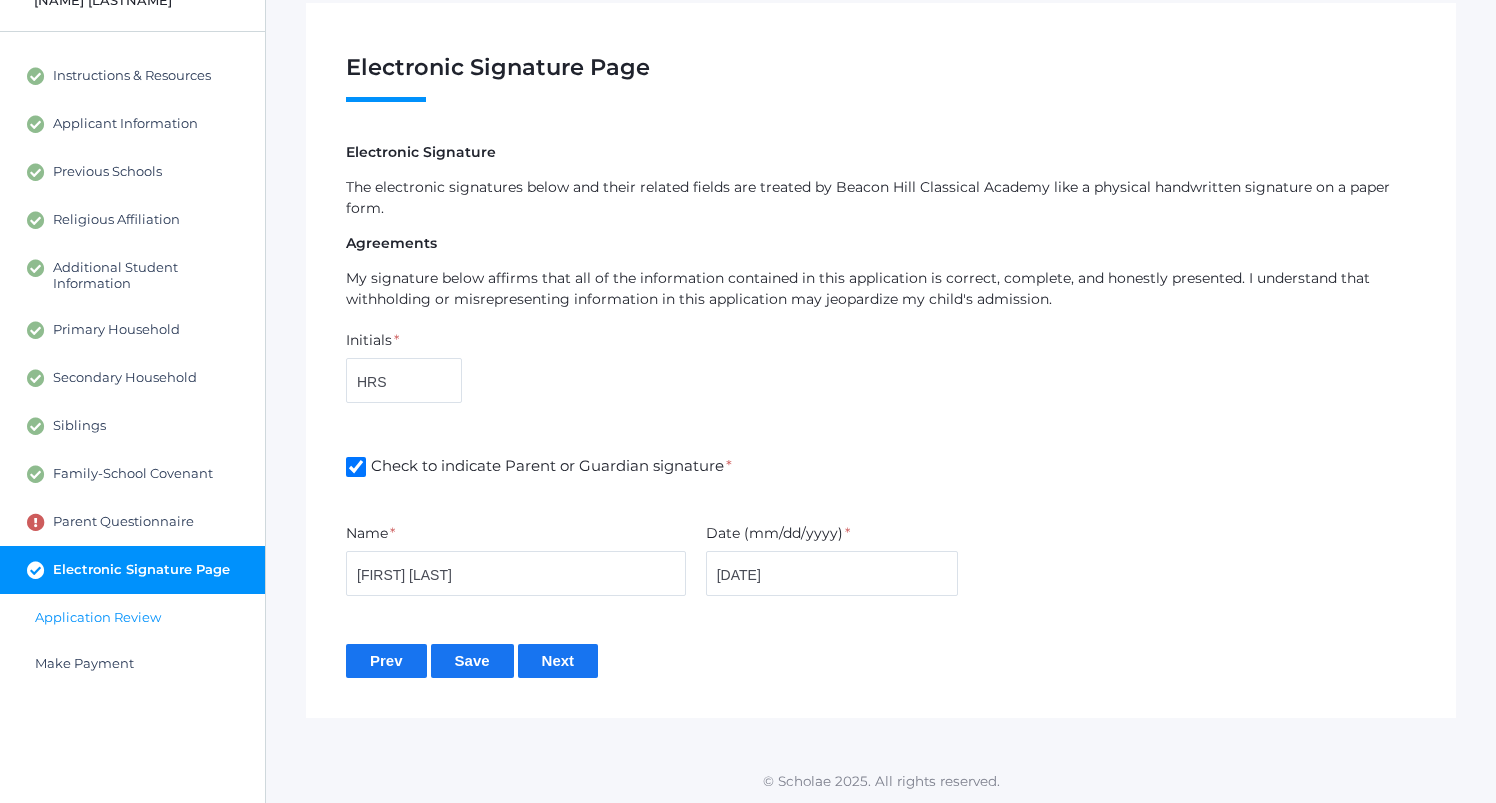 click on "Application Review" at bounding box center (98, 617) 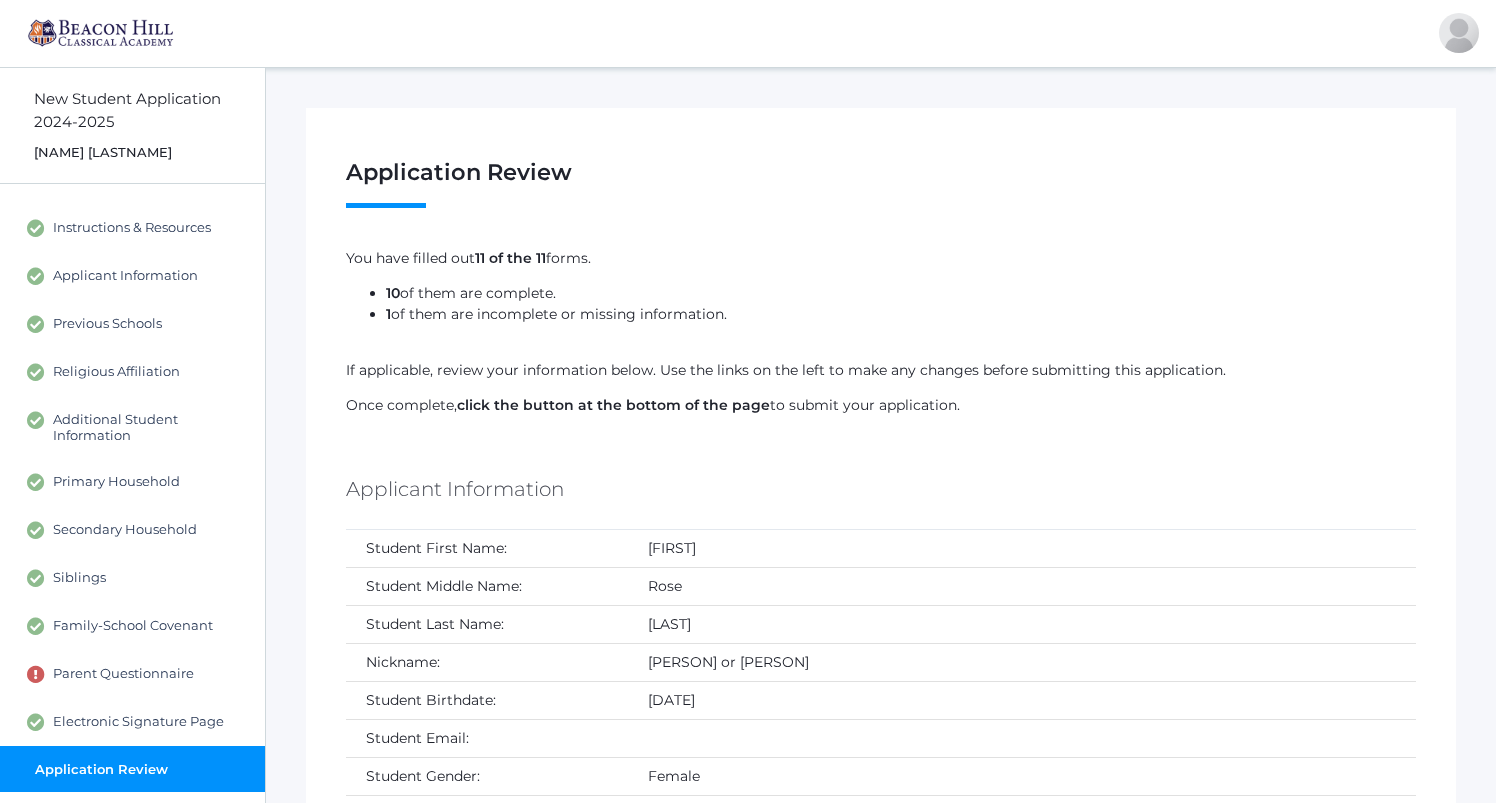 scroll, scrollTop: 0, scrollLeft: 0, axis: both 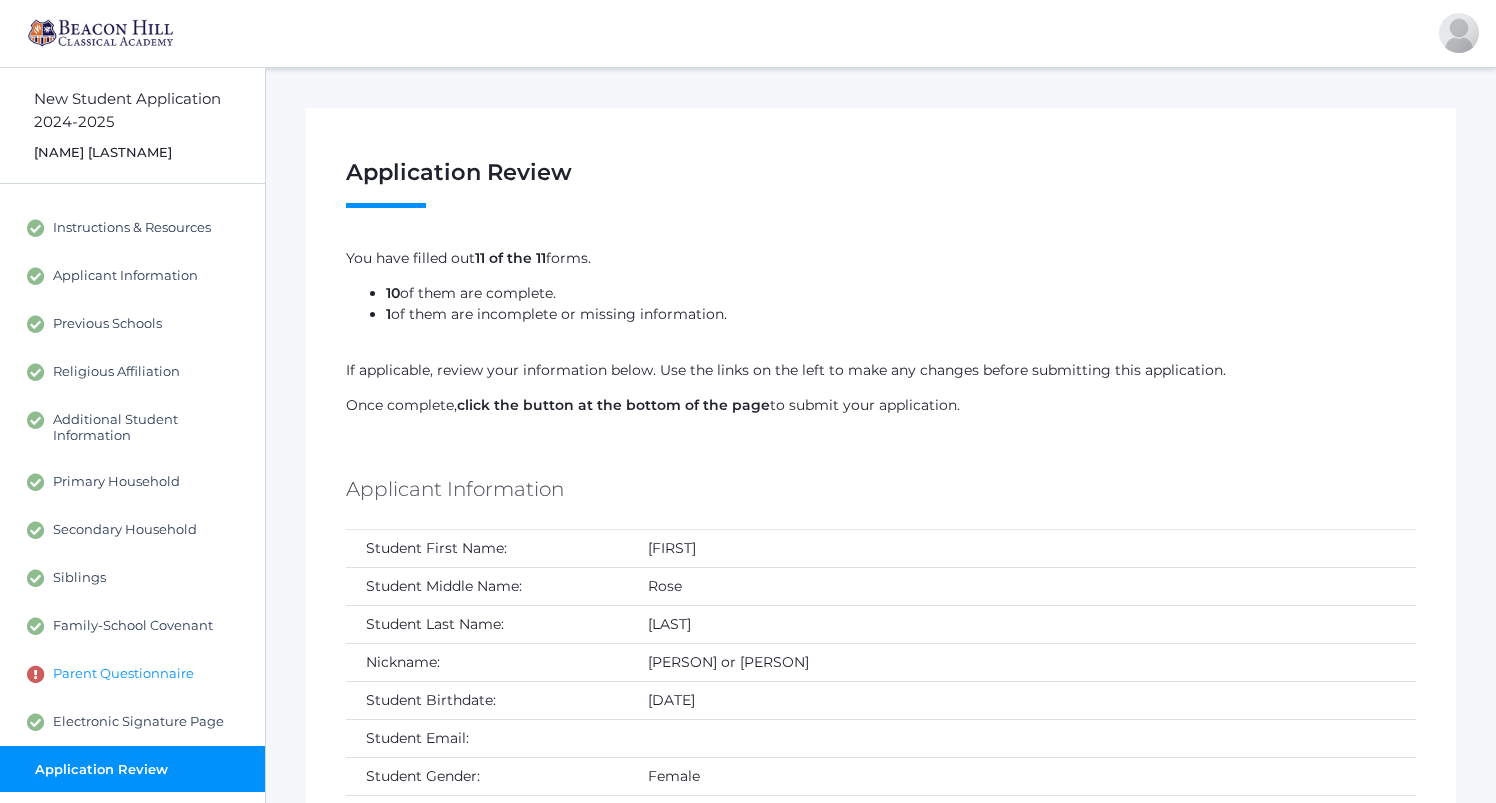 click on "Parent Questionnaire" at bounding box center (123, 674) 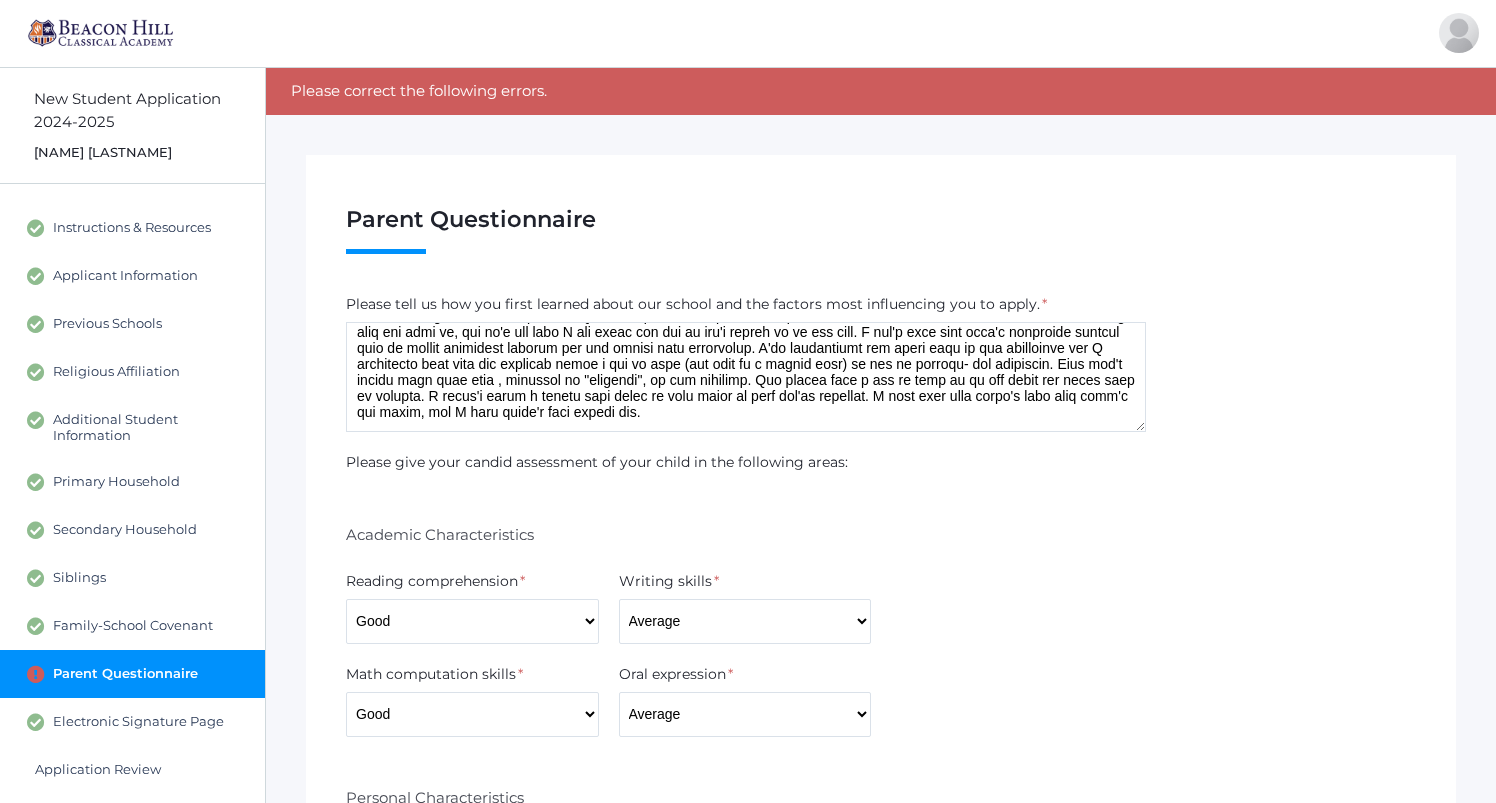scroll, scrollTop: 124, scrollLeft: 0, axis: vertical 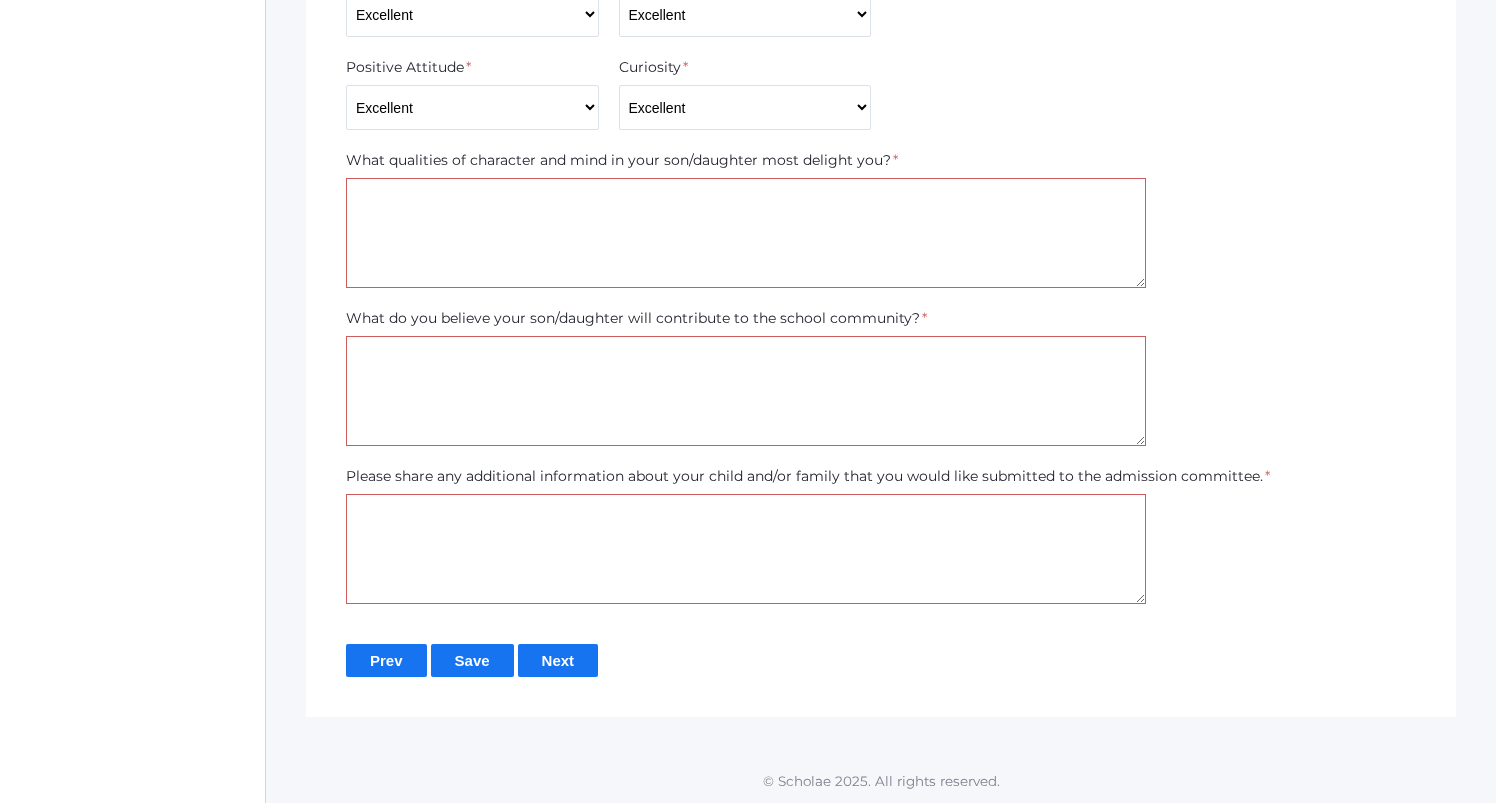 click at bounding box center (746, 233) 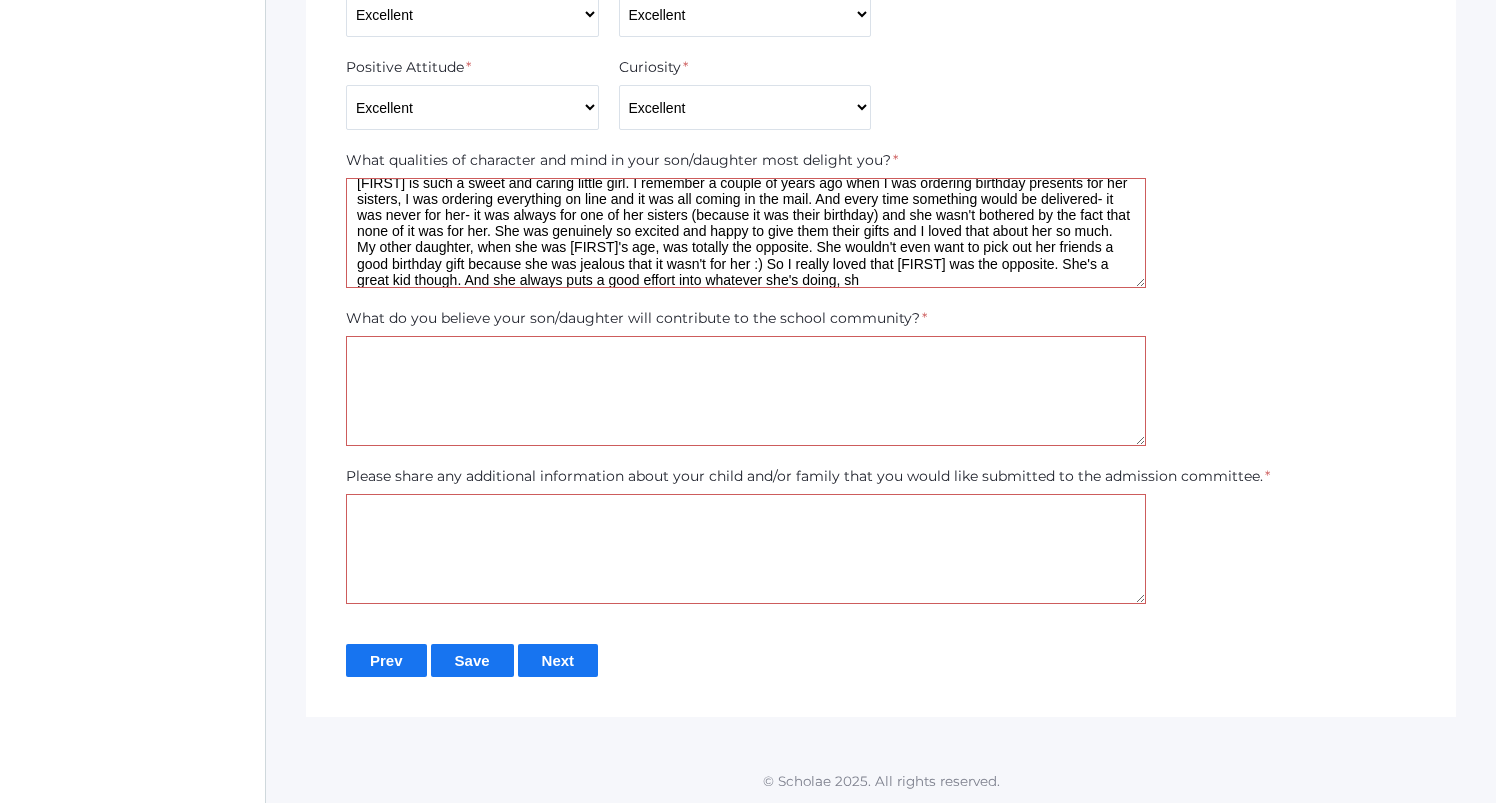 scroll, scrollTop: 33, scrollLeft: 0, axis: vertical 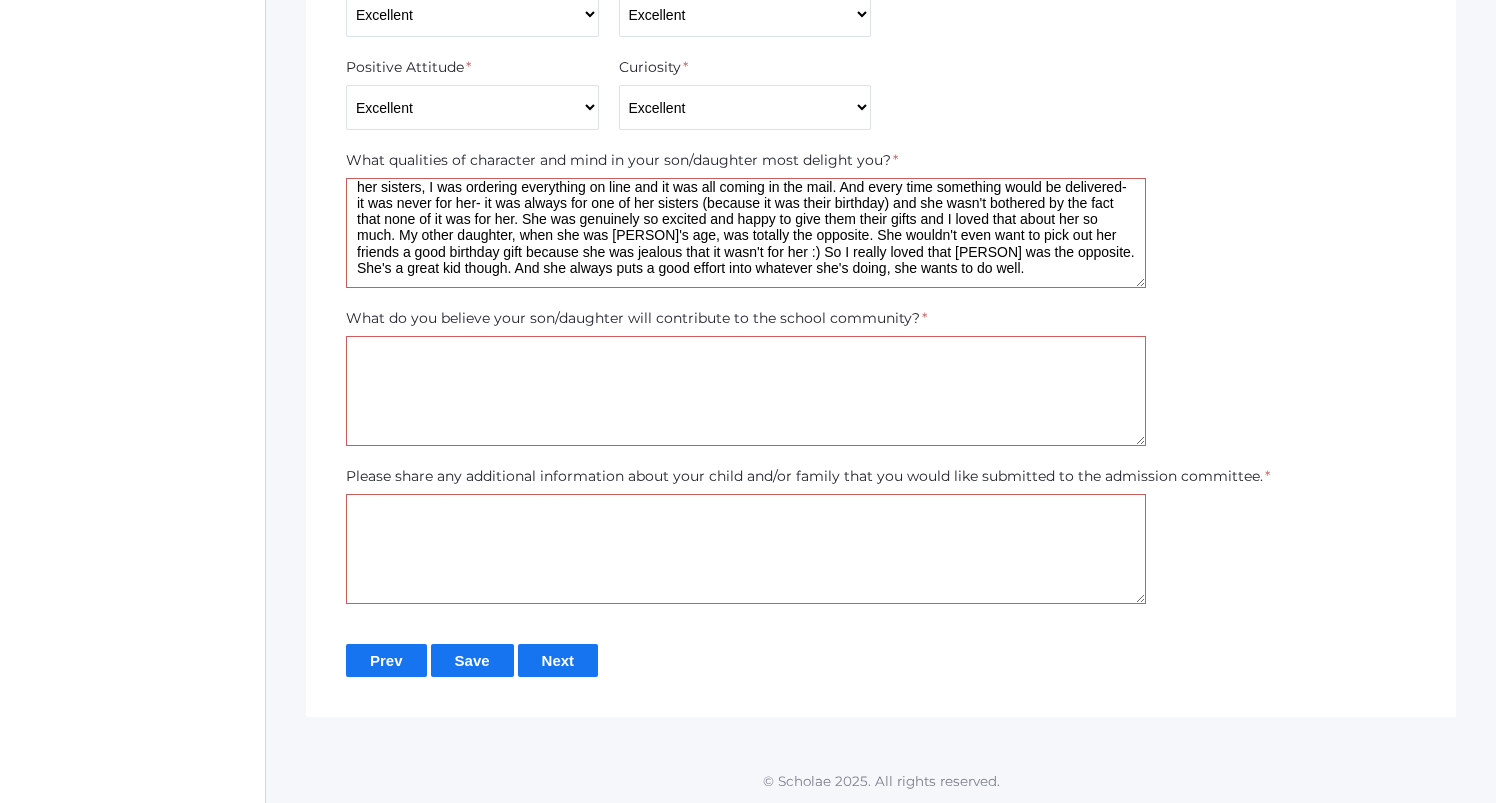 type on "[PERSON] is such a sweet and caring little girl. I remember a couple of years ago when I was ordering birthday presents for her sisters, I was ordering everything on line and it was all coming in the mail. And every time something would be delivered- it was never for her- it was always for one of her sisters (because it was their birthday) and she wasn't bothered by the fact that none of it was for her. She was genuinely so excited and happy to give them their gifts and I loved that about her so much. My other daughter, when she was [PERSON]'s age, was totally the opposite. She wouldn't even want to pick out her friends a good birthday gift because she was jealous that it wasn't for her :) So I really loved that [PERSON] was the opposite. She's a great kid though. And she always puts a good effort into whatever she's doing, she wants to do well." 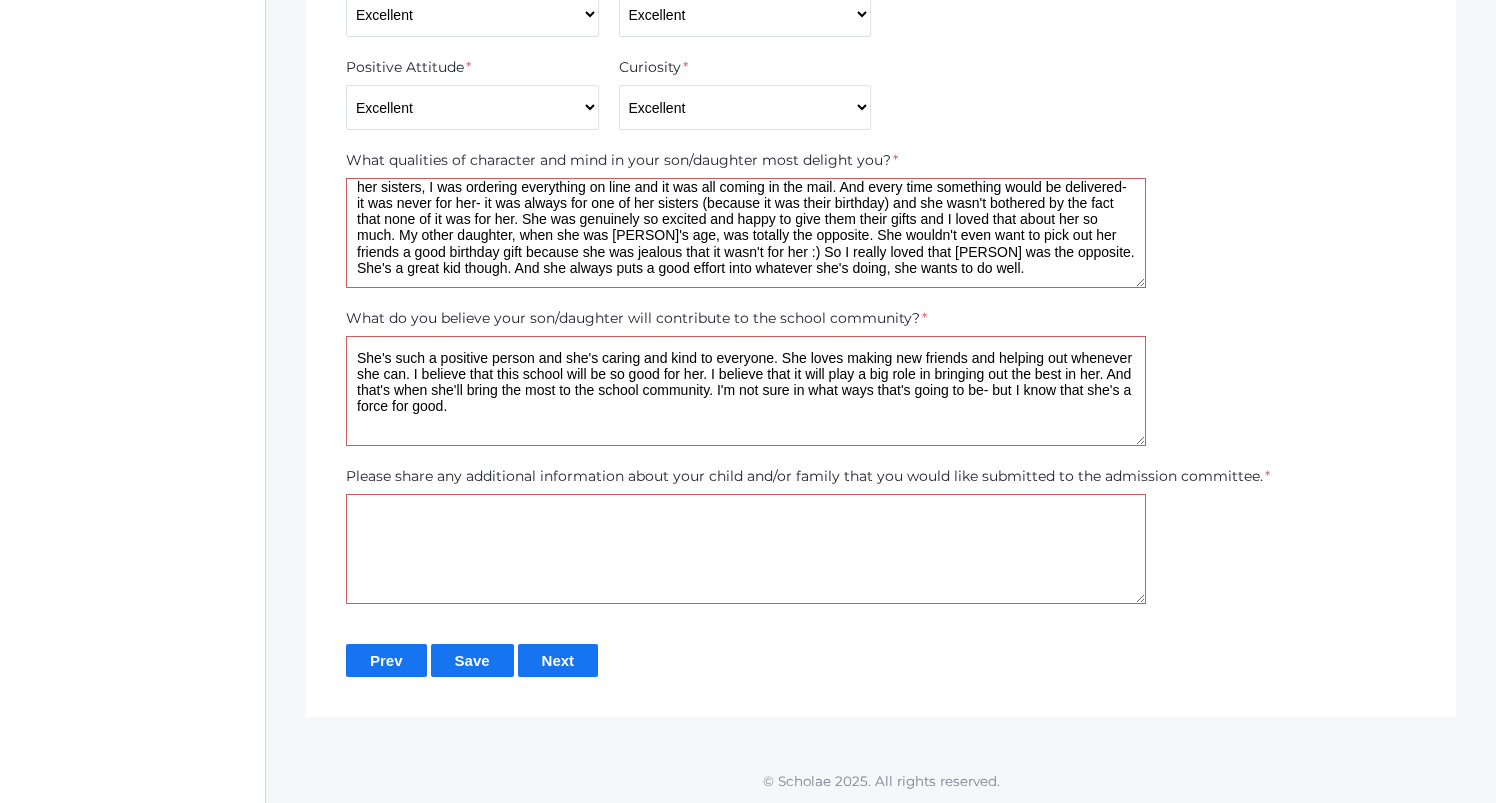 click on "She's such a positive person and she's caring and kind to everyone. She loves making new friends and helping out whenever she can. I believe that this school will be so good for her. I believe that it will play a big role in bringing out the best in her. And that's when she'll bring the most to the school community. I'm not sure in what ways that's going to be- but I know that she's a force for good." at bounding box center [746, 391] 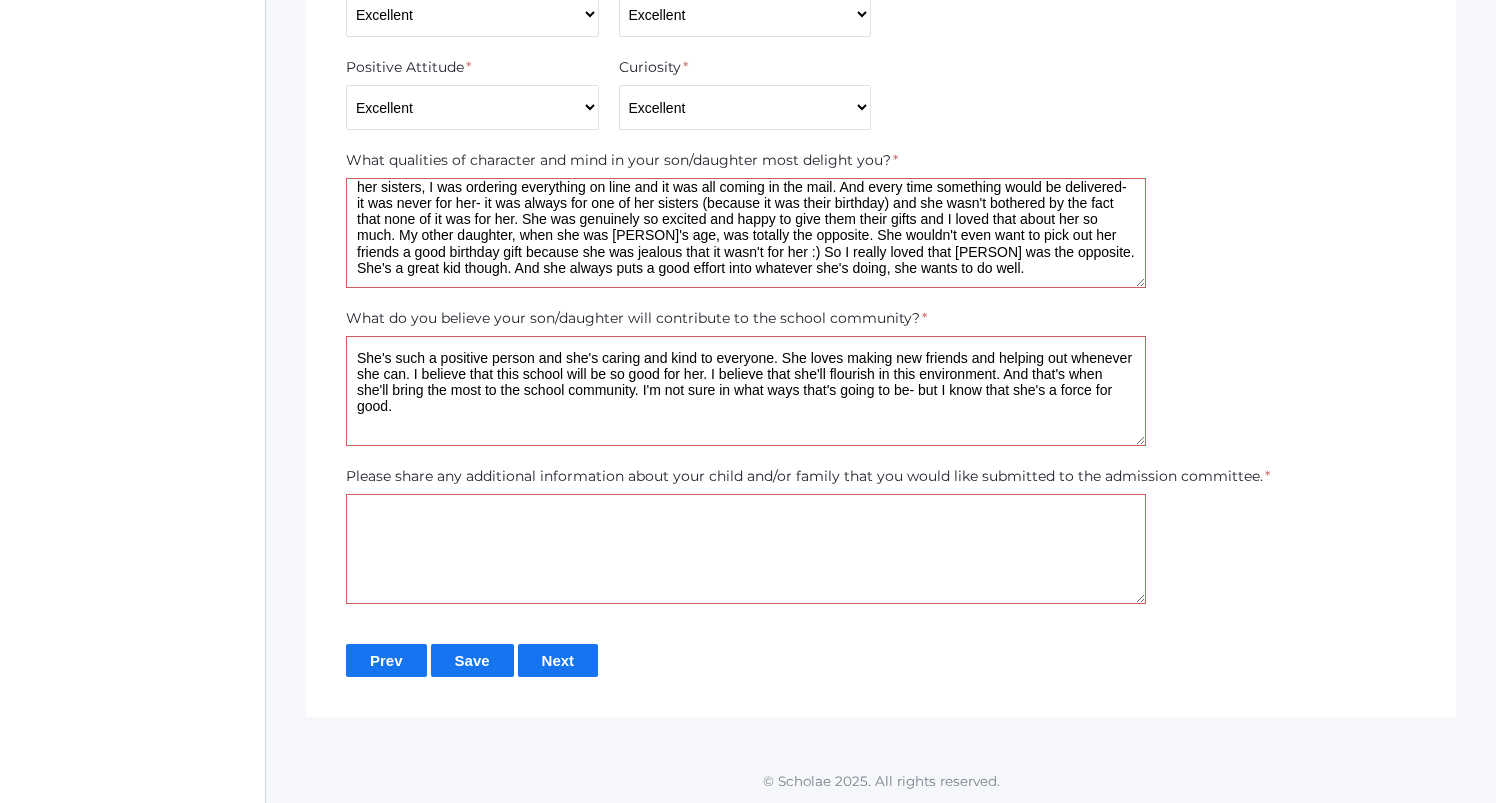 type on "She's such a positive person and she's caring and kind to everyone. She loves making new friends and helping out whenever she can. I believe that this school will be so good for her. I believe that she'll flourish in this environment. And that's when she'll bring the most to the school community. I'm not sure in what ways that's going to be- but I know that she's a force for good." 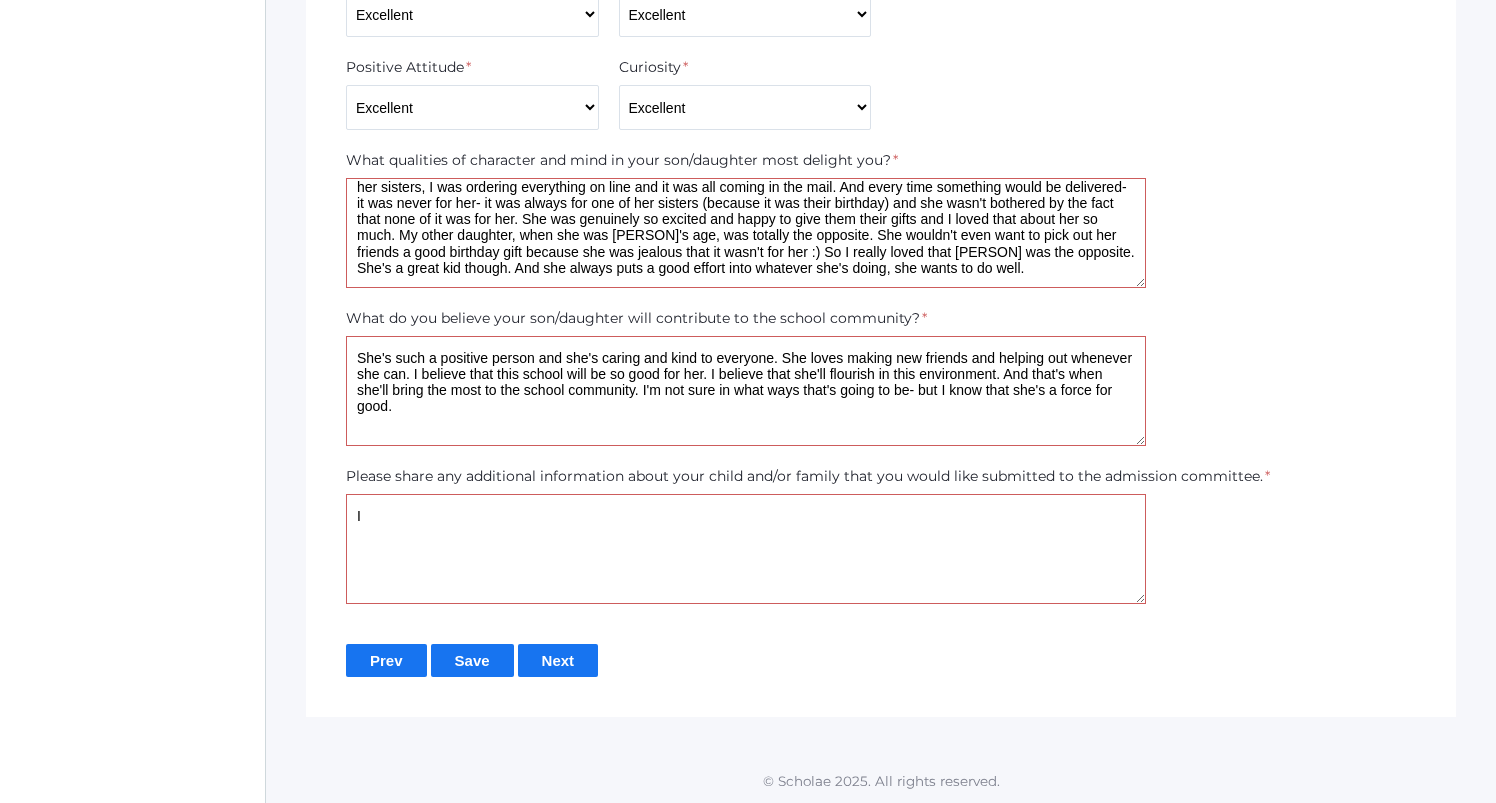 type on "I" 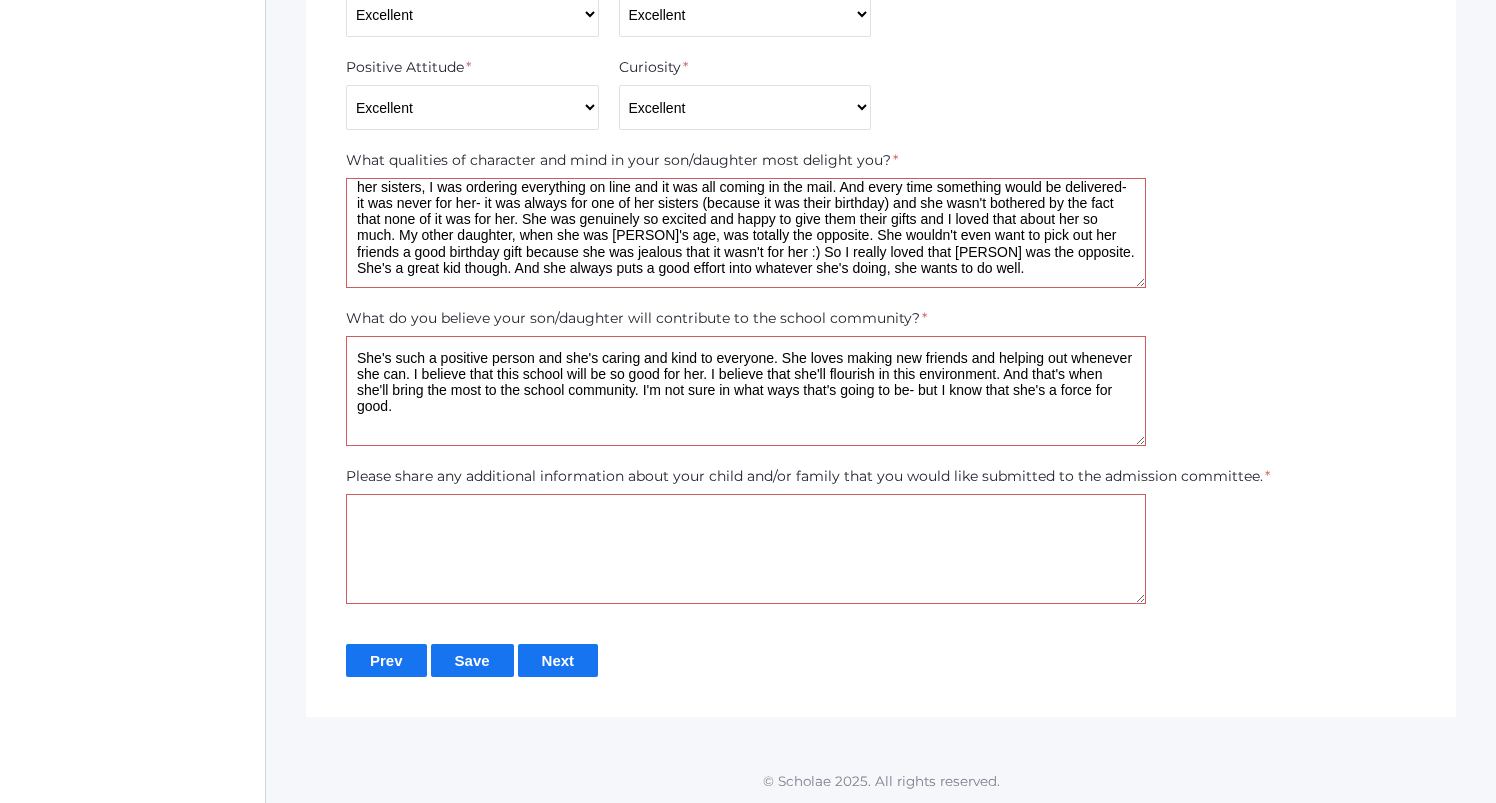 type on "I" 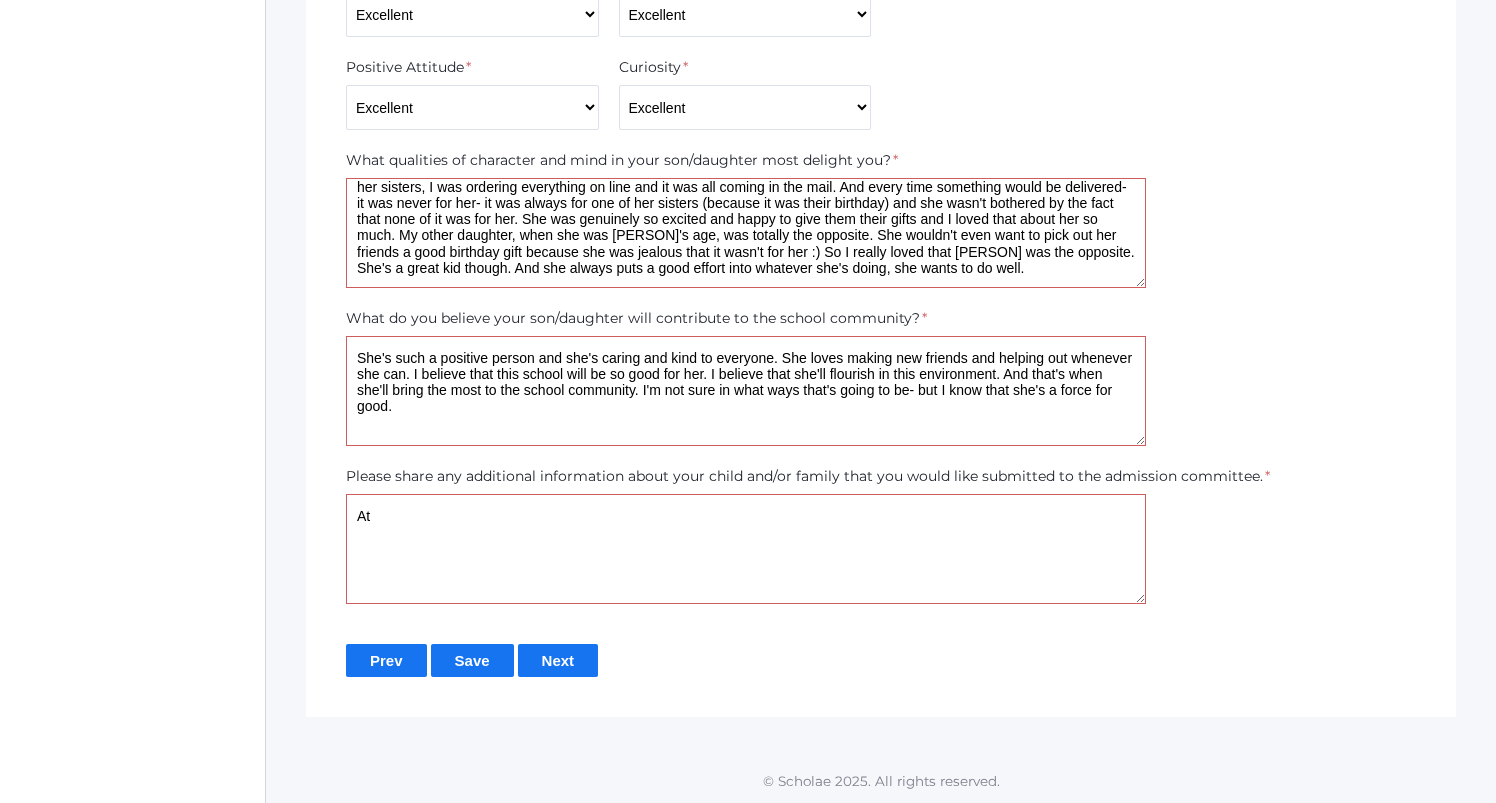type on "A" 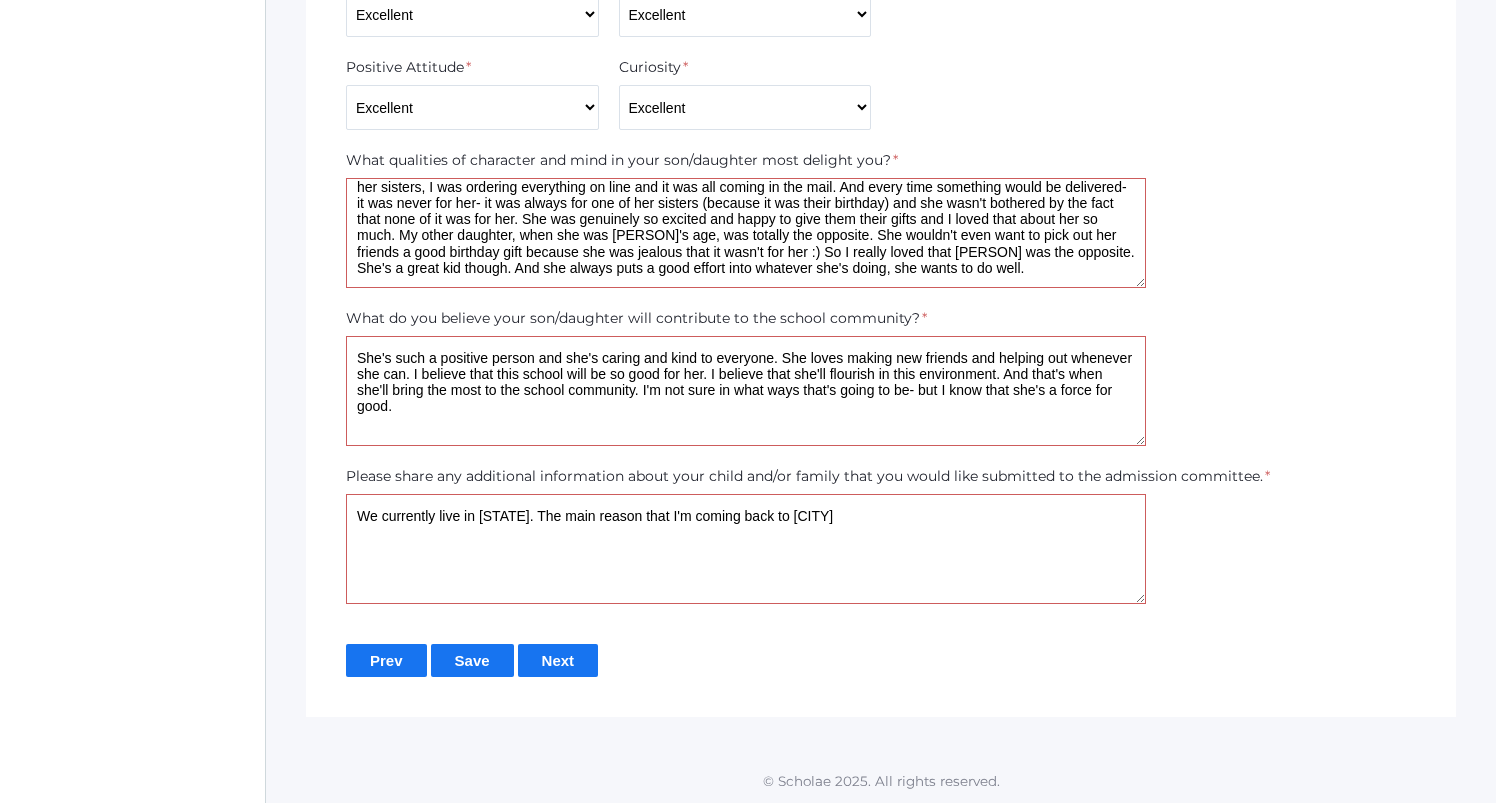 drag, startPoint x: 618, startPoint y: 526, endPoint x: 544, endPoint y: 508, distance: 76.15773 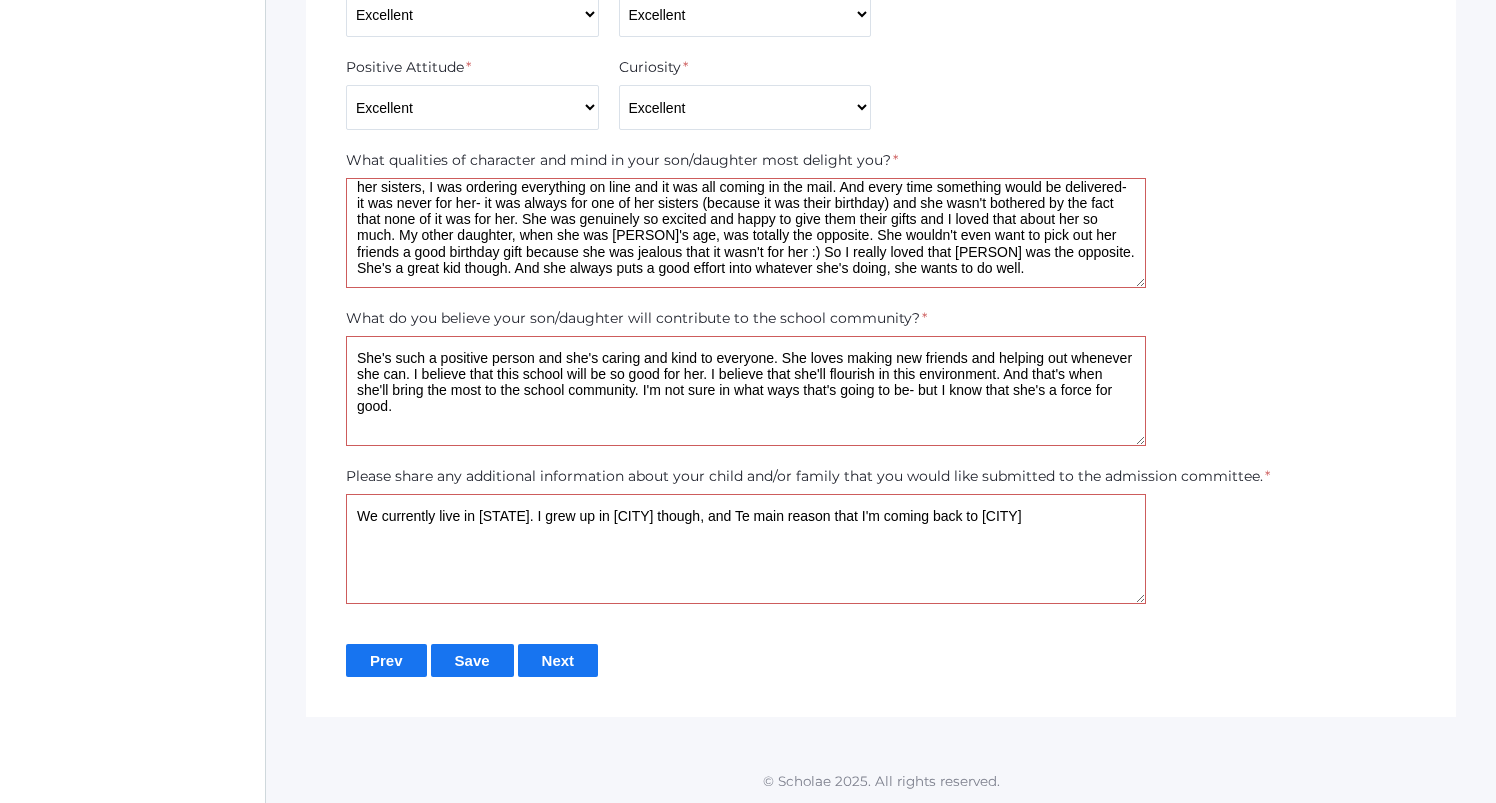 drag, startPoint x: 1087, startPoint y: 519, endPoint x: 762, endPoint y: 517, distance: 325.00616 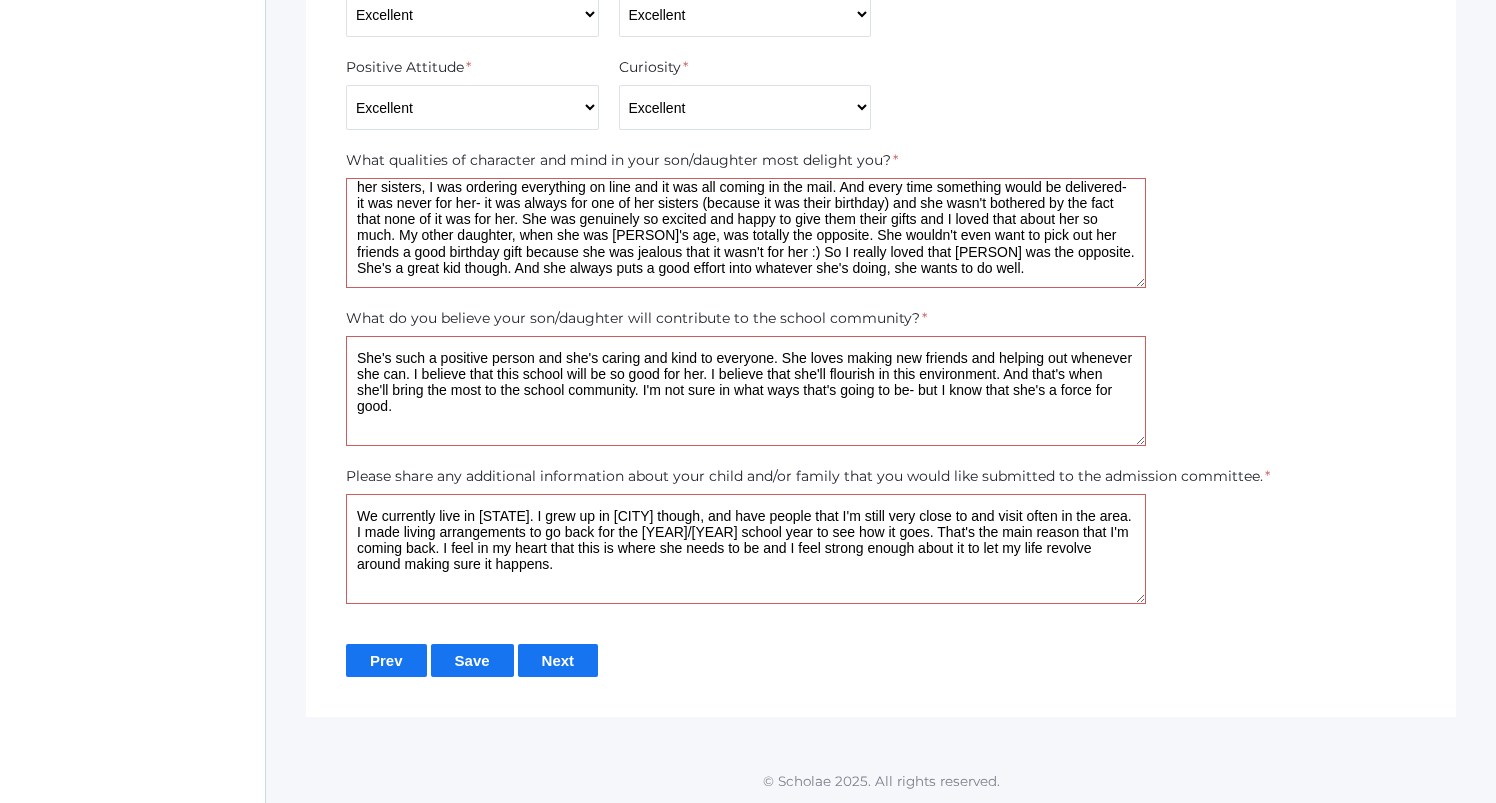 type on "We currently live in [STATE]. I grew up in [CITY] though, and have people that I'm still very close to and visit often in the area. I made living arrangements to go back for the [YEAR]/[YEAR] school year to see how it goes. That's the main reason that I'm coming back. I feel in my heart that this is where she needs to be and I feel strong enough about it to let my life revolve around making sure it happens." 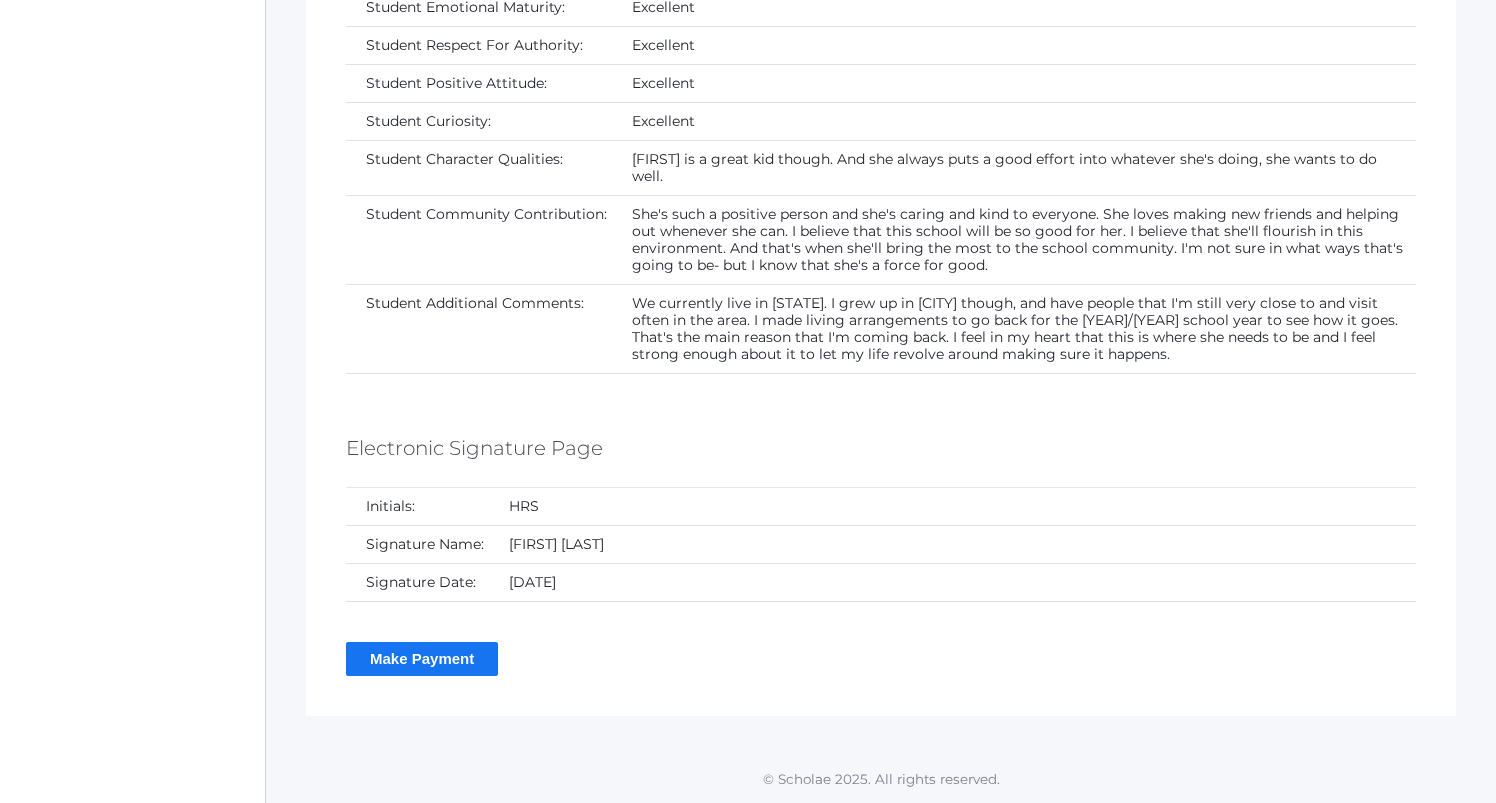 scroll, scrollTop: 5616, scrollLeft: 0, axis: vertical 